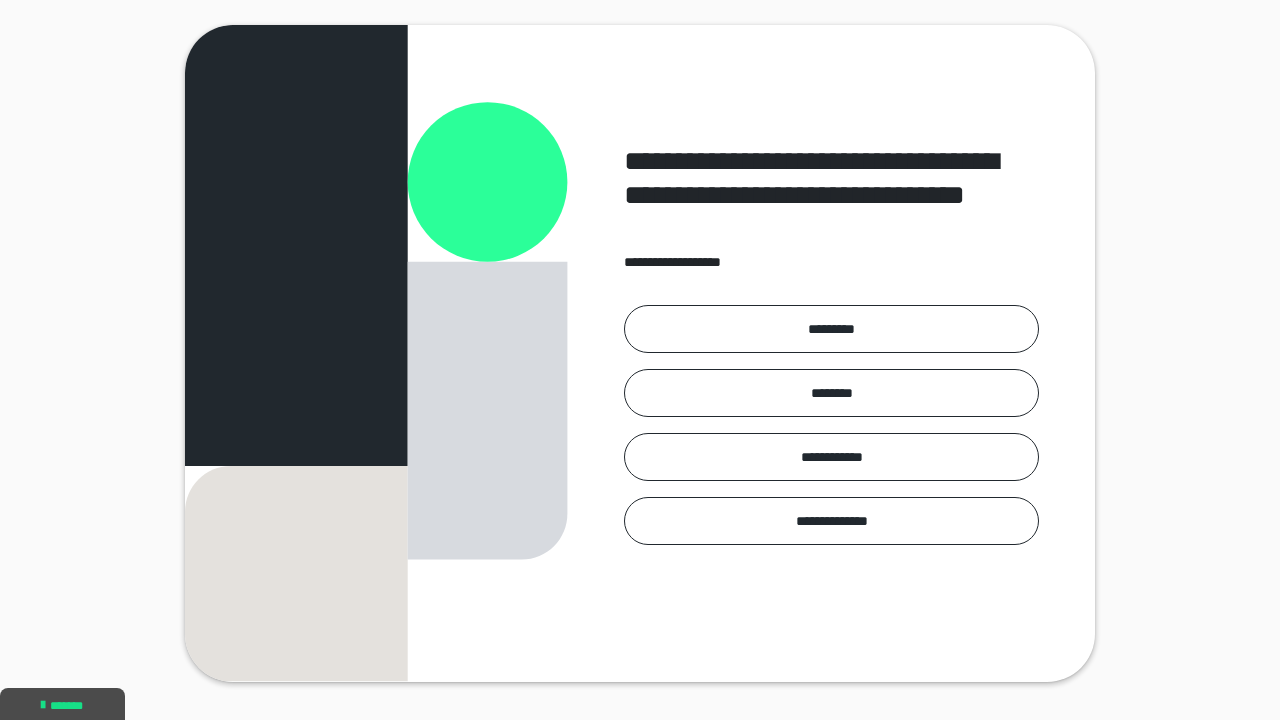 scroll, scrollTop: 85, scrollLeft: 1, axis: both 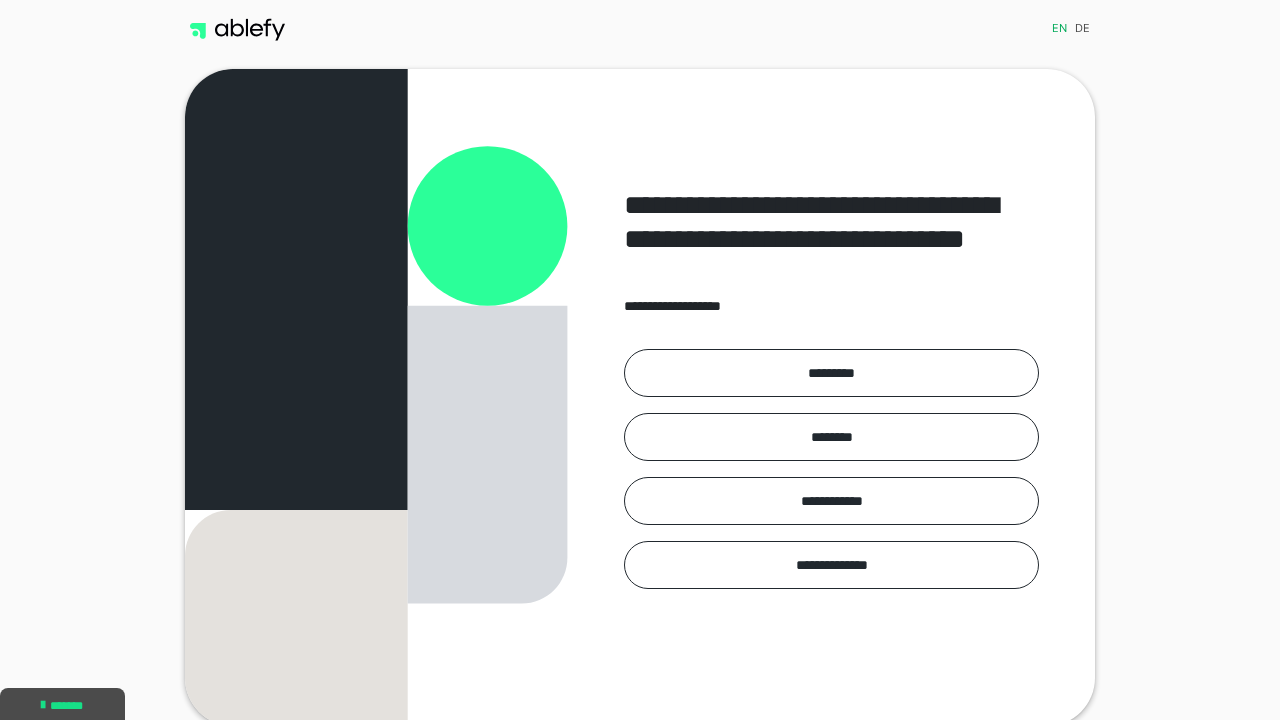 click on "de" at bounding box center [1082, 30] 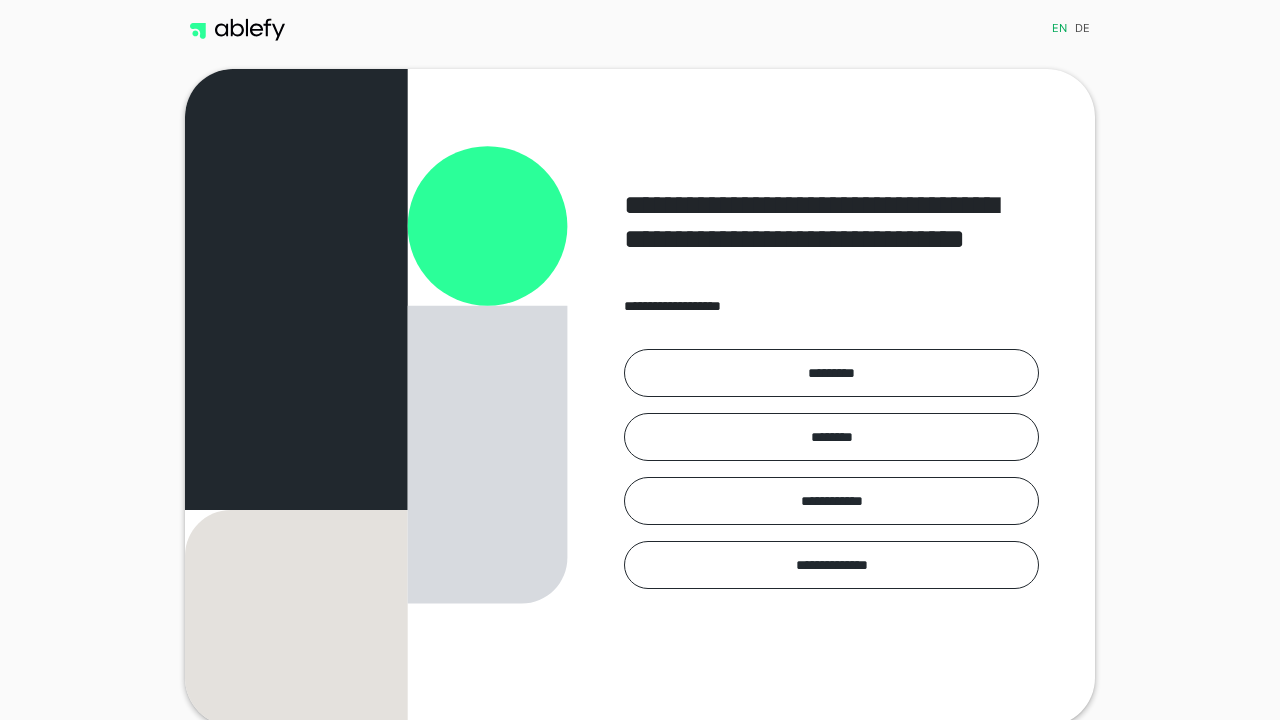 scroll, scrollTop: 0, scrollLeft: 0, axis: both 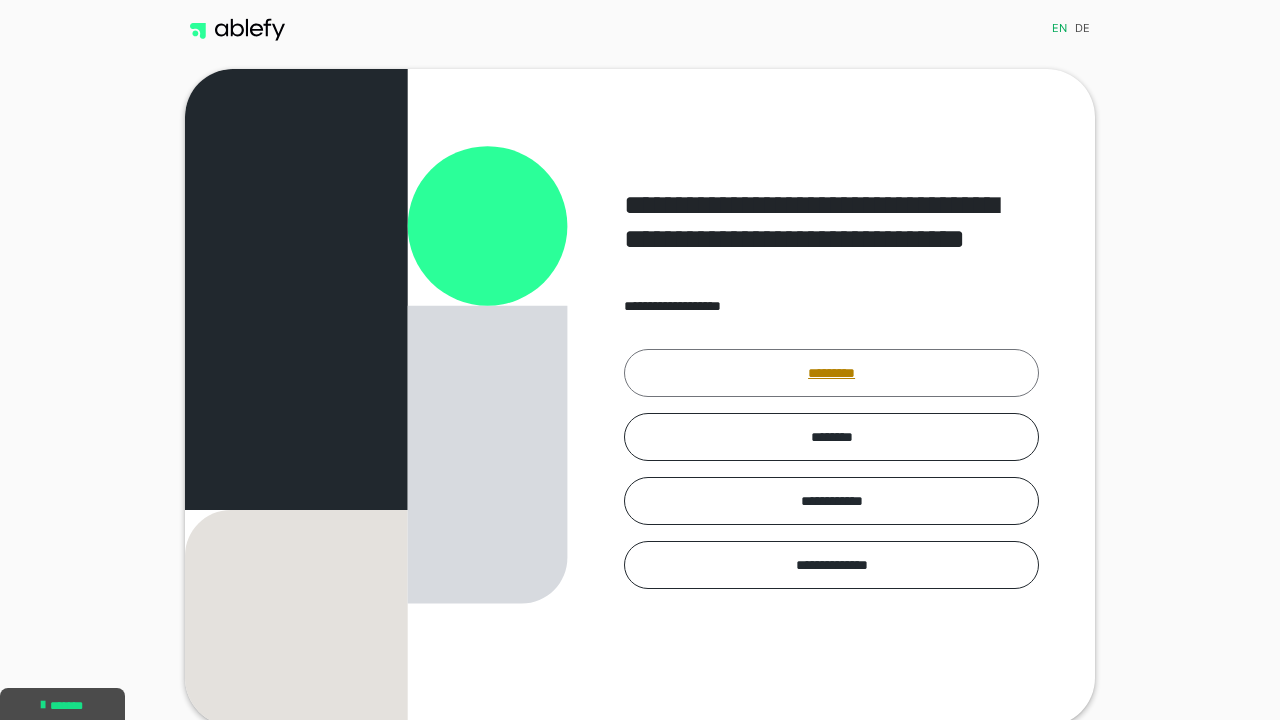 click on "*********" at bounding box center (831, 373) 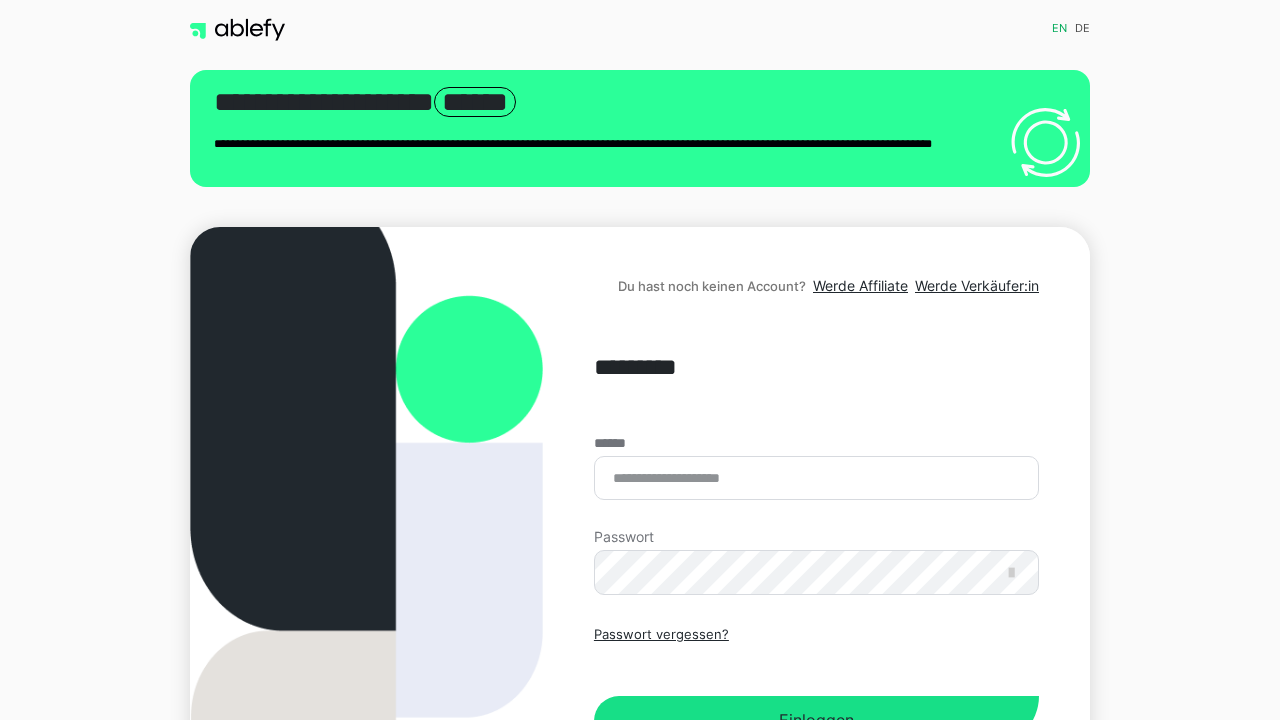 scroll, scrollTop: 0, scrollLeft: 0, axis: both 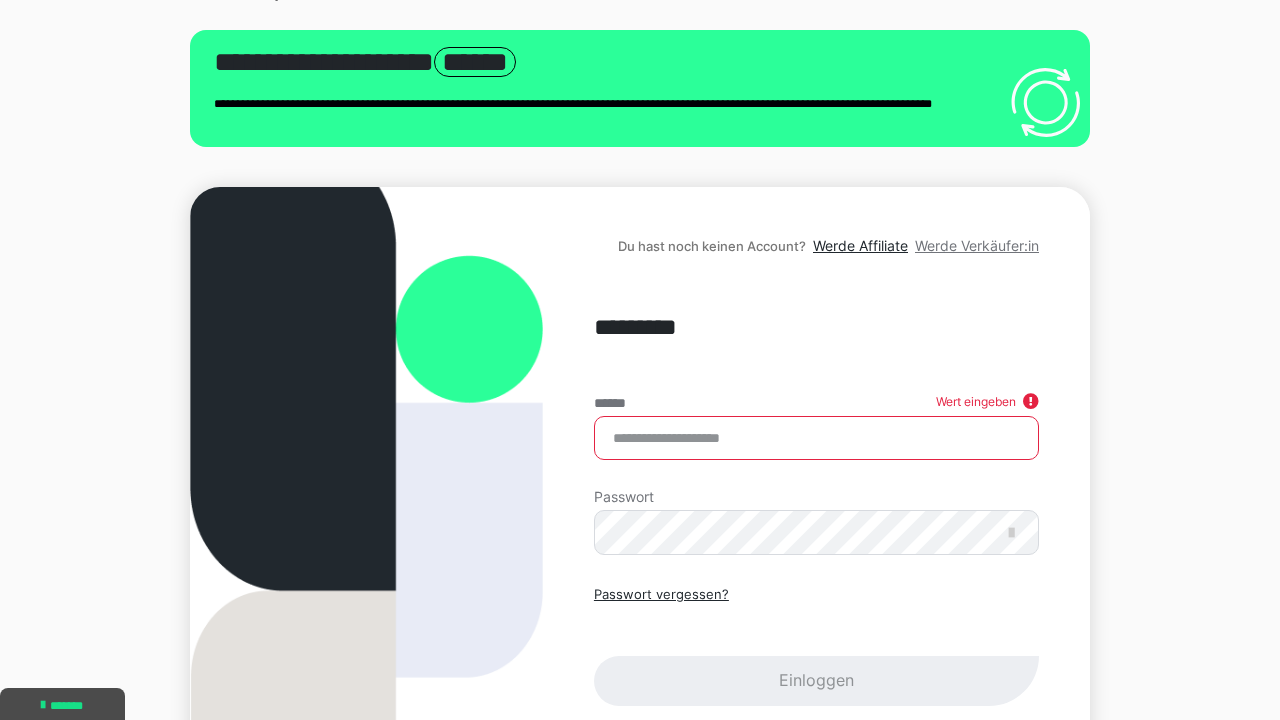 click on "Werde Verkäufer:in" at bounding box center [977, 245] 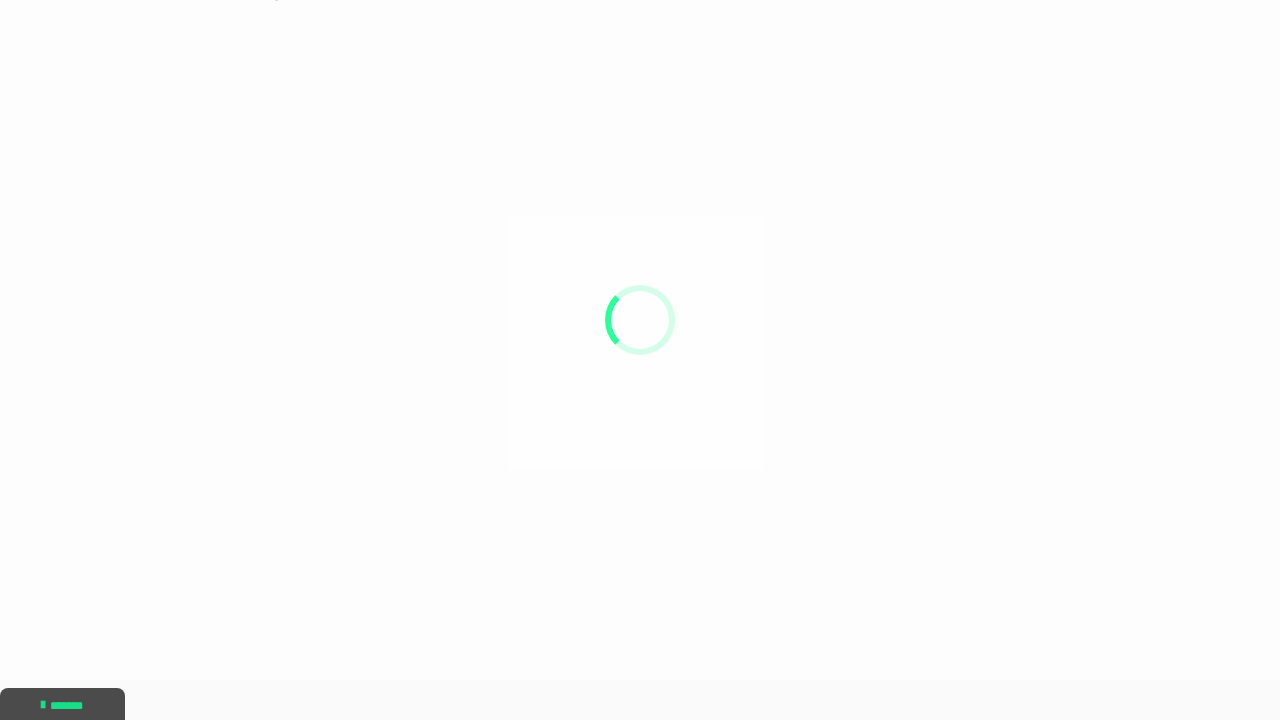 scroll, scrollTop: 0, scrollLeft: 0, axis: both 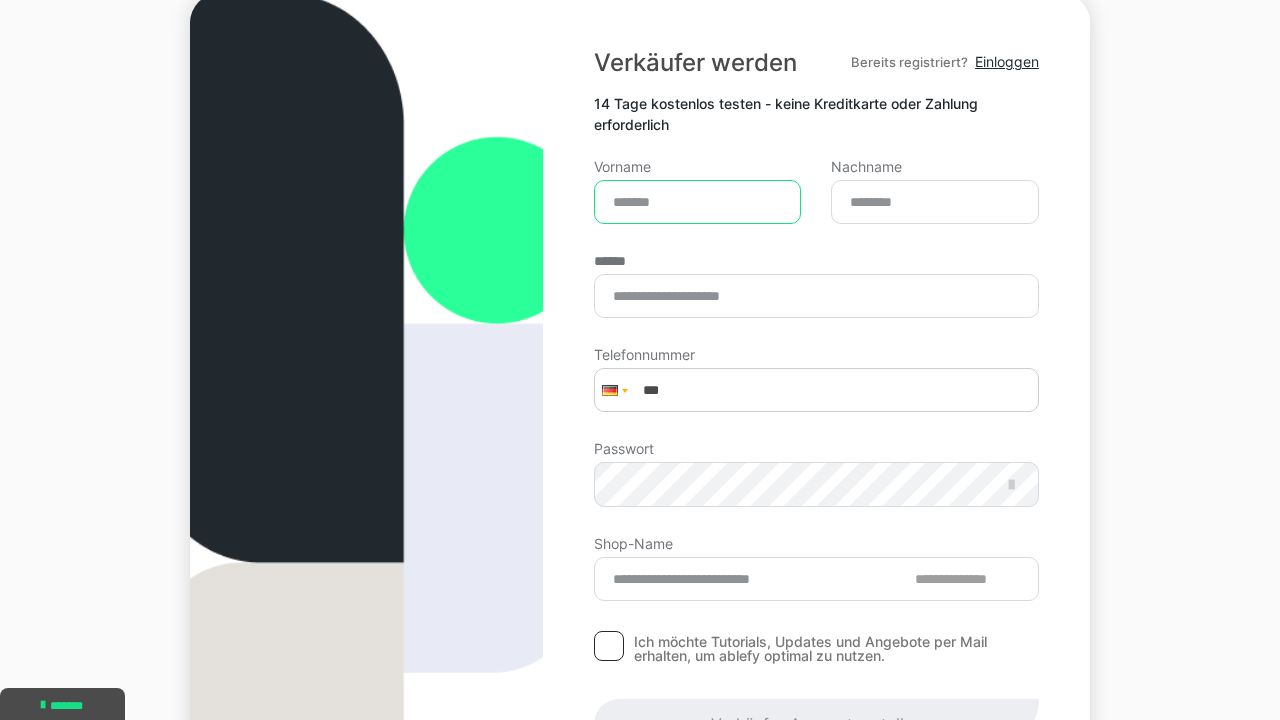 click on "Vorname" at bounding box center (698, 202) 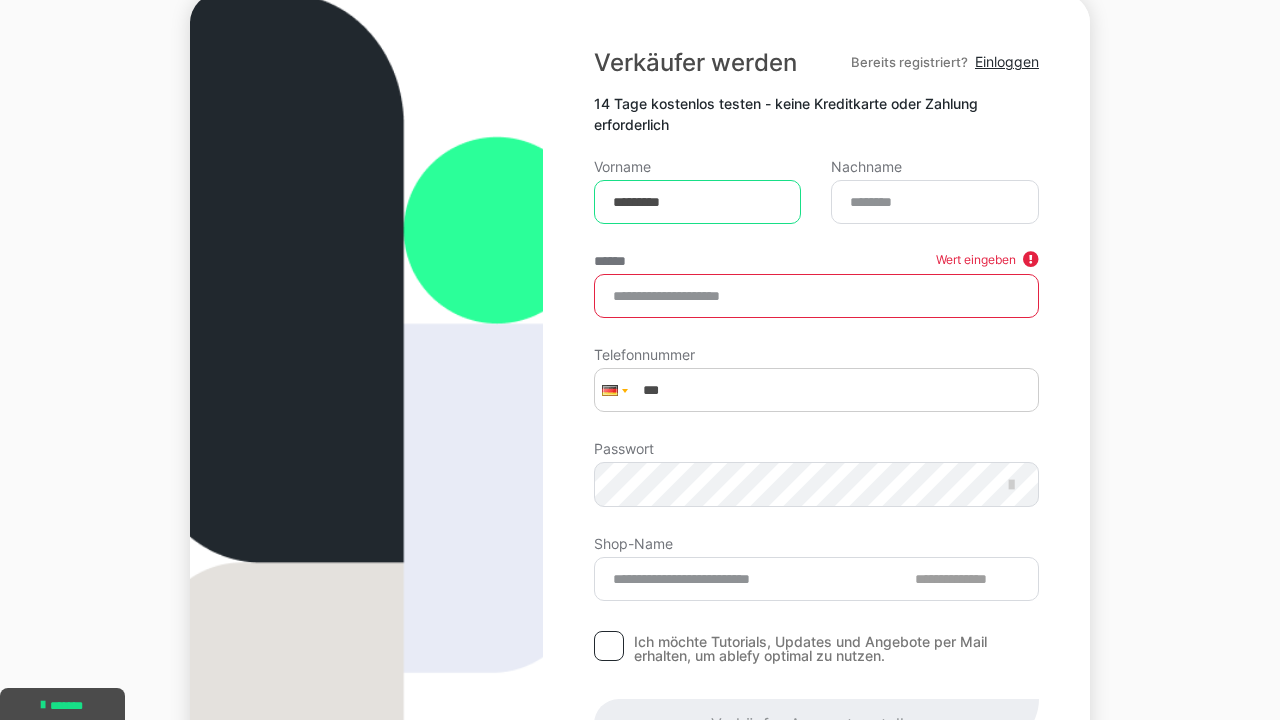 type on "*********" 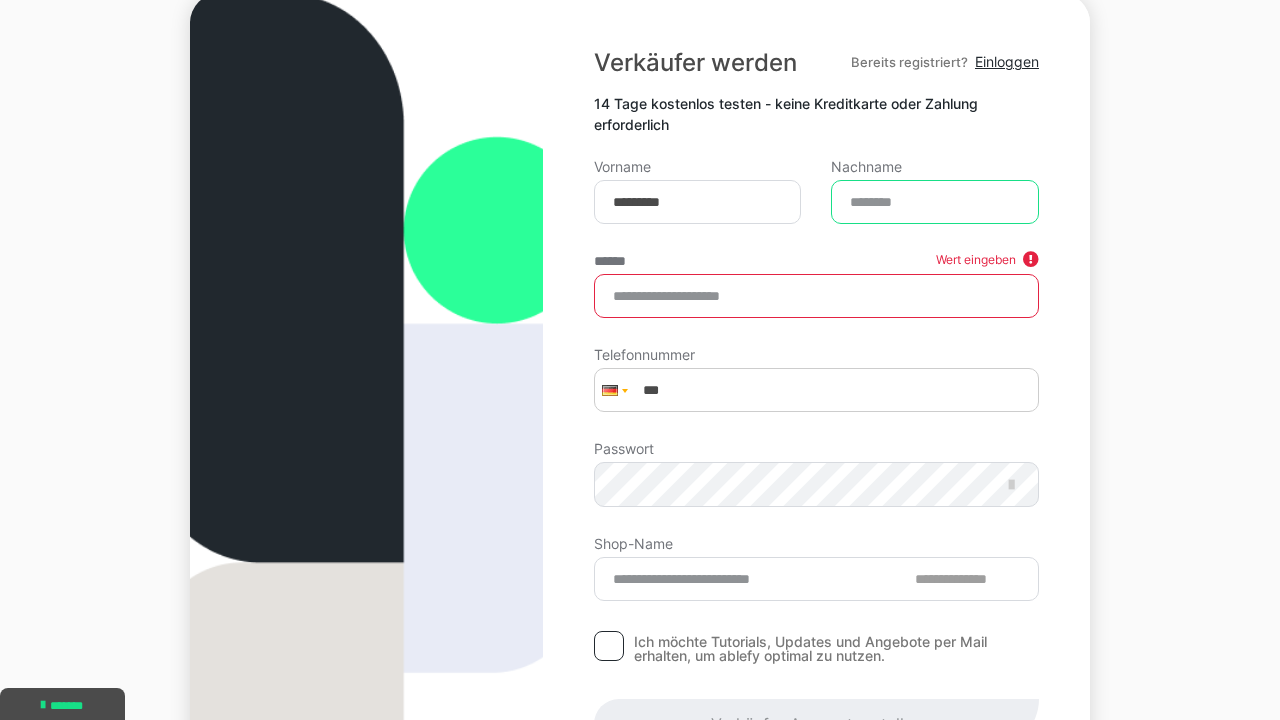 click on "Nachname" at bounding box center (935, 202) 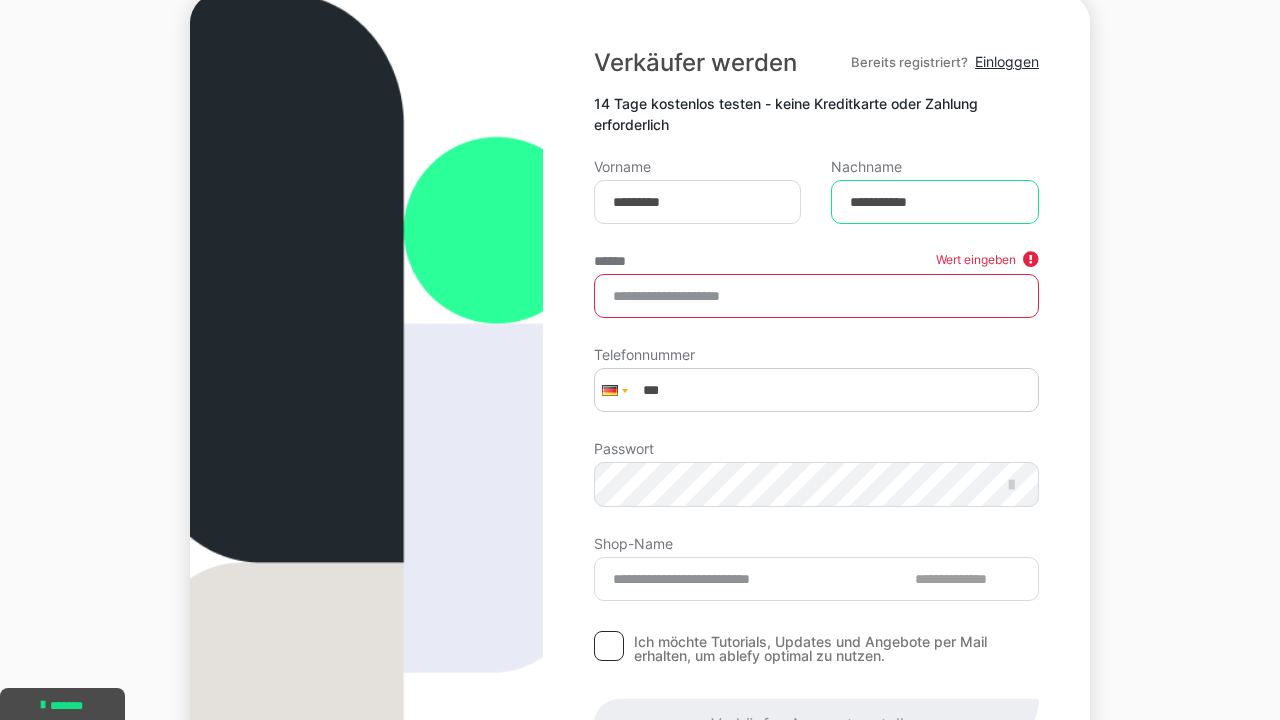 type on "**********" 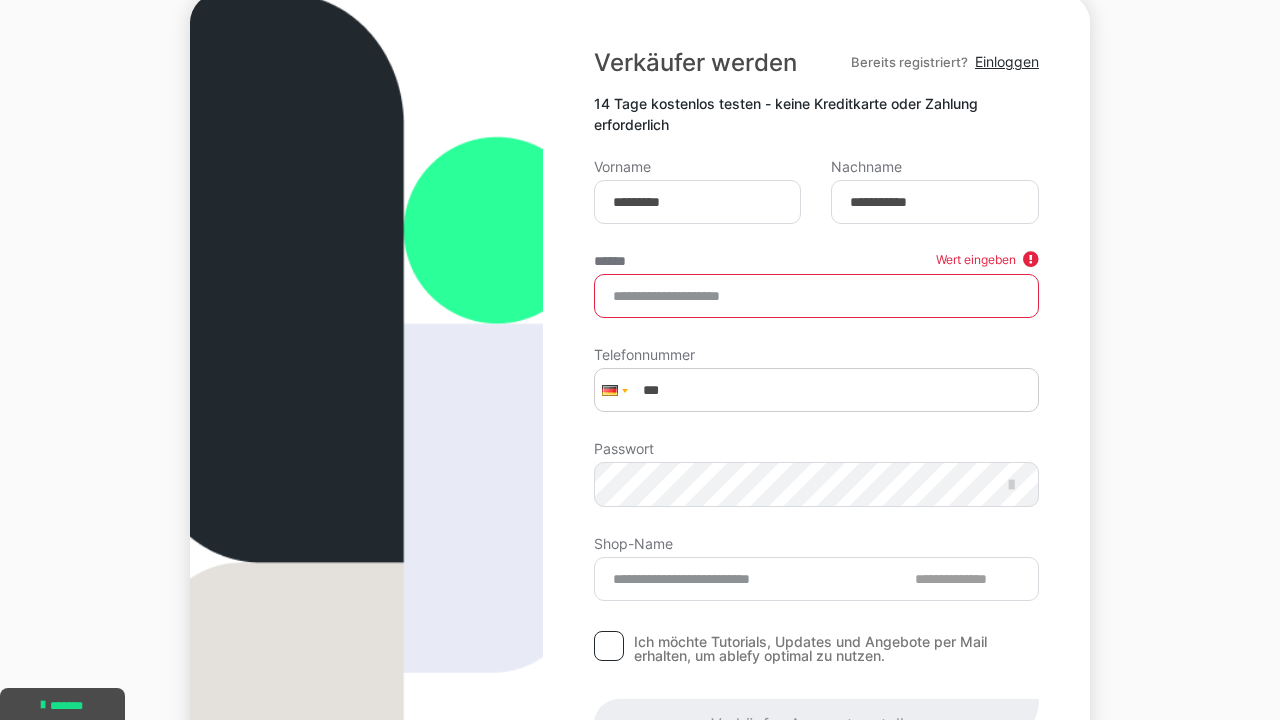 type on "**********" 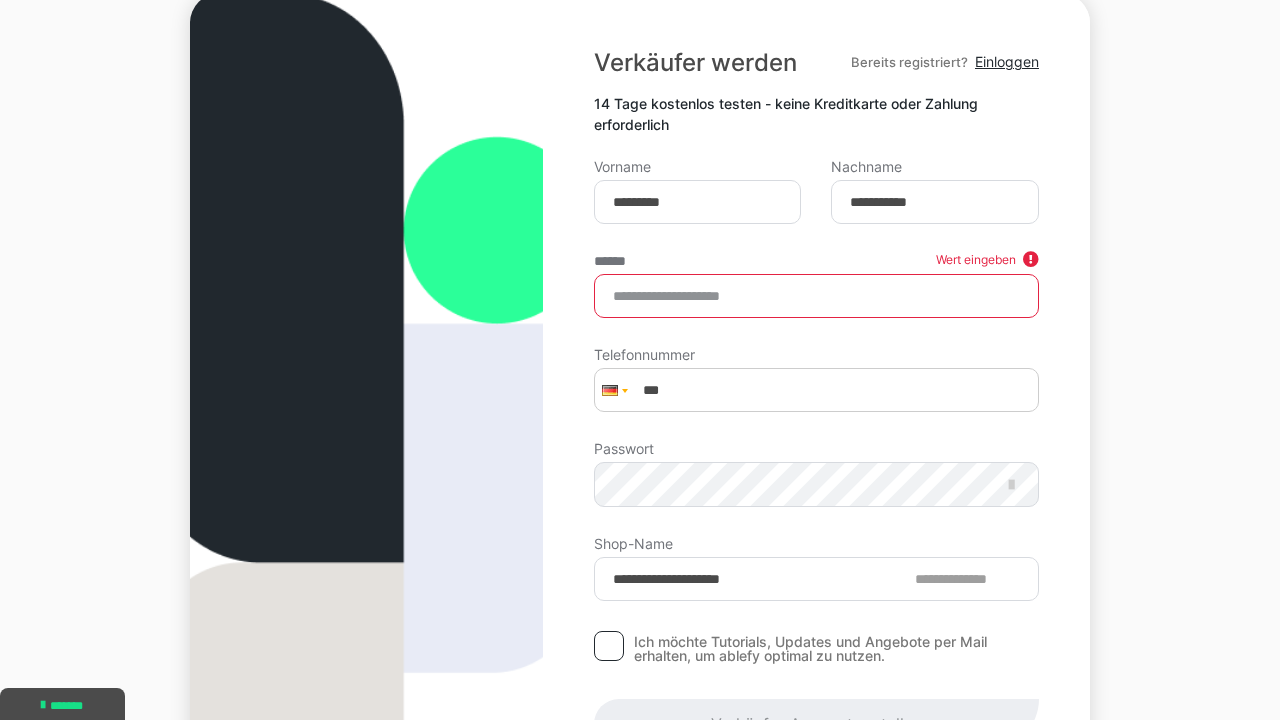 click on "******" at bounding box center (816, 296) 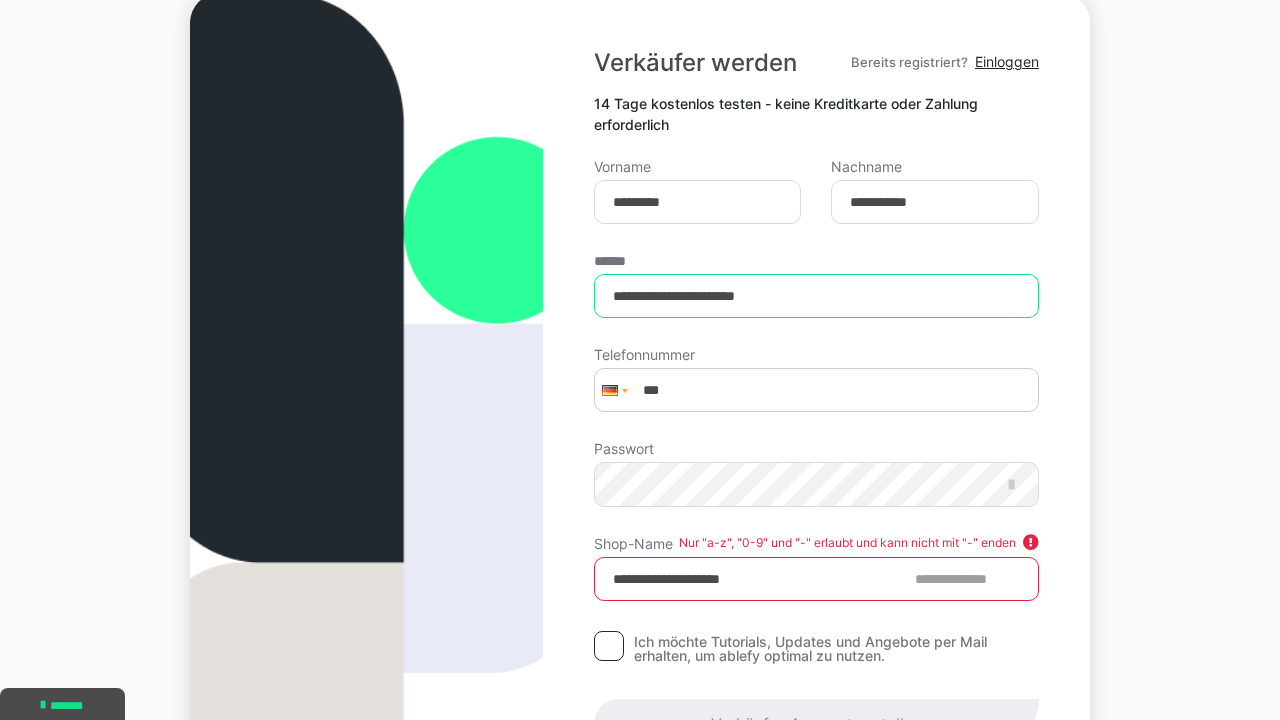 type on "**********" 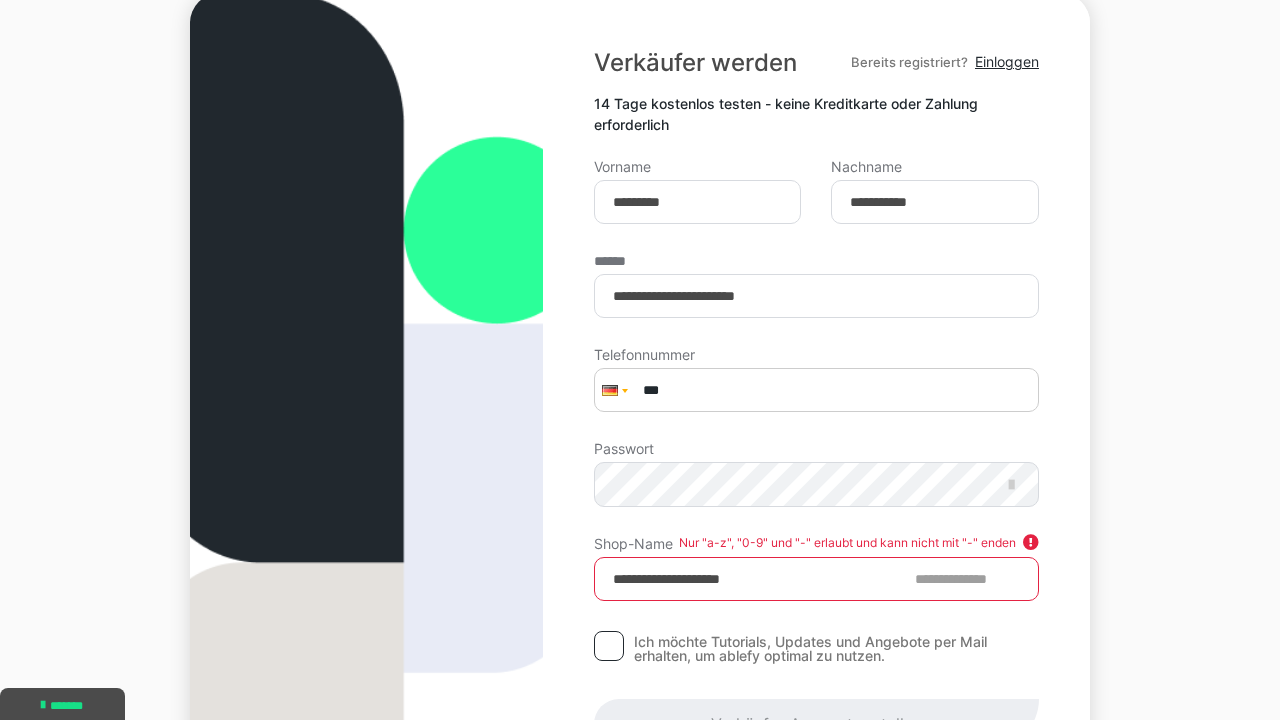 click on "***" at bounding box center (816, 390) 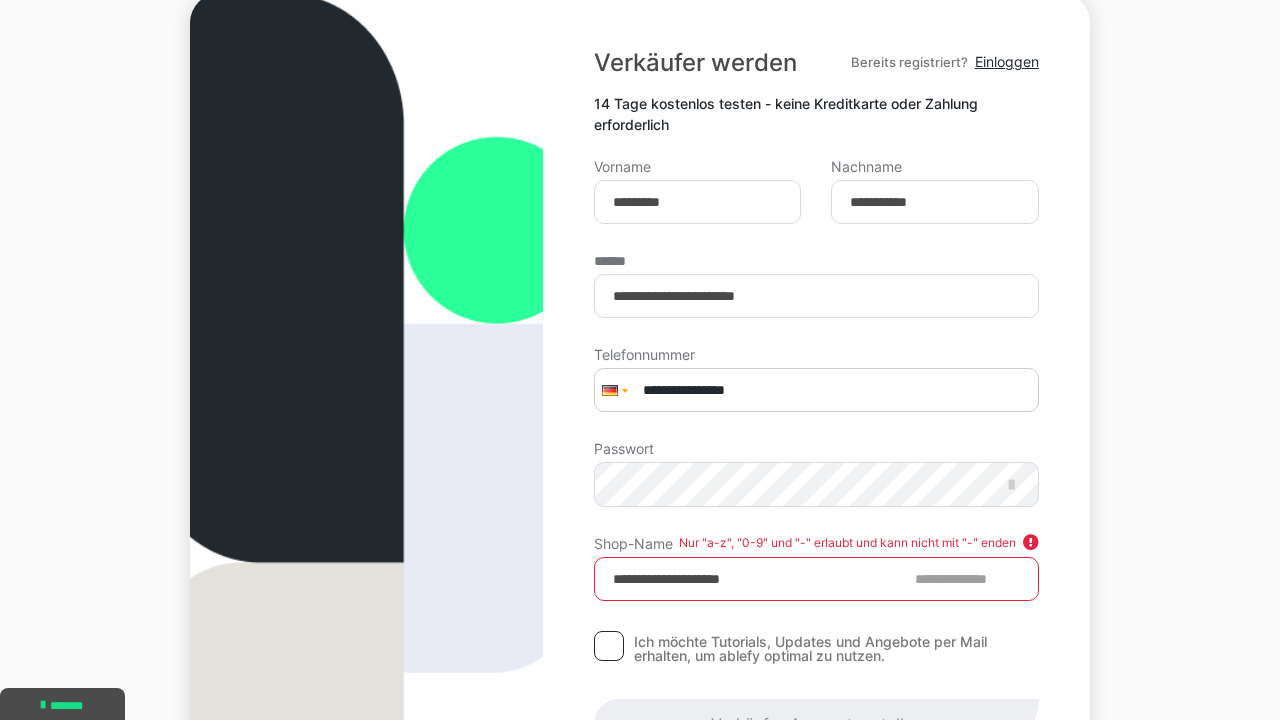 type on "**********" 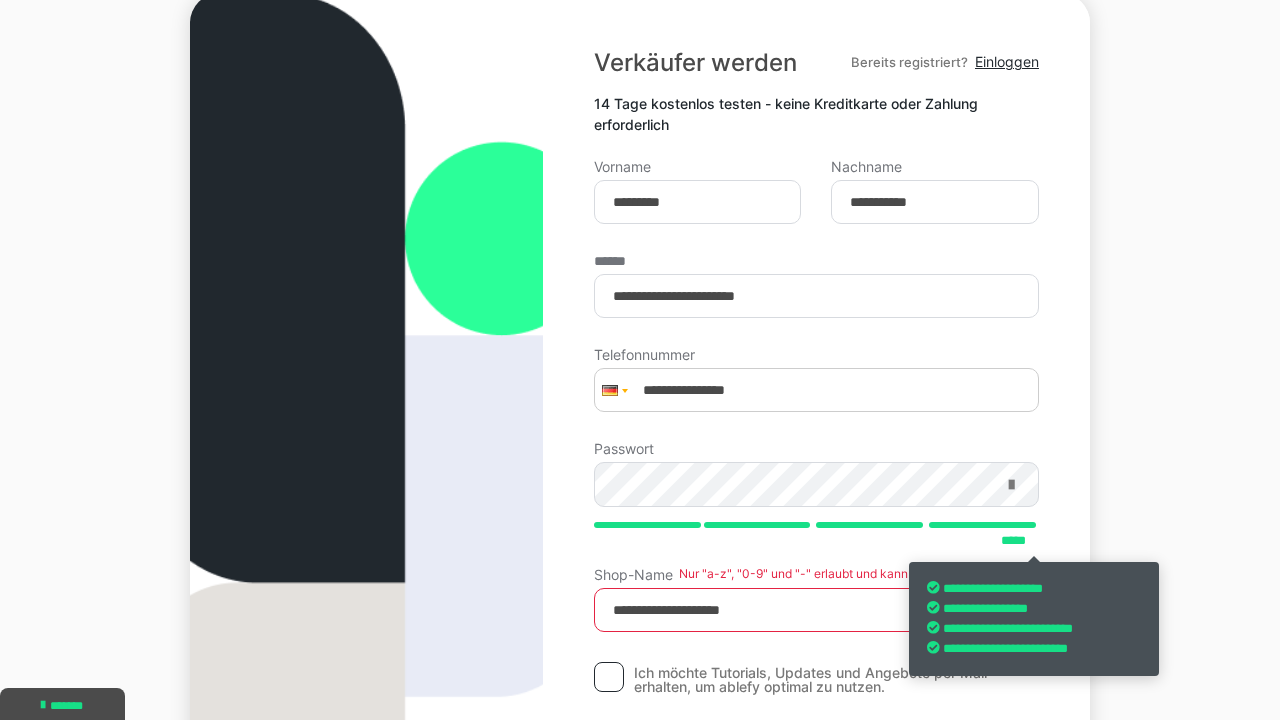 click at bounding box center (1011, 485) 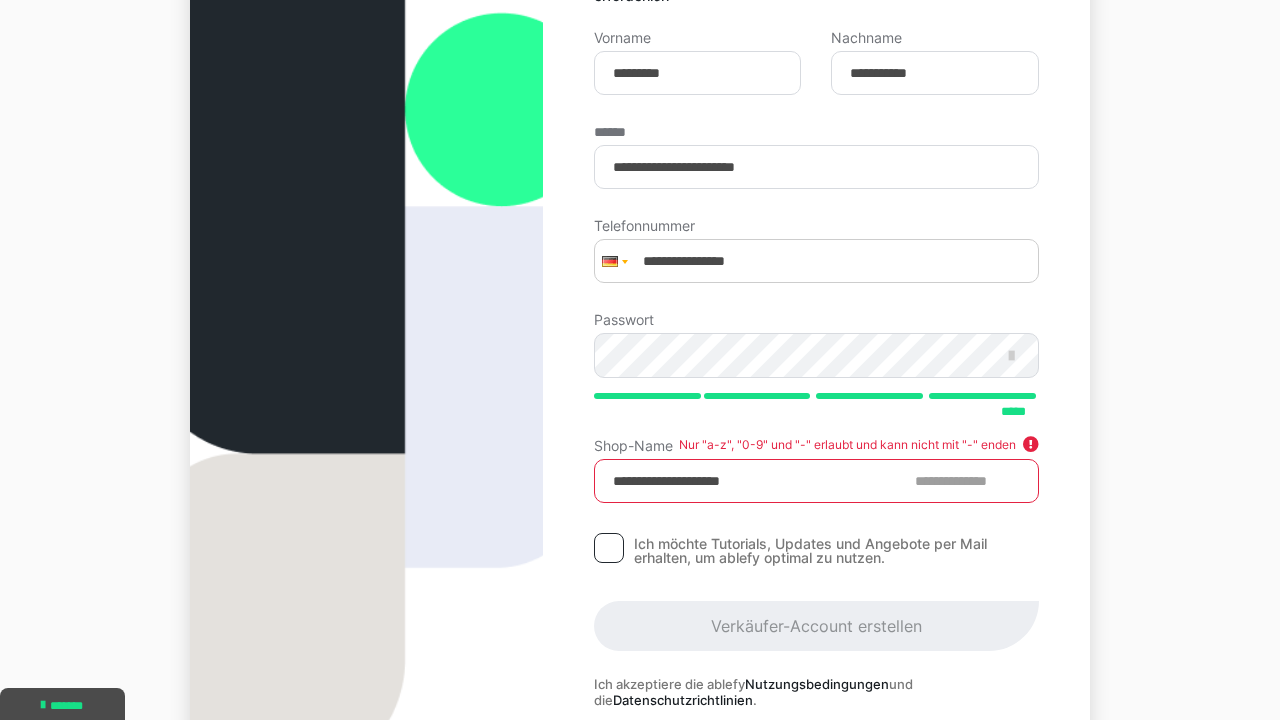 scroll, scrollTop: 374, scrollLeft: 0, axis: vertical 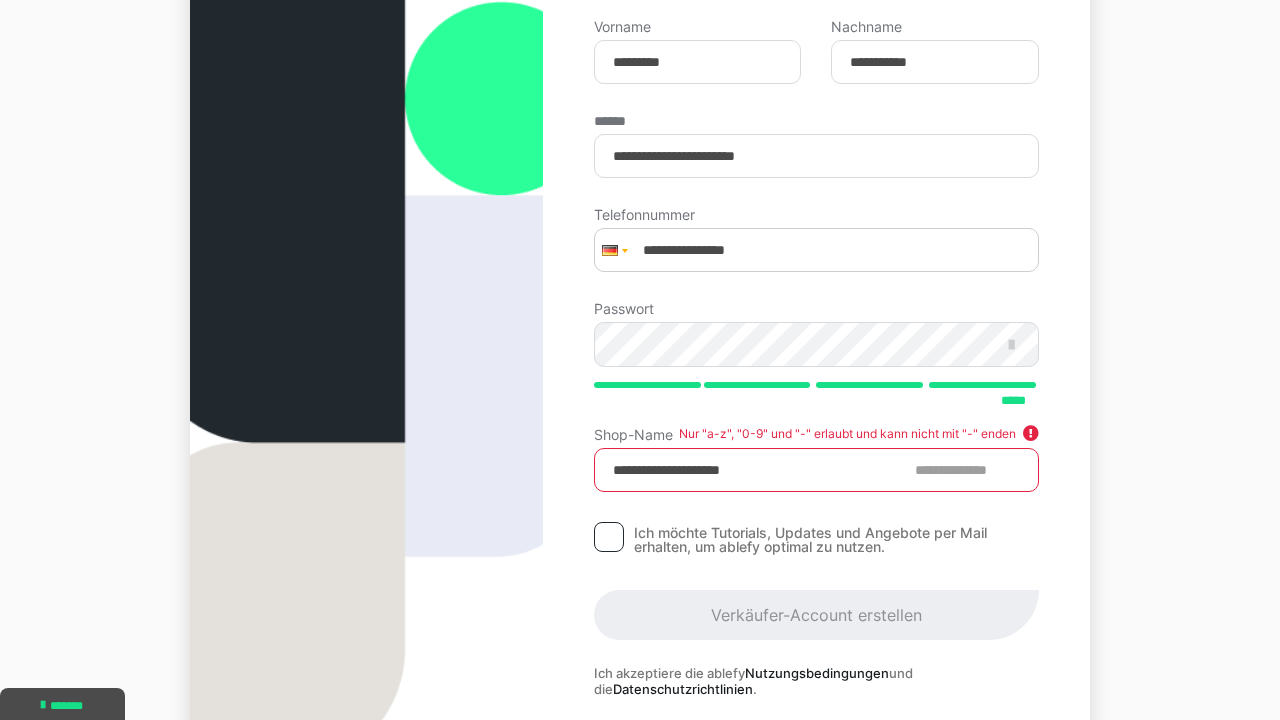drag, startPoint x: 782, startPoint y: 474, endPoint x: 573, endPoint y: 475, distance: 209.0024 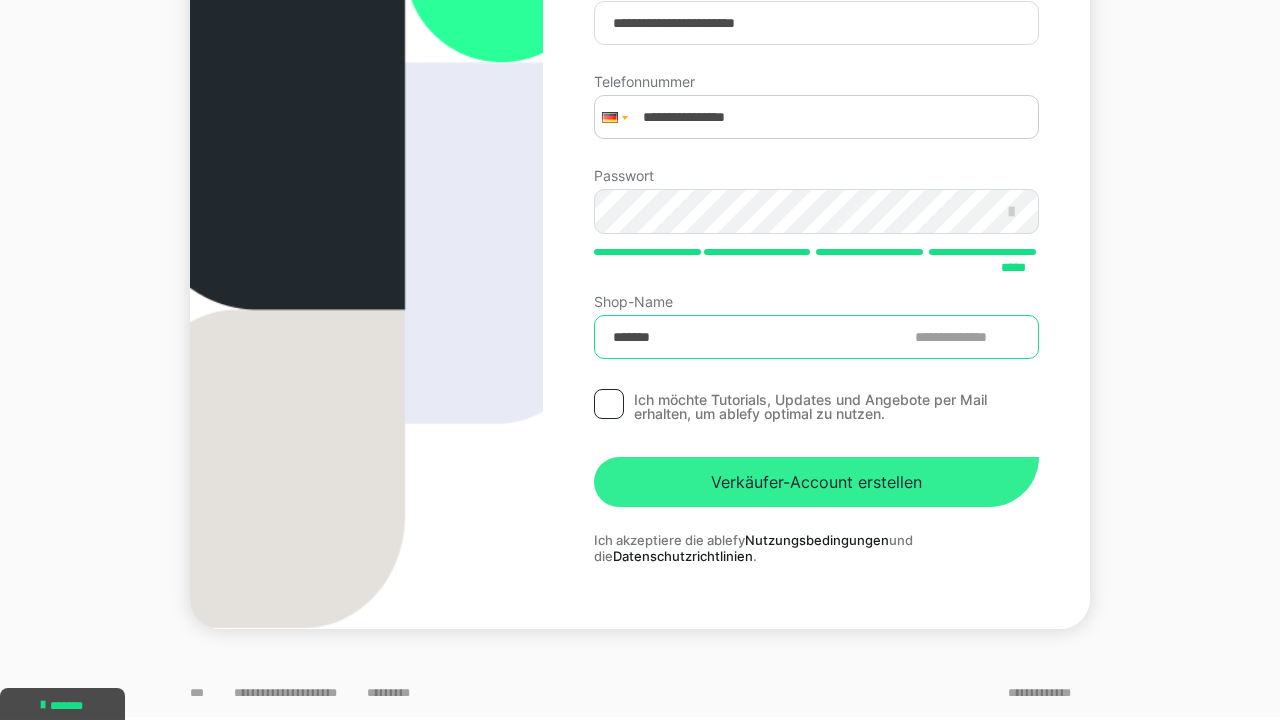 scroll, scrollTop: 507, scrollLeft: 0, axis: vertical 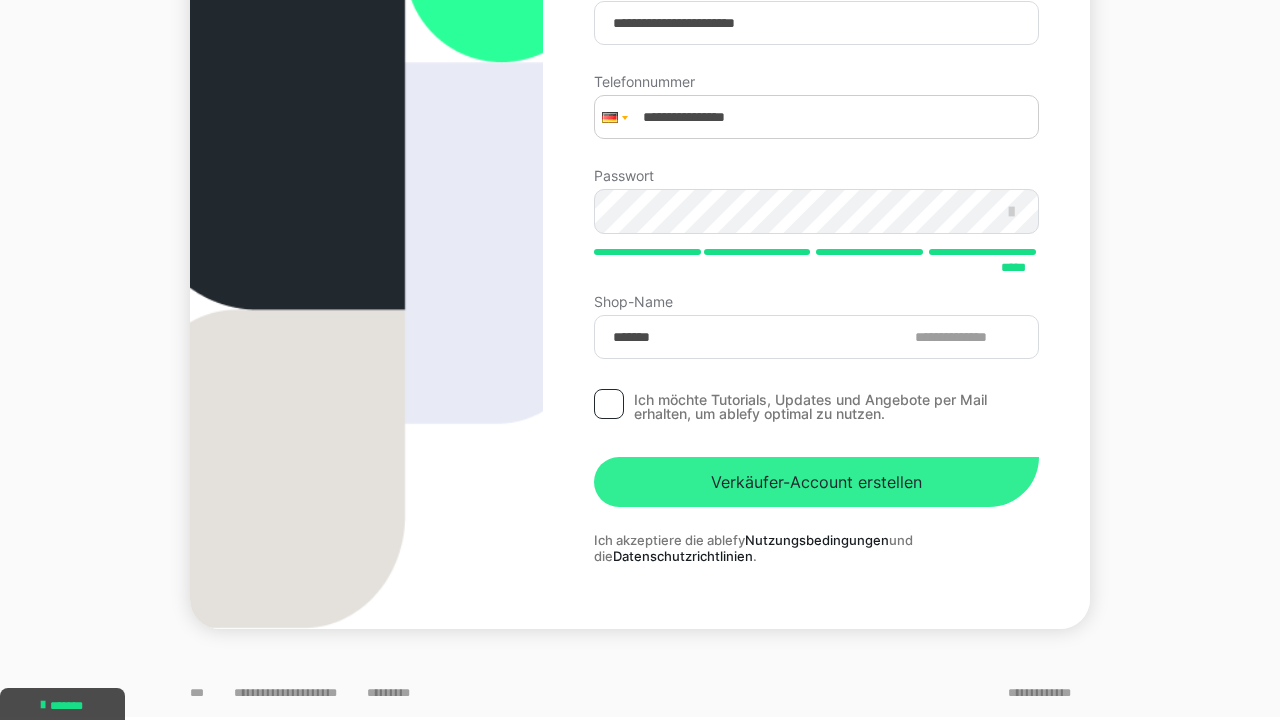 click on "Verkäufer-Account erstellen" at bounding box center (816, 482) 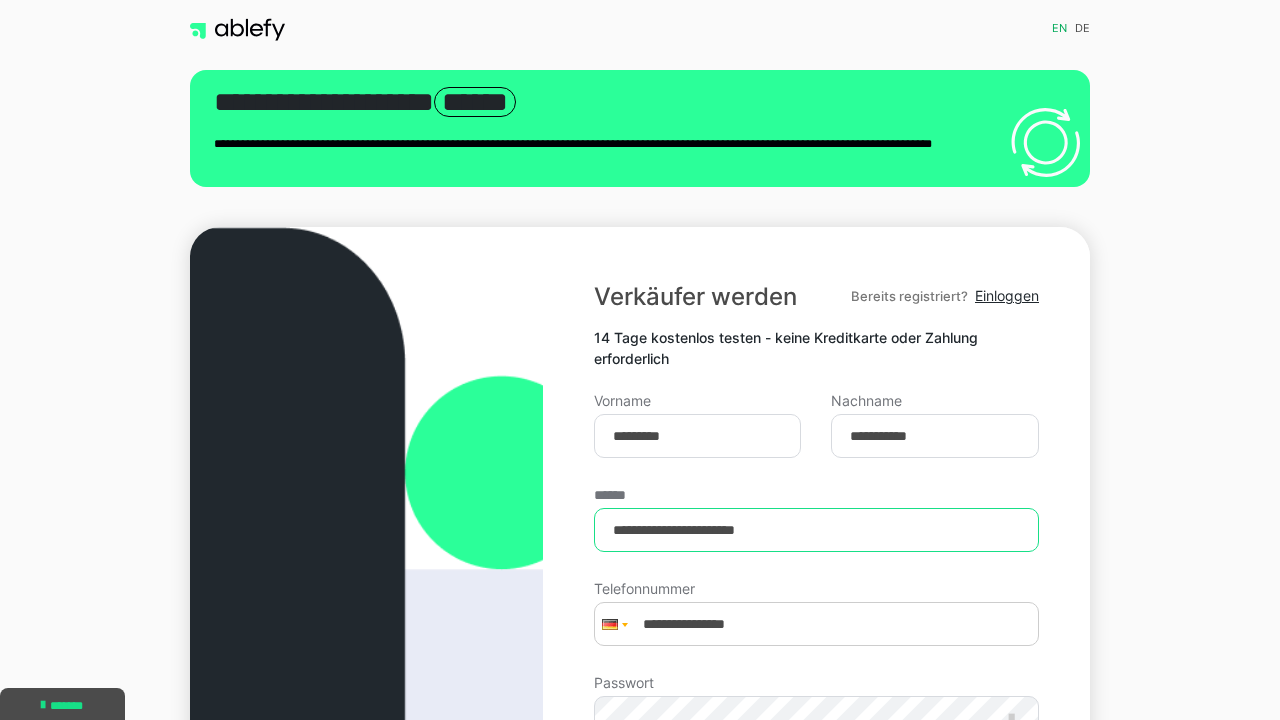 scroll, scrollTop: 0, scrollLeft: 0, axis: both 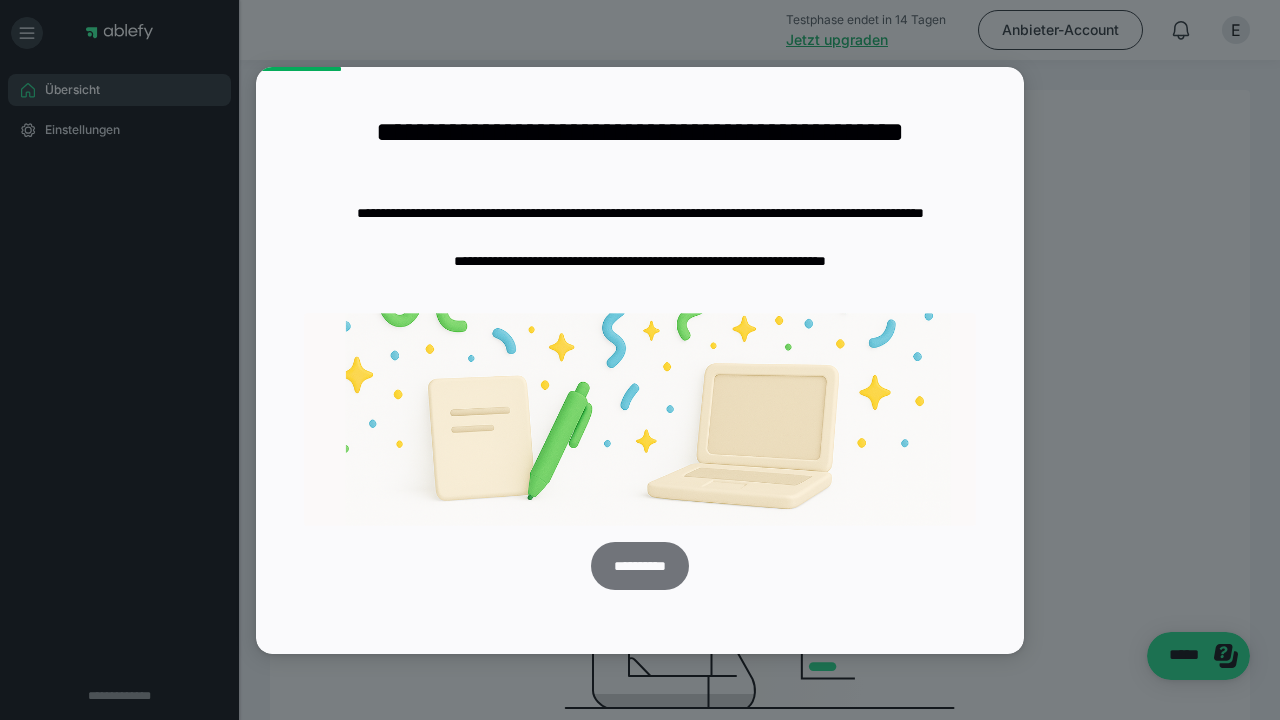 click on "**********" at bounding box center (639, 566) 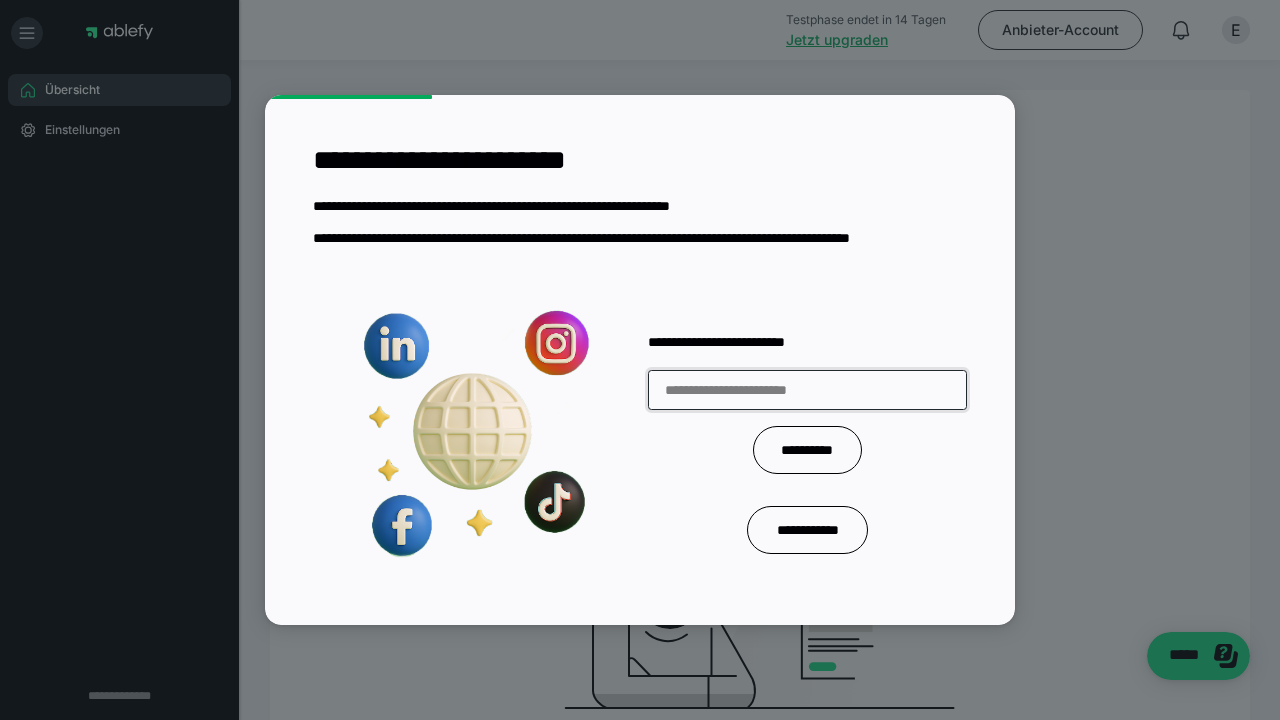 paste on "**********" 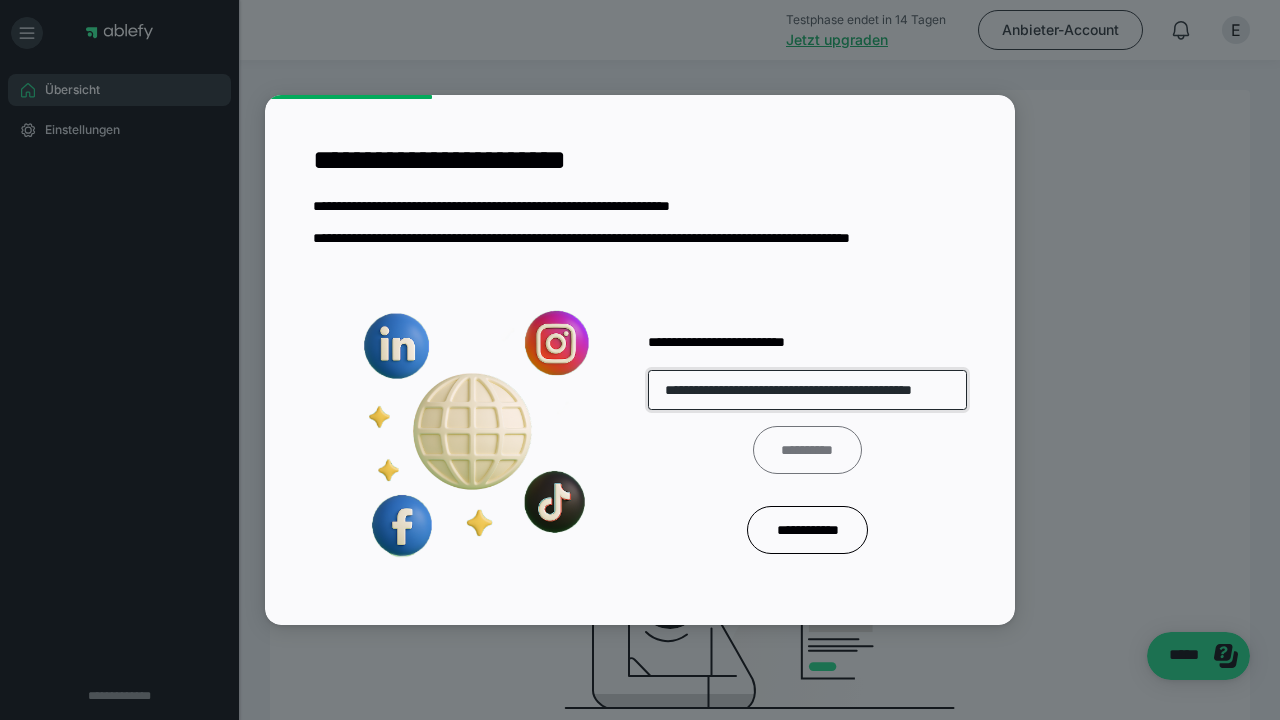 type on "**********" 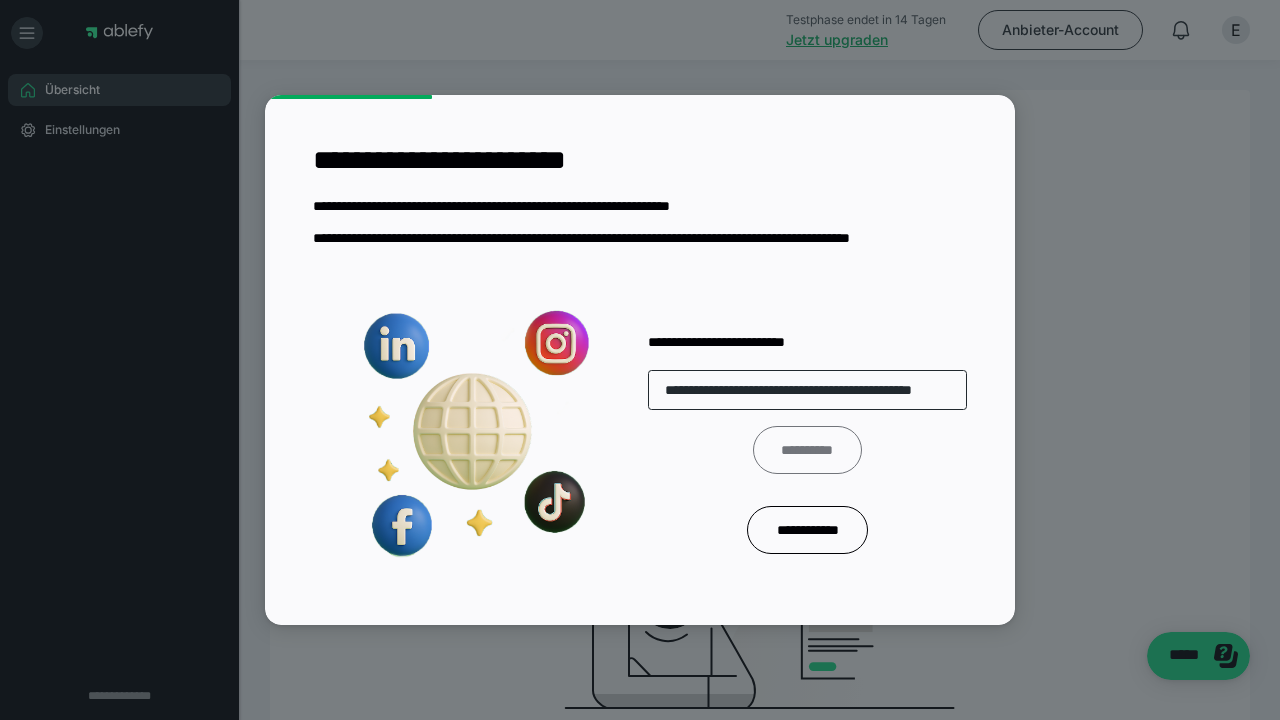 click on "**********" at bounding box center [807, 450] 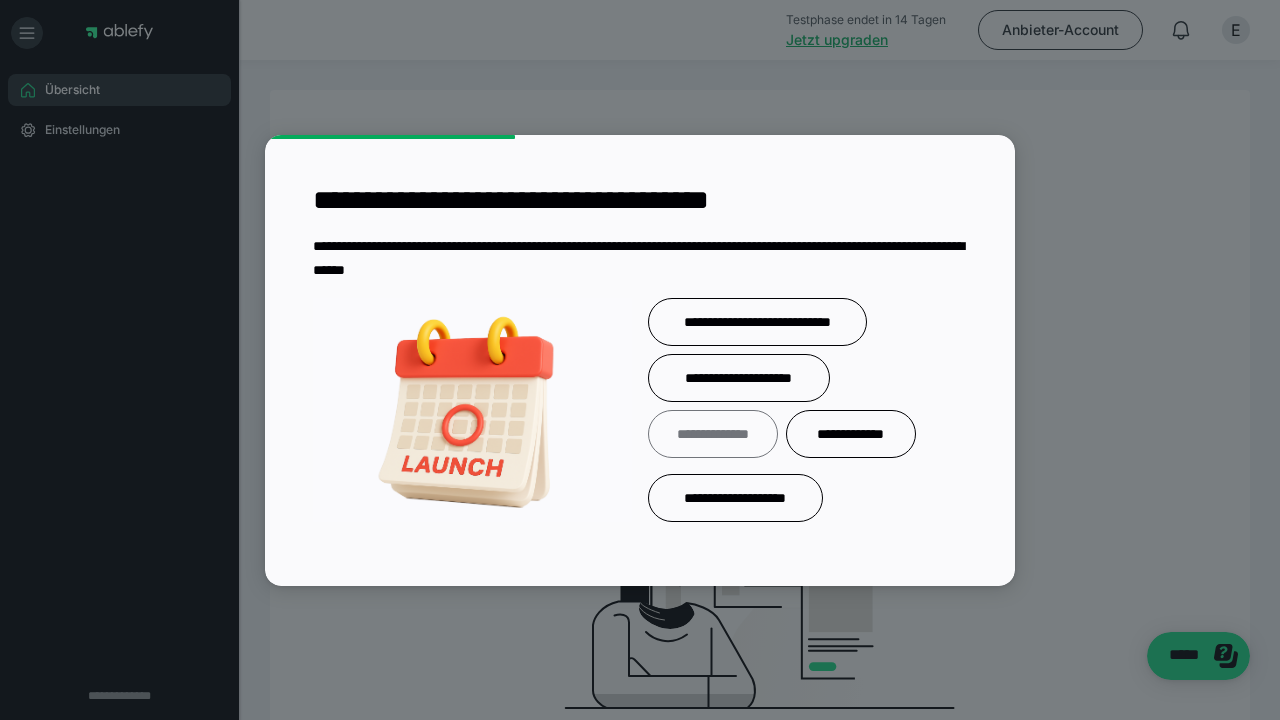click on "**********" at bounding box center (713, 434) 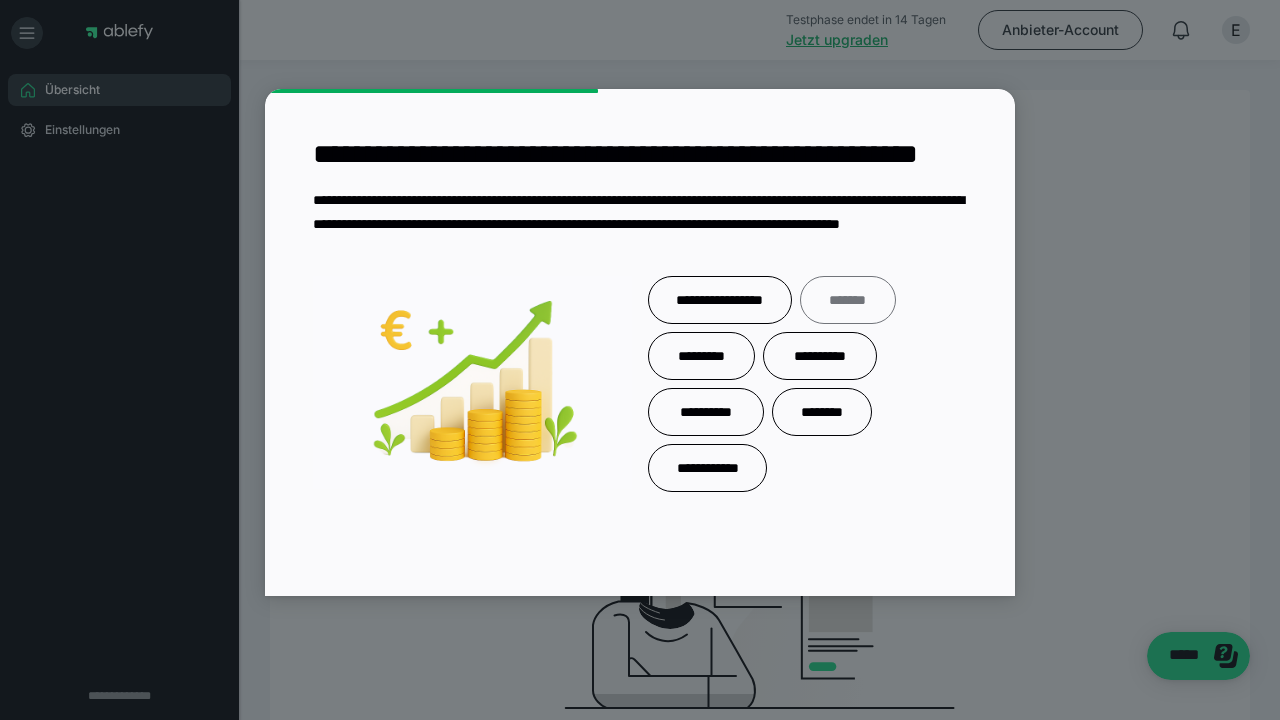 click on "*******" at bounding box center [848, 300] 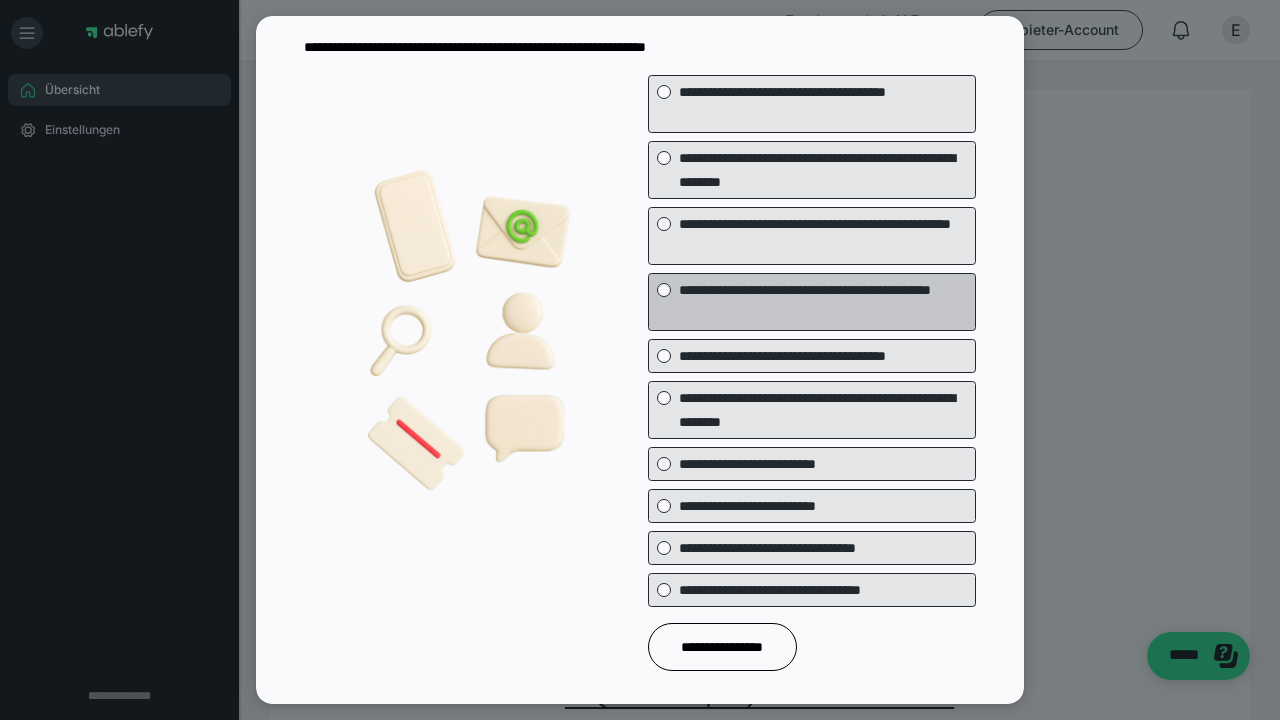 scroll, scrollTop: 88, scrollLeft: 0, axis: vertical 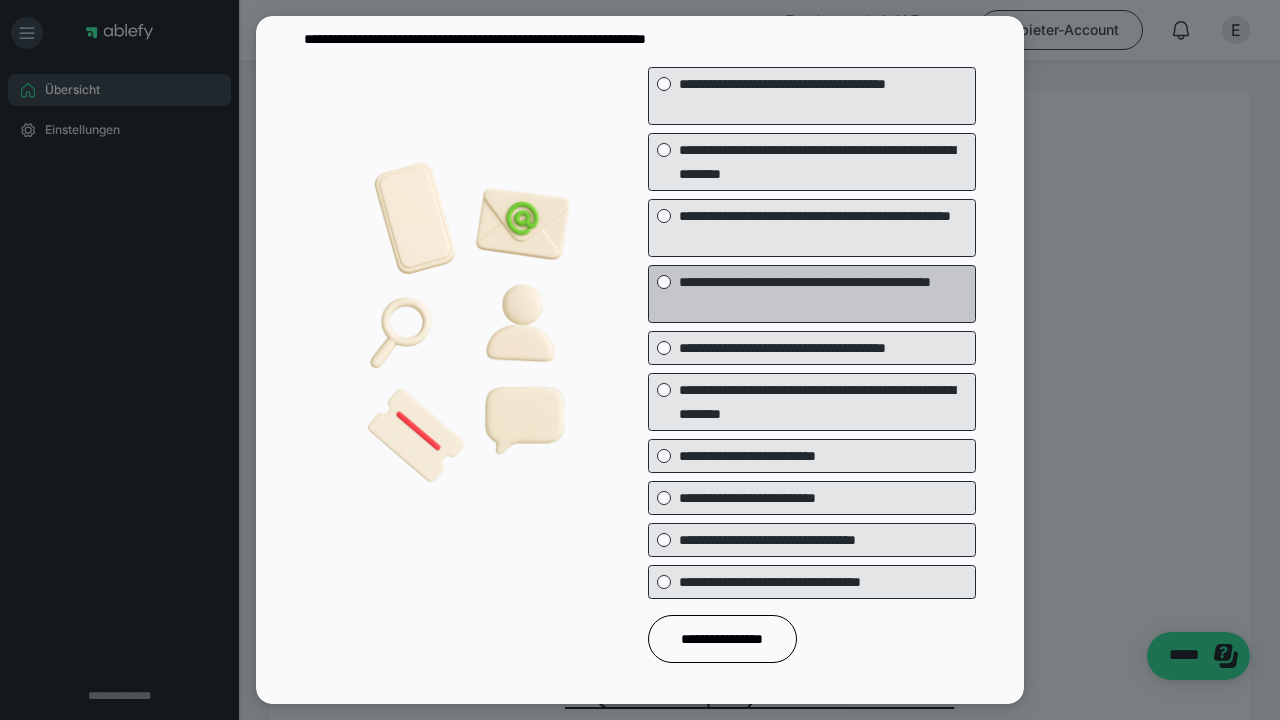 click at bounding box center [664, 282] 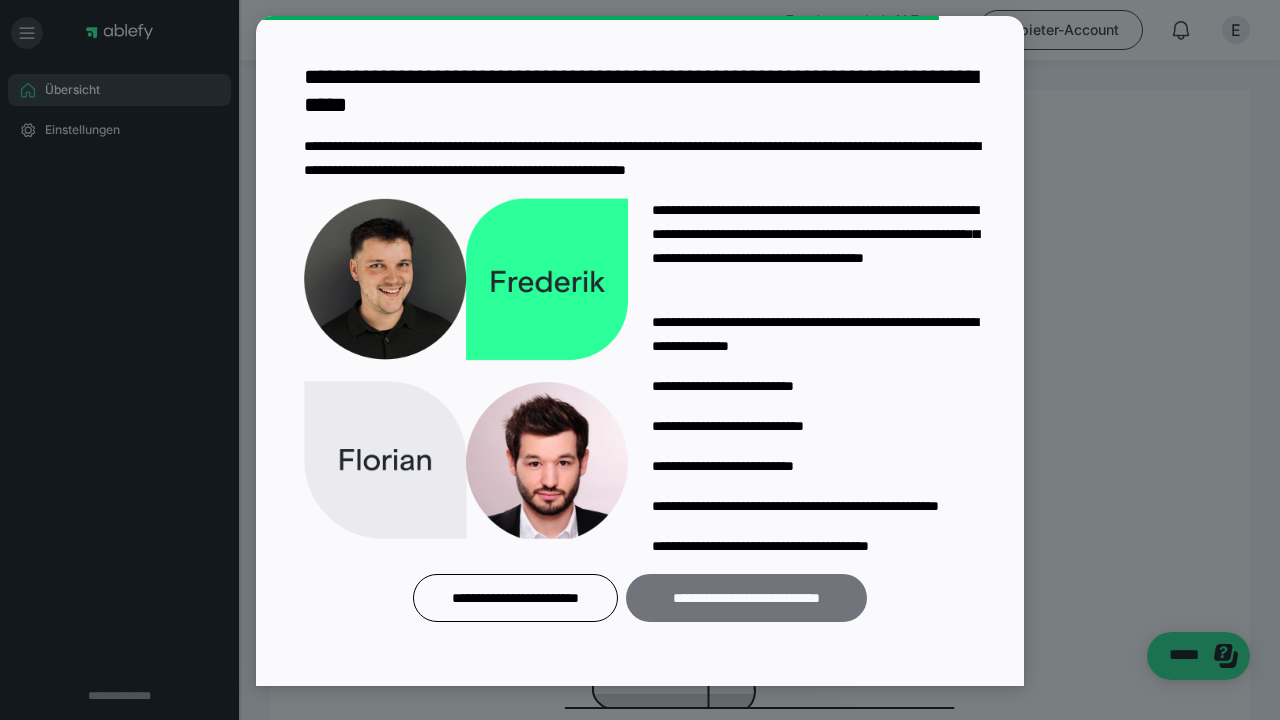 scroll, scrollTop: 0, scrollLeft: 0, axis: both 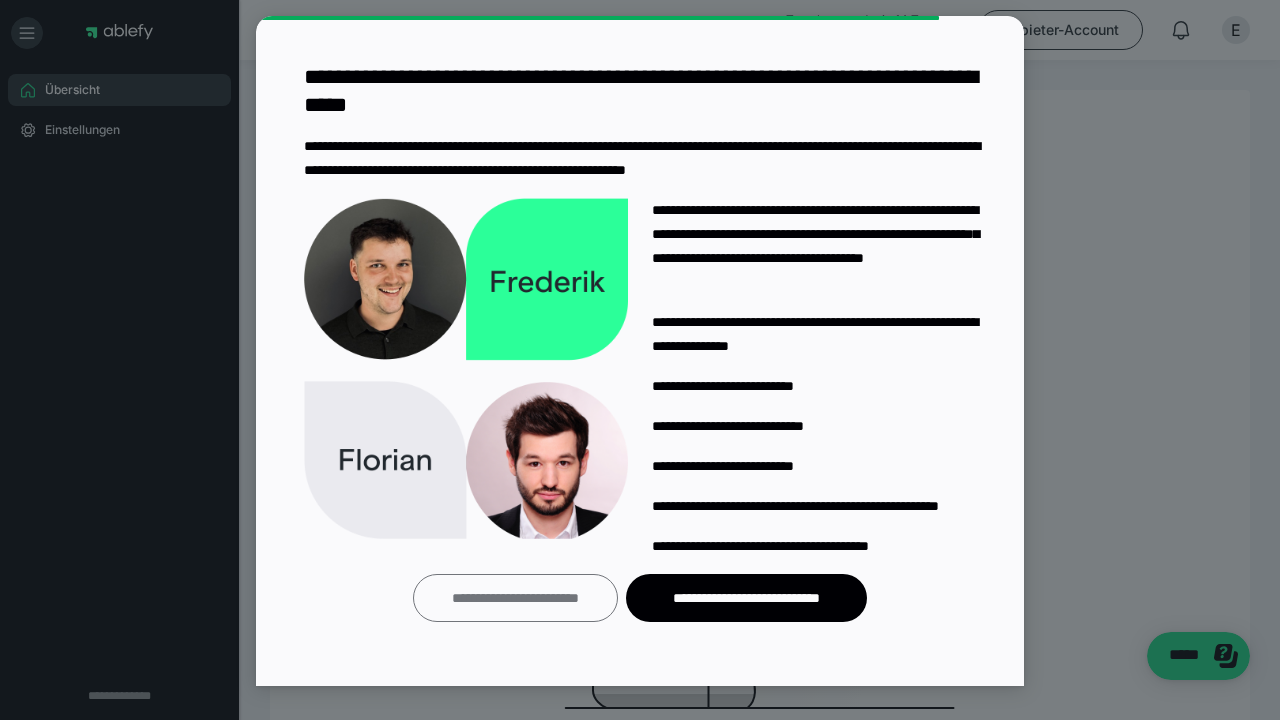 click on "**********" at bounding box center (515, 598) 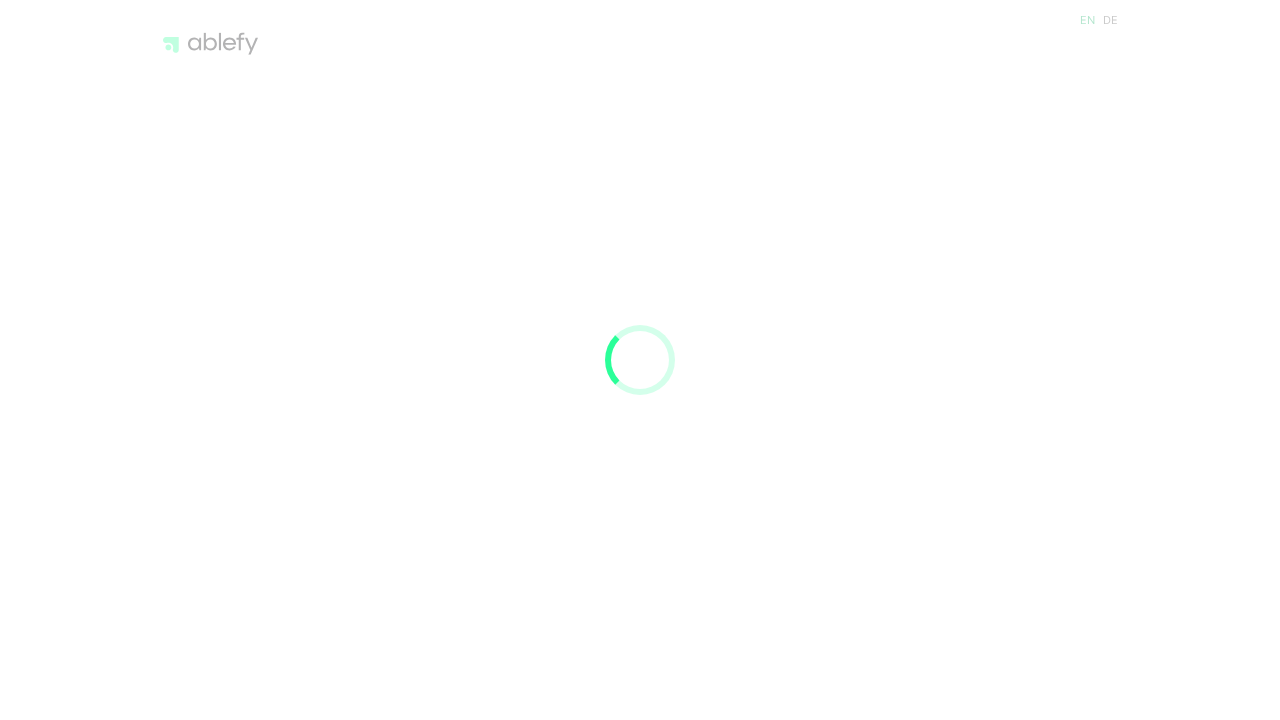 scroll, scrollTop: 0, scrollLeft: 0, axis: both 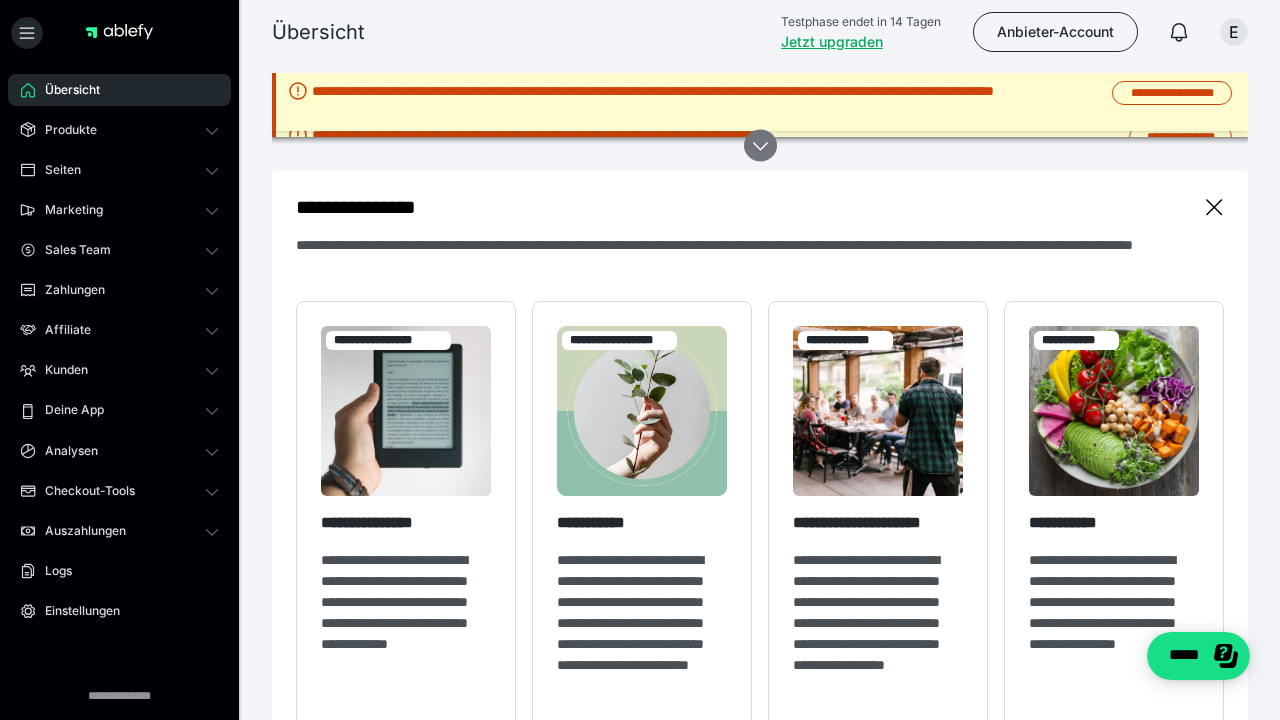 click 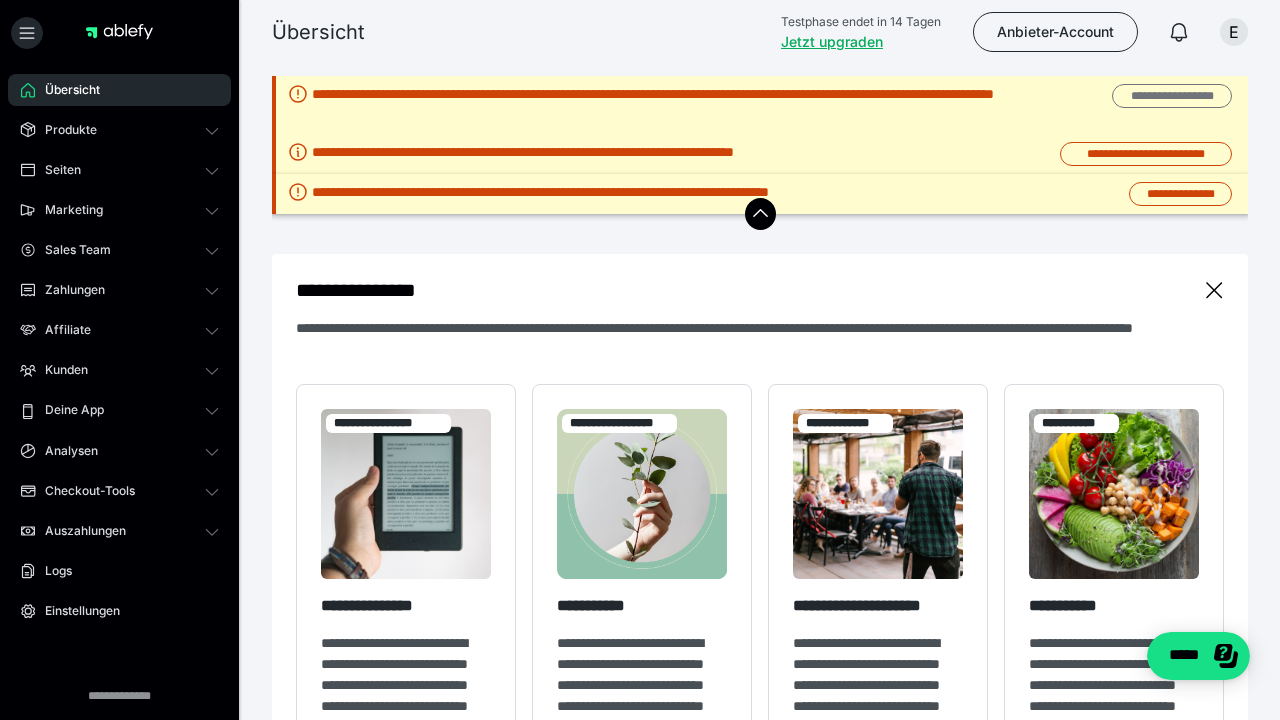 scroll, scrollTop: 0, scrollLeft: 0, axis: both 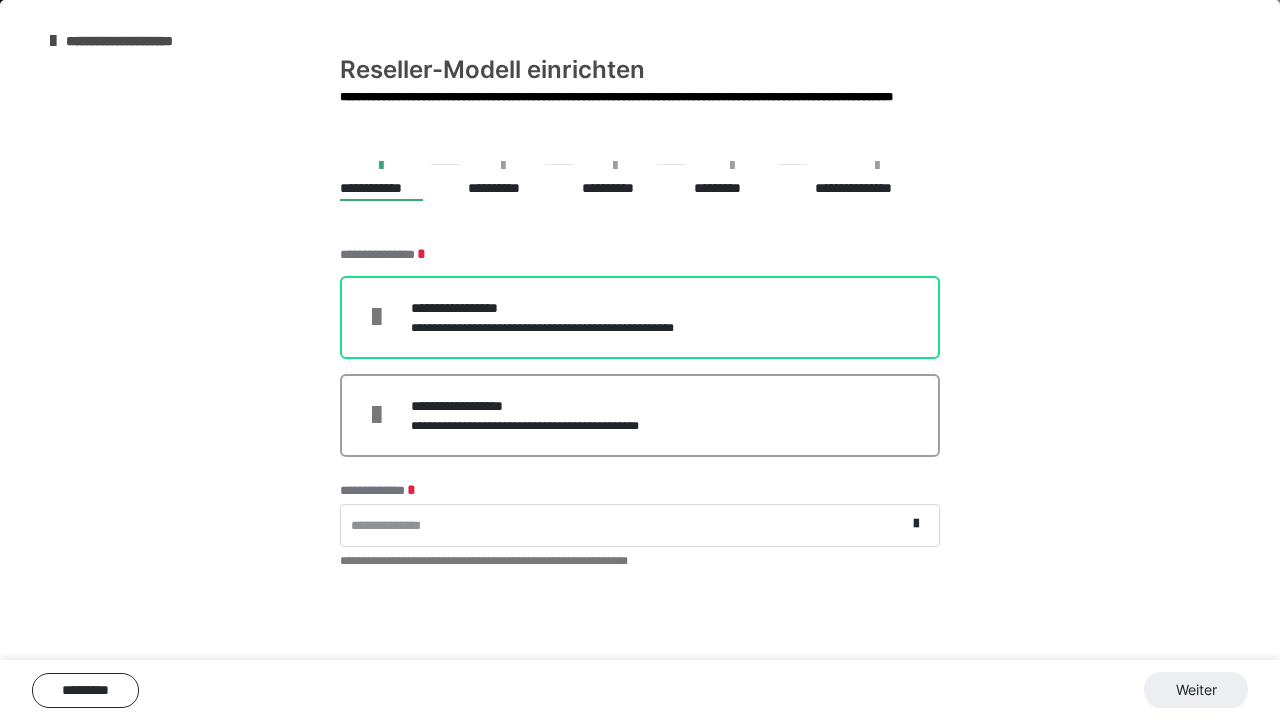 click at bounding box center (391, 317) 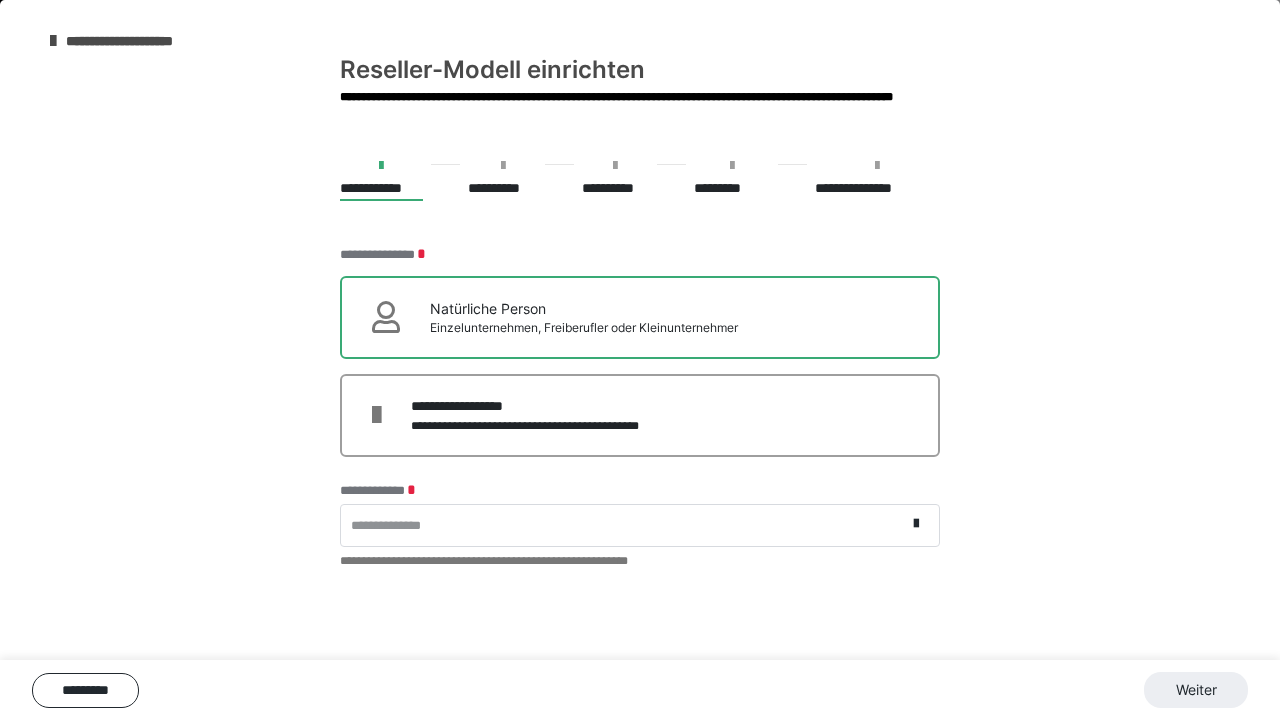click on "**********" at bounding box center (623, 525) 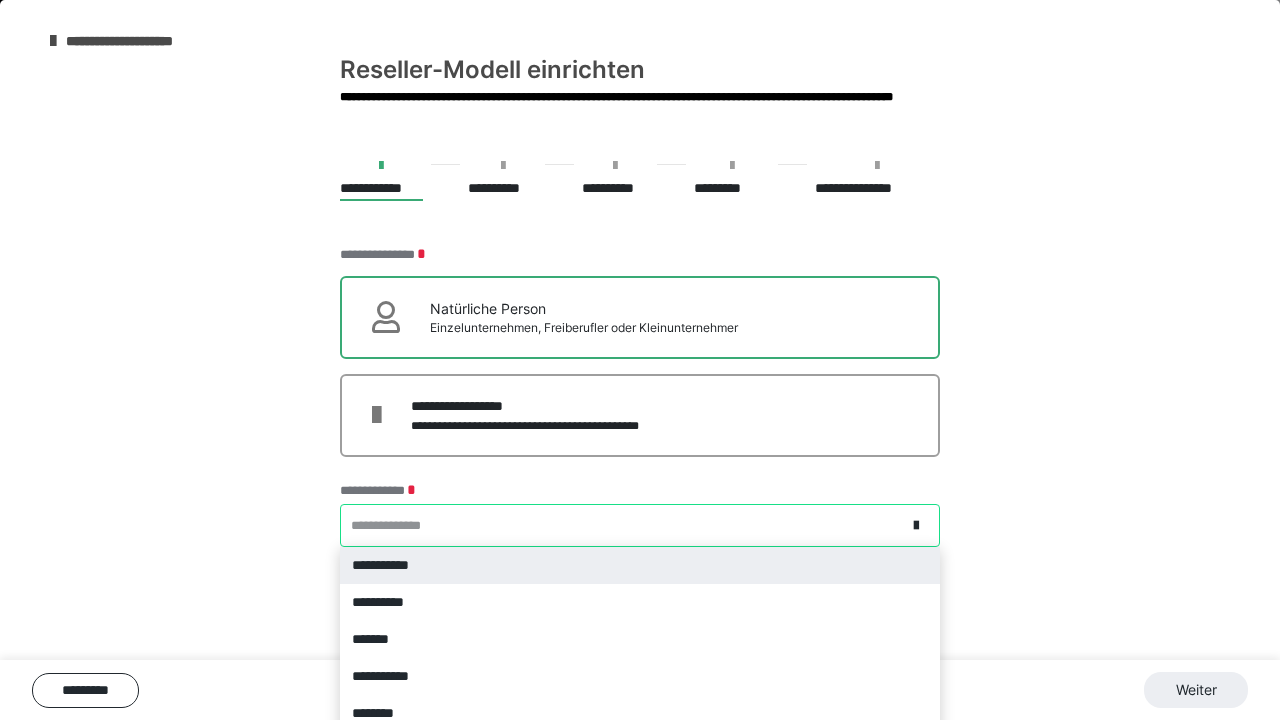 scroll, scrollTop: 29, scrollLeft: 0, axis: vertical 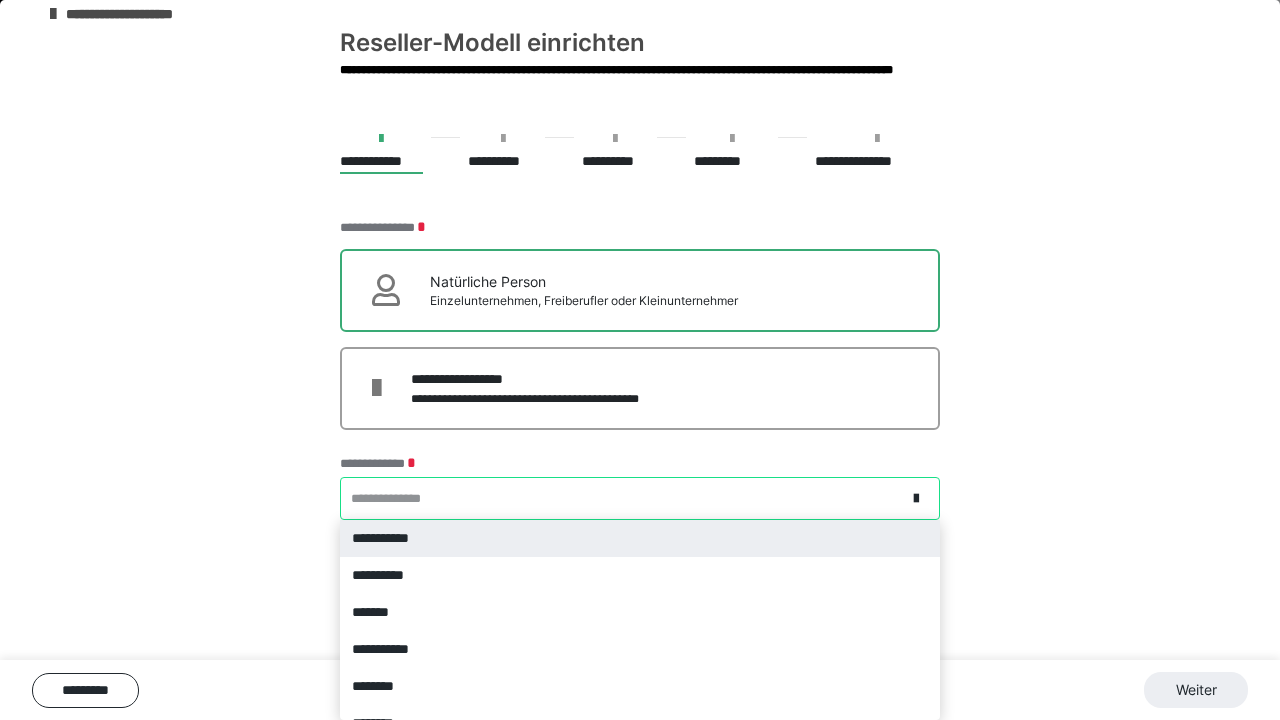 click on "**********" at bounding box center [640, 538] 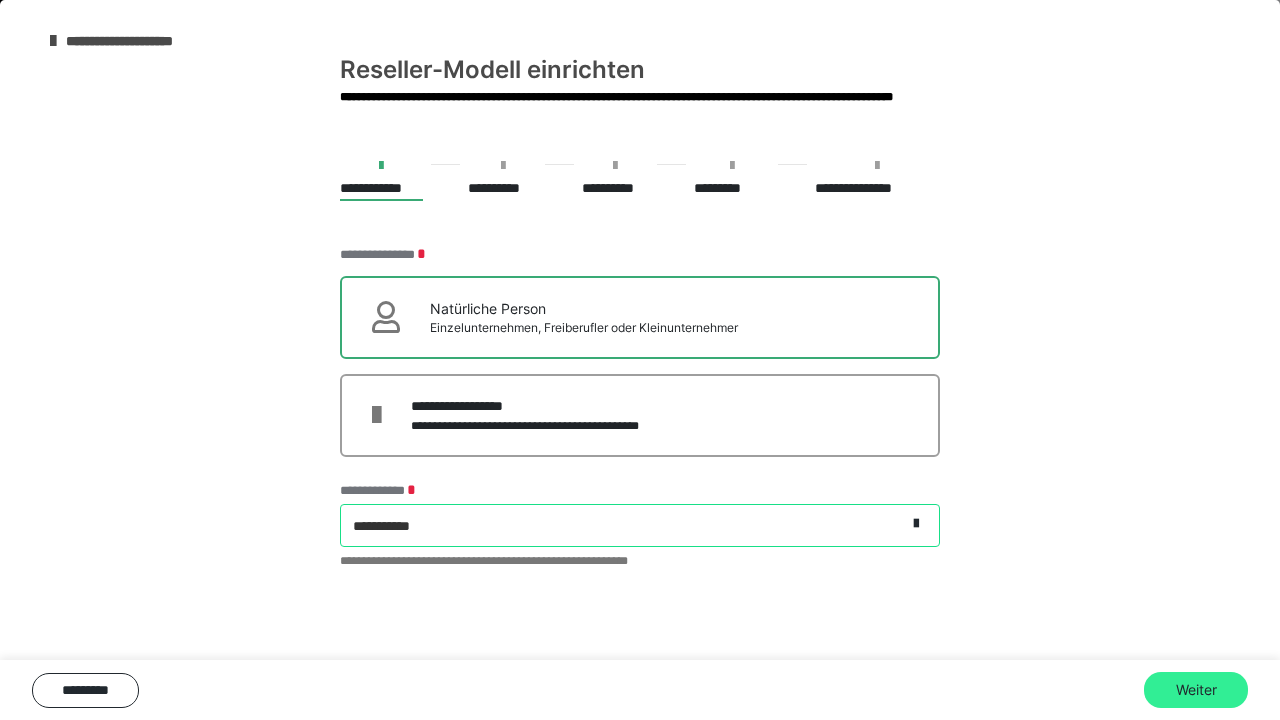 click on "Weiter" at bounding box center [1196, 690] 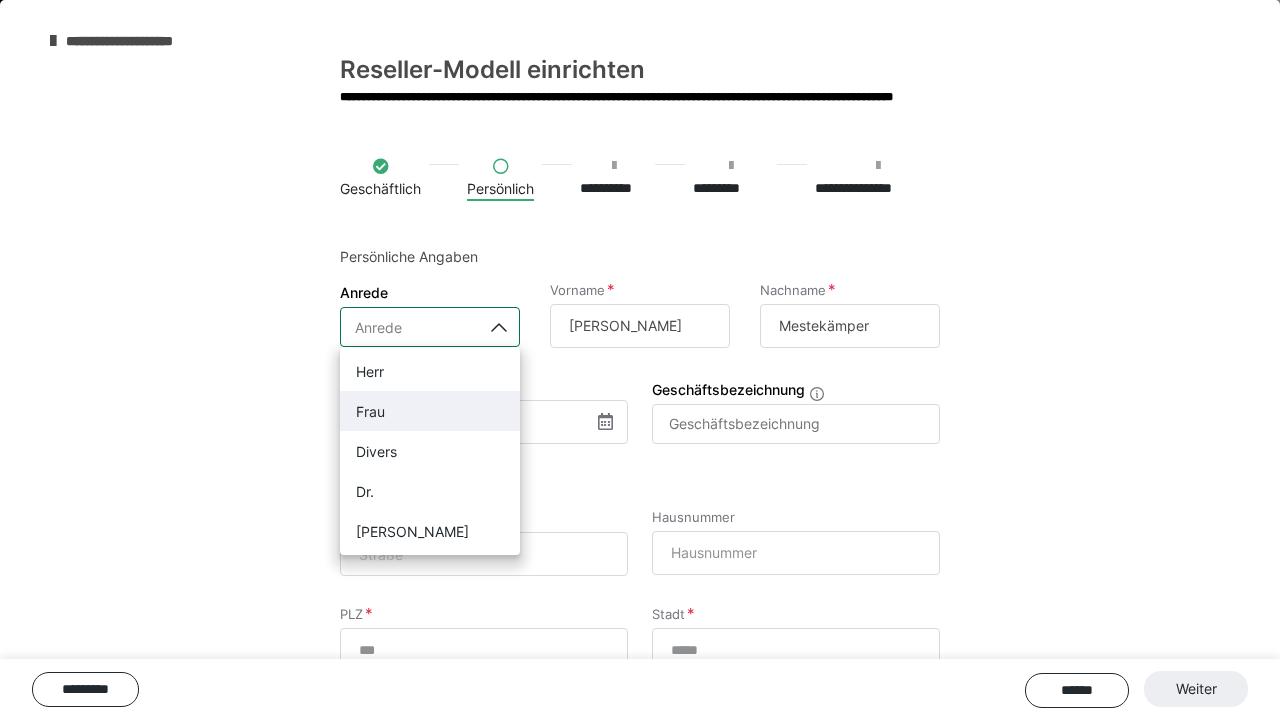 click on "Frau" at bounding box center (430, 411) 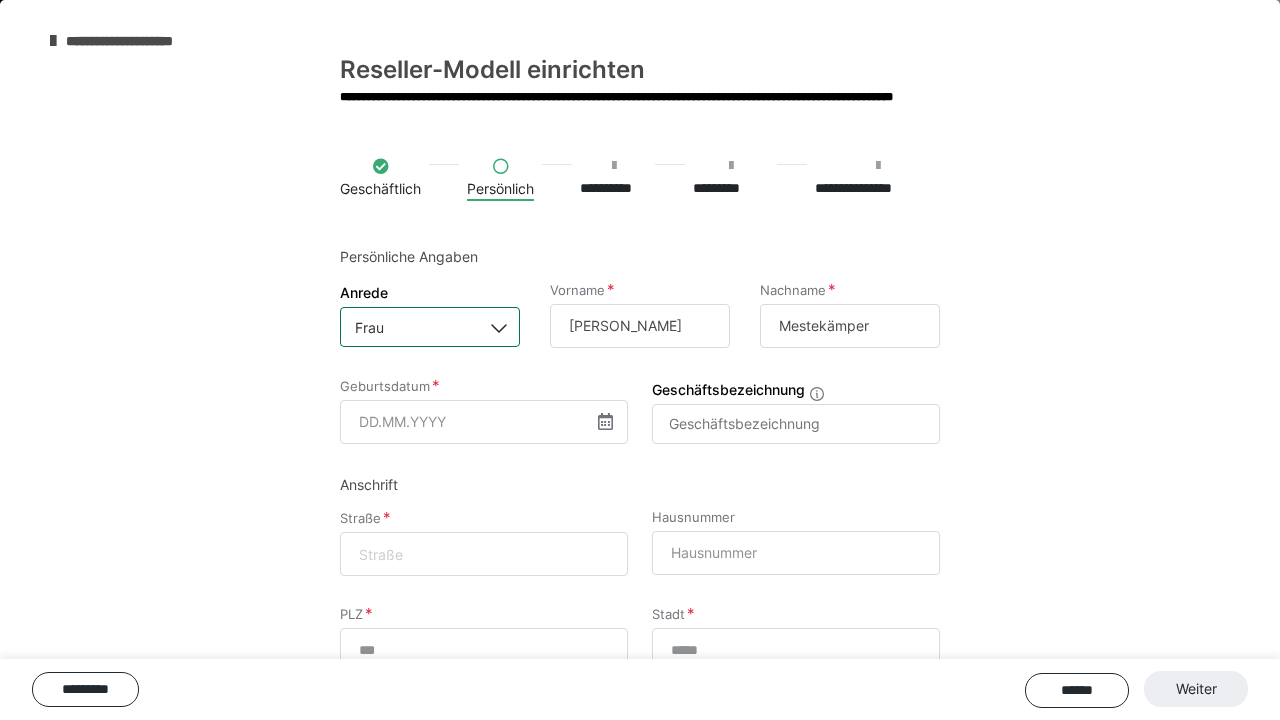 scroll, scrollTop: 21, scrollLeft: 0, axis: vertical 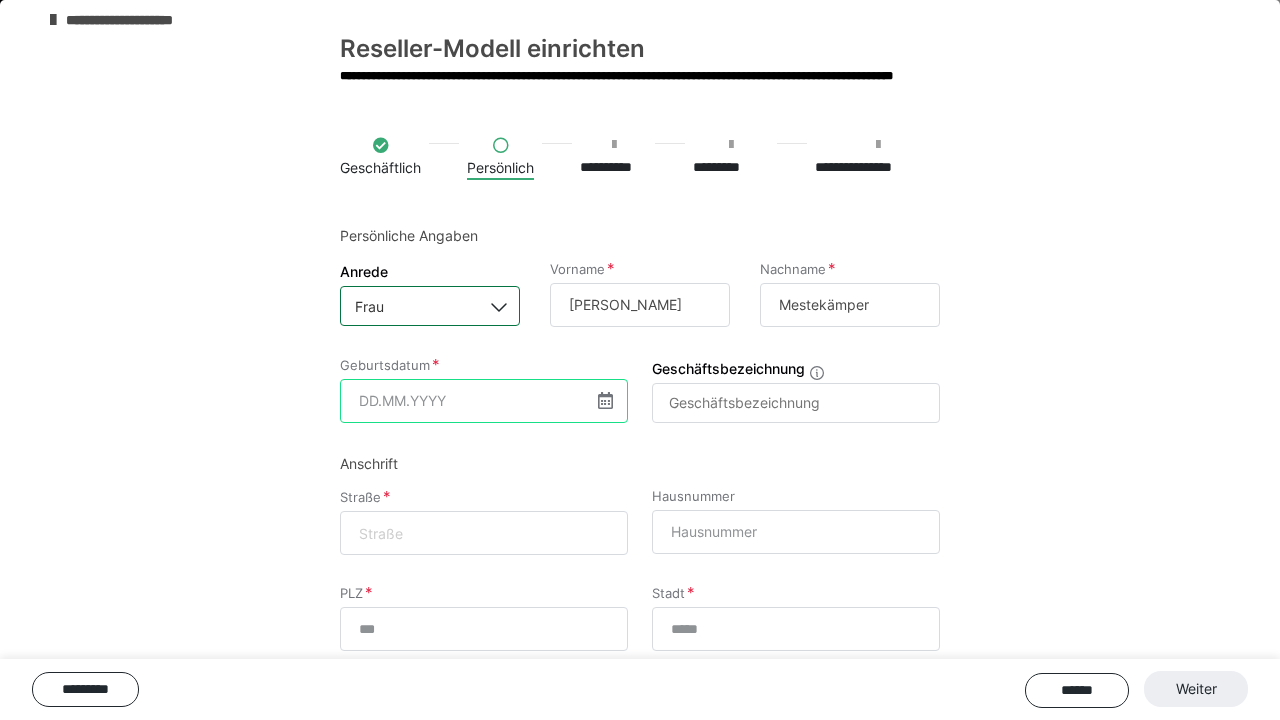 click at bounding box center (484, 401) 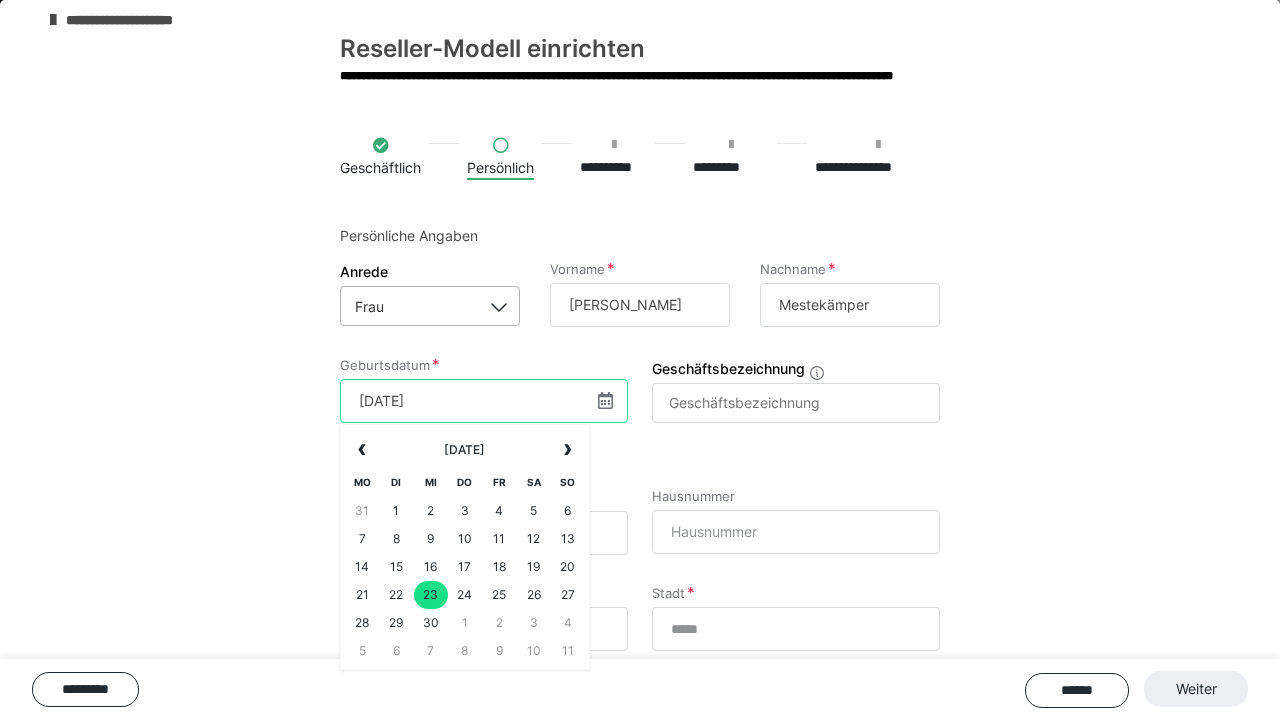 type on "[DATE]" 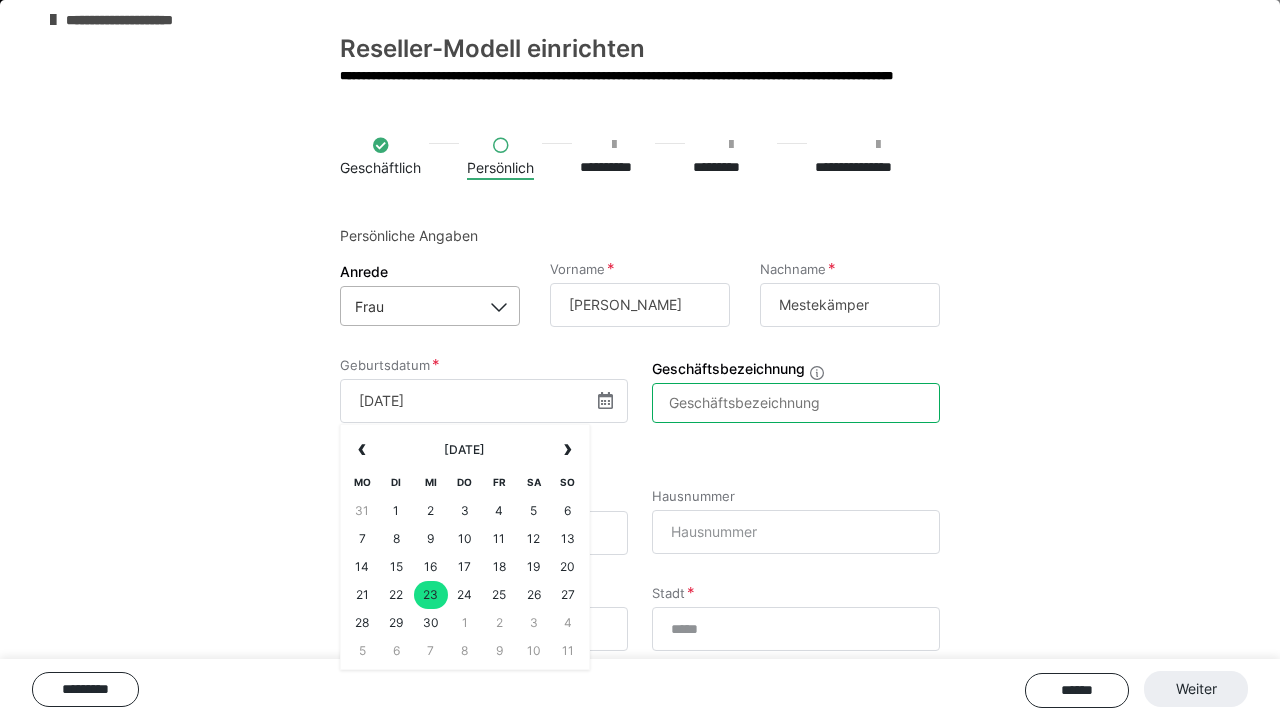 click on "Geschäftsbezeichnung" at bounding box center (796, 403) 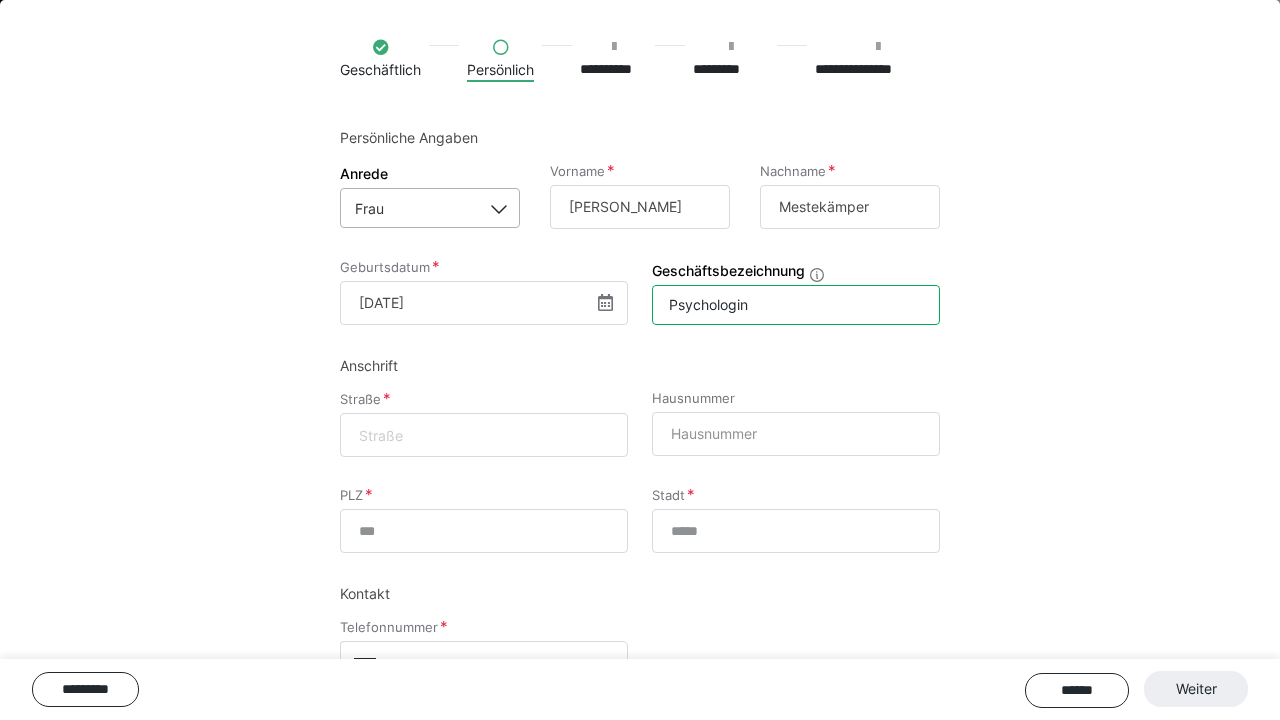scroll, scrollTop: 123, scrollLeft: 0, axis: vertical 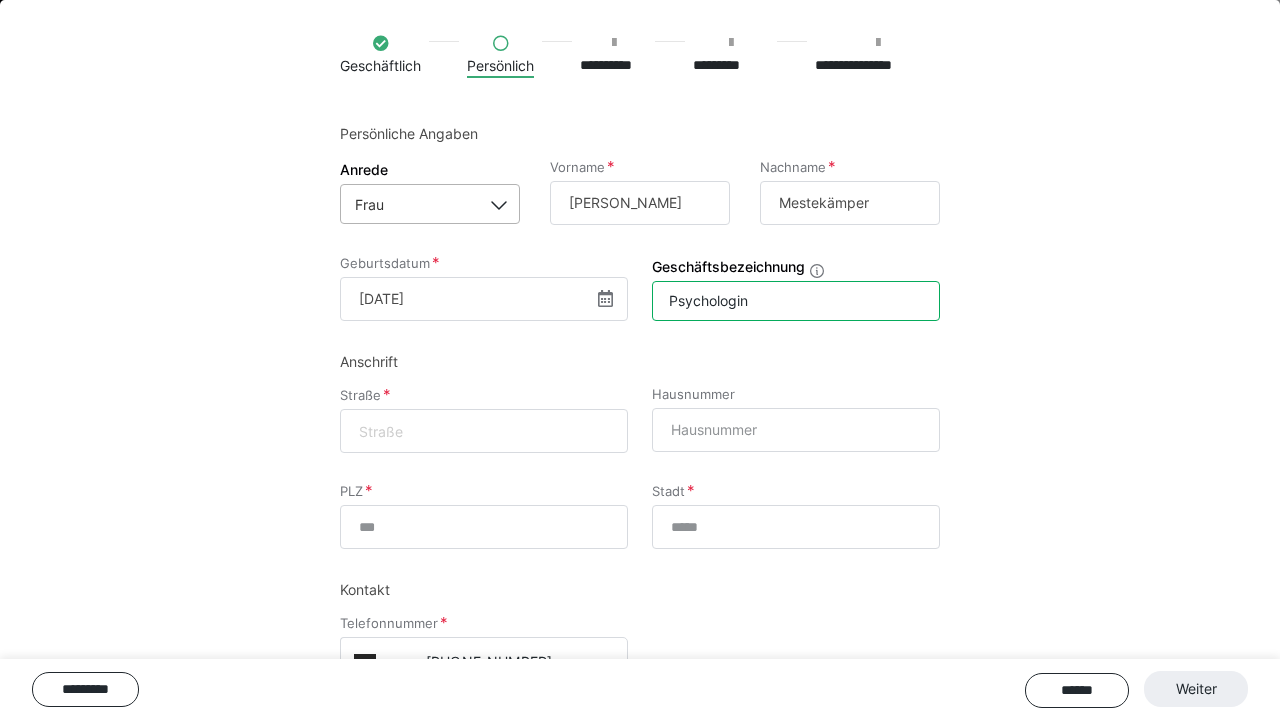 type on "Psychologin" 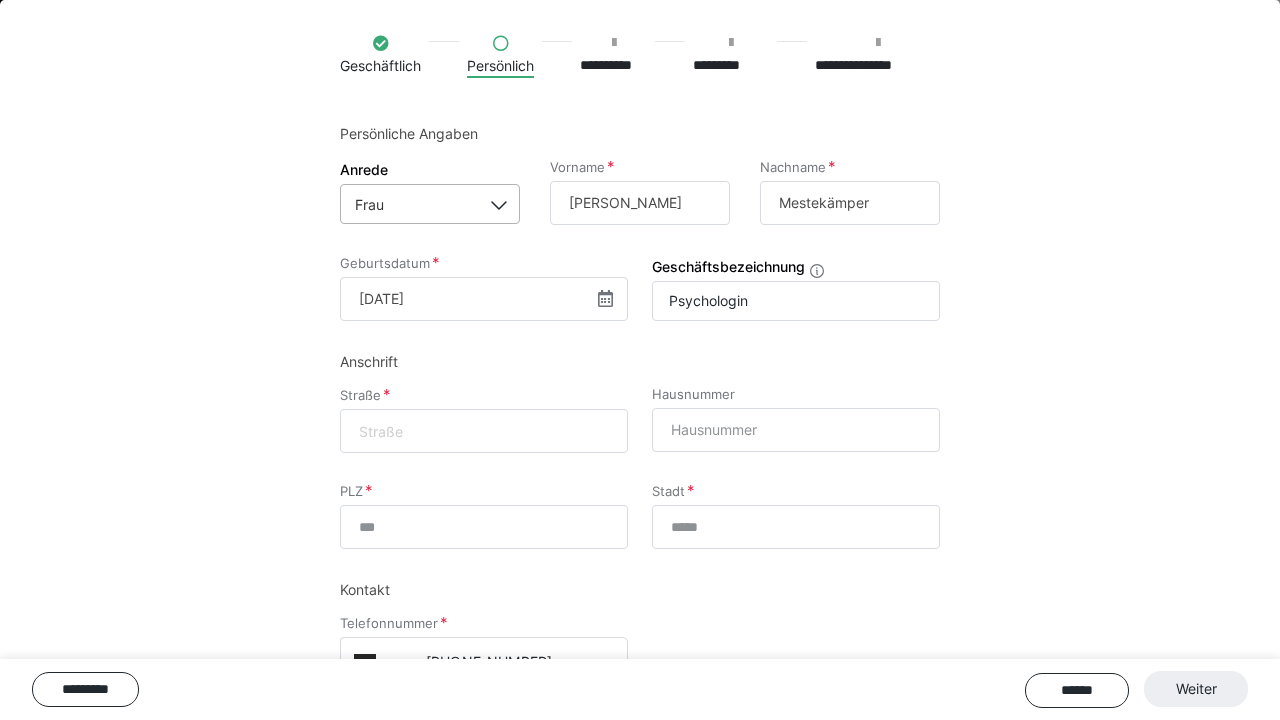 click at bounding box center (484, 431) 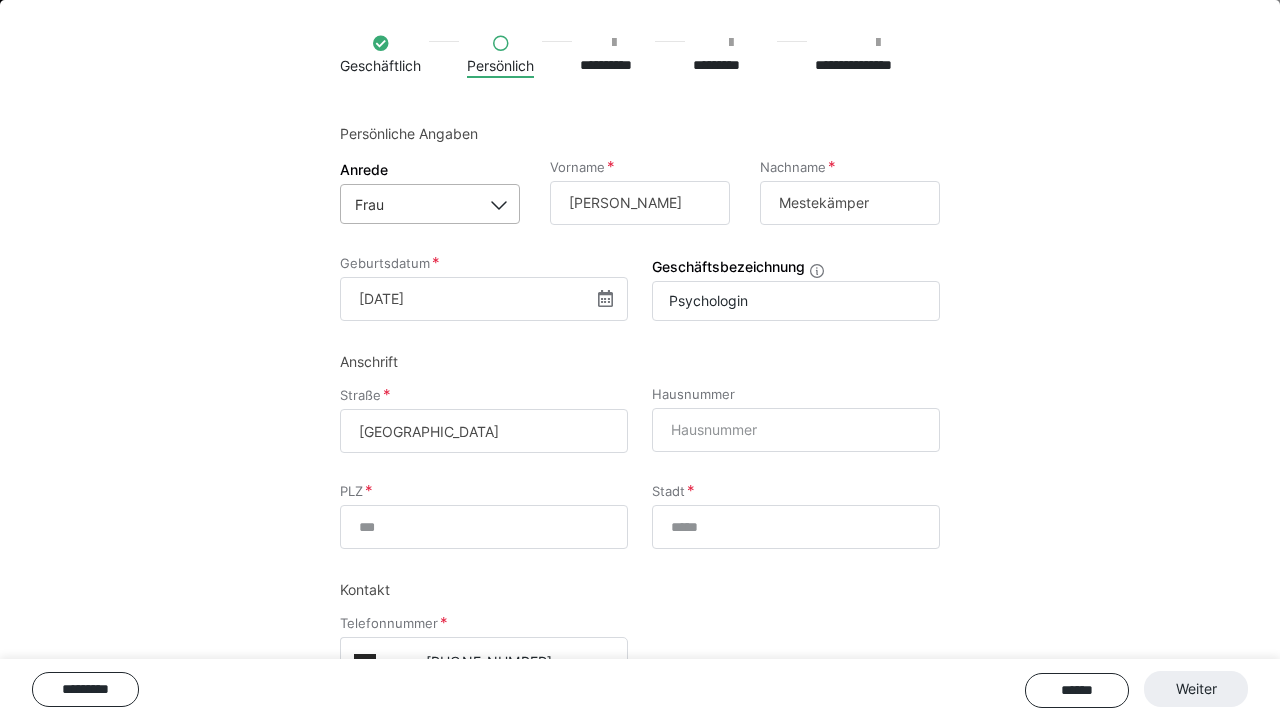 type on "[GEOGRAPHIC_DATA]" 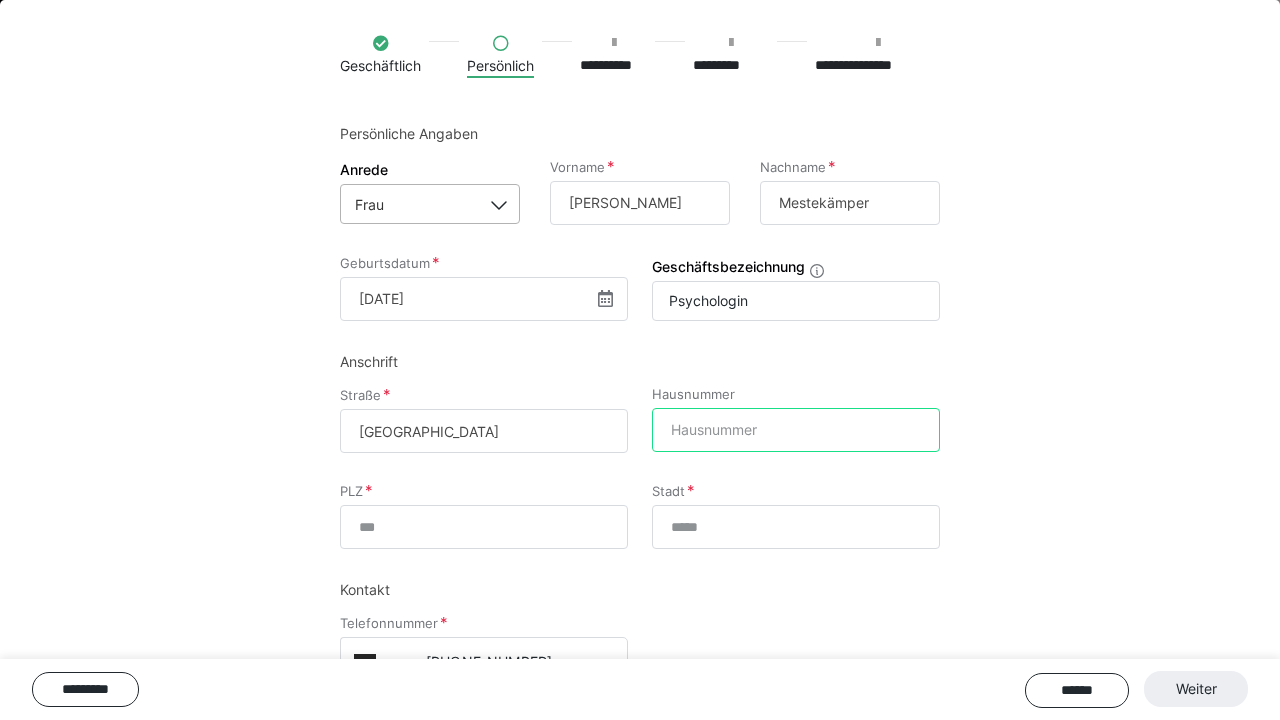 click on "Hausnummer" at bounding box center [796, 430] 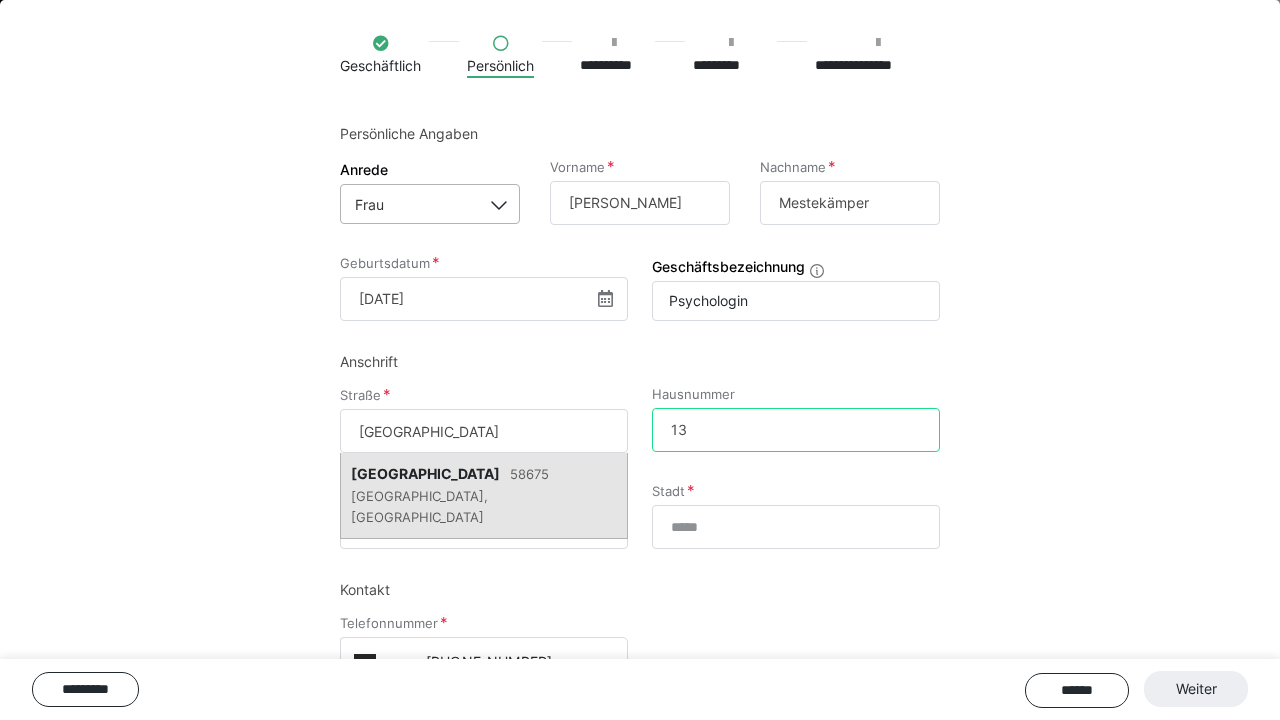 type on "13" 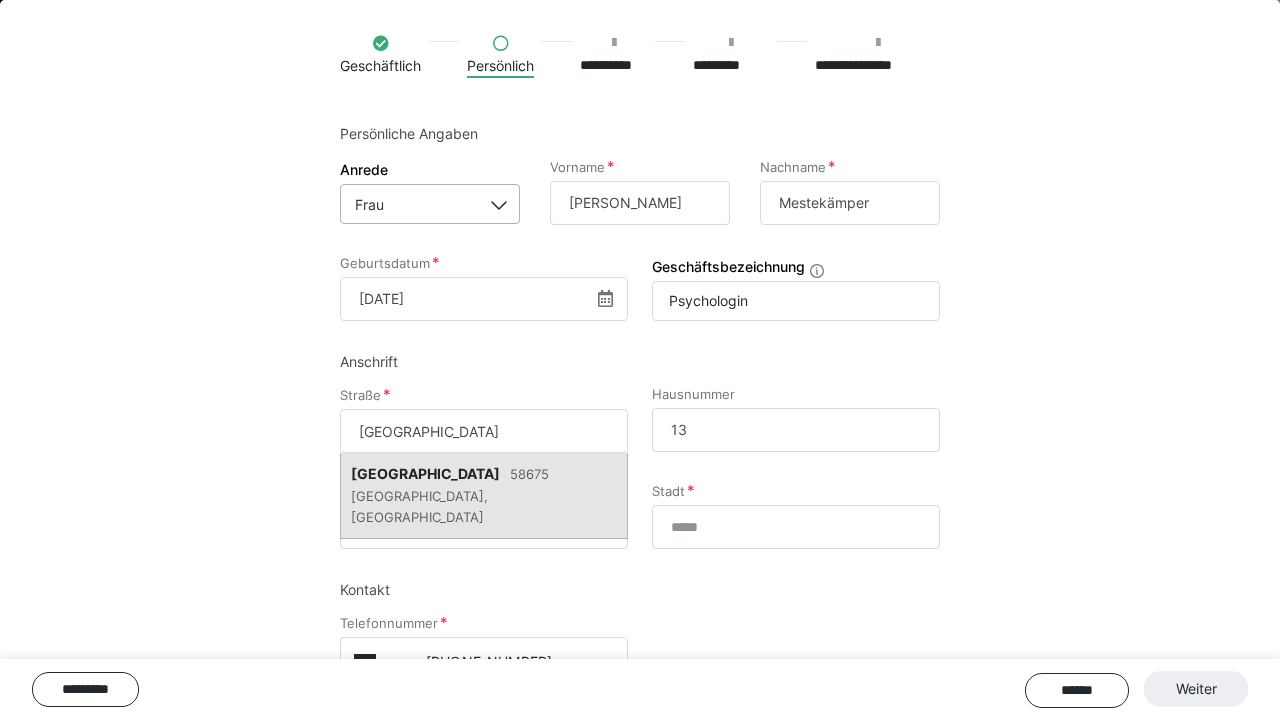 click on "58675 [GEOGRAPHIC_DATA], [GEOGRAPHIC_DATA]" at bounding box center [450, 495] 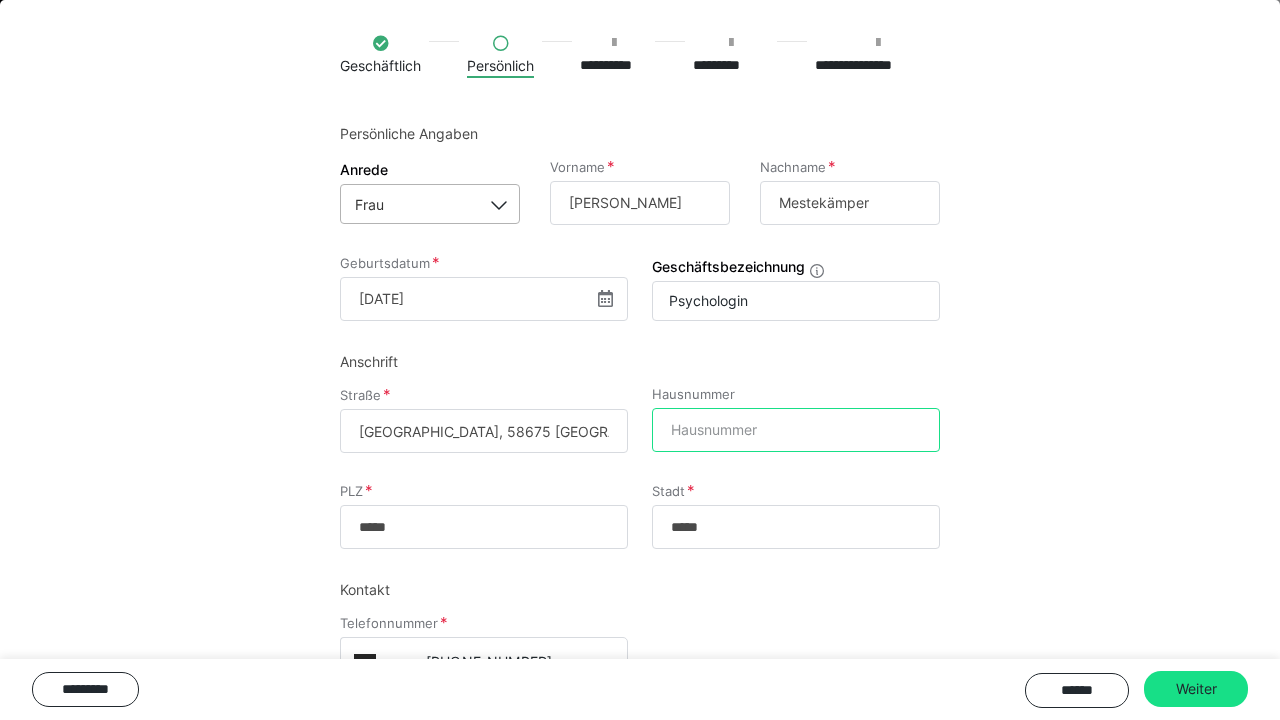click on "Hausnummer" at bounding box center [796, 430] 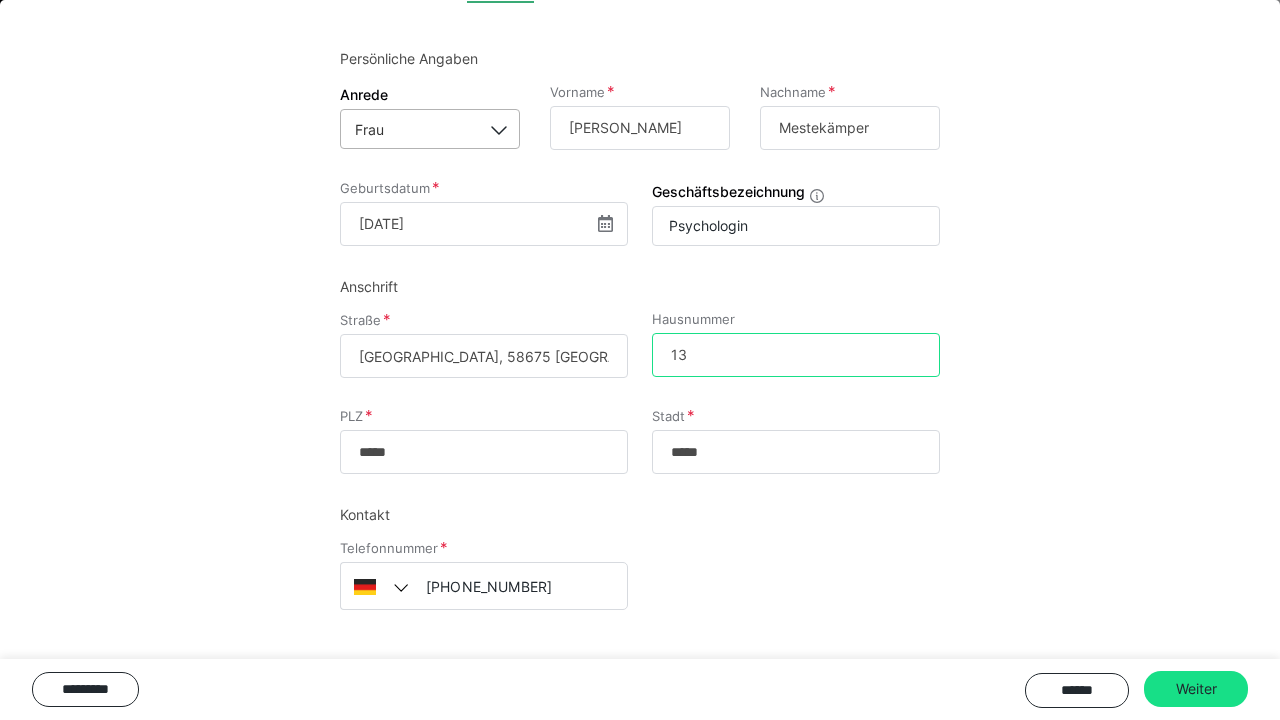 scroll, scrollTop: 200, scrollLeft: 0, axis: vertical 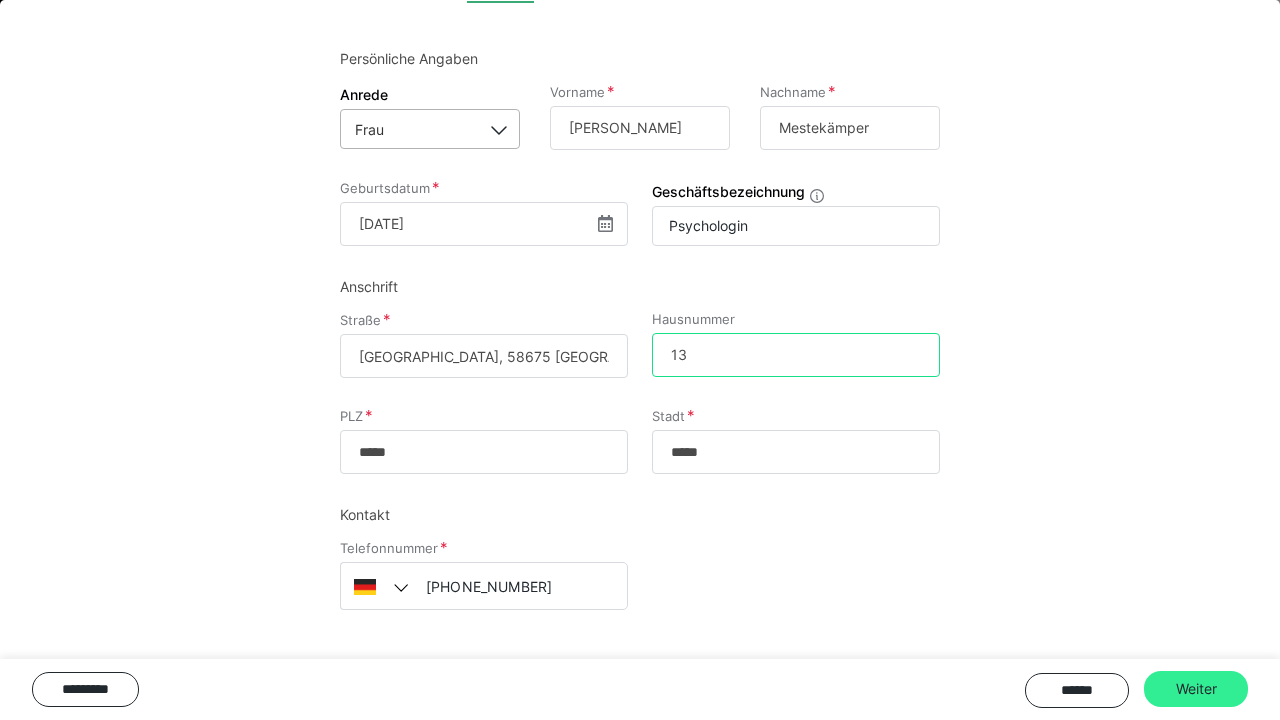 type on "13" 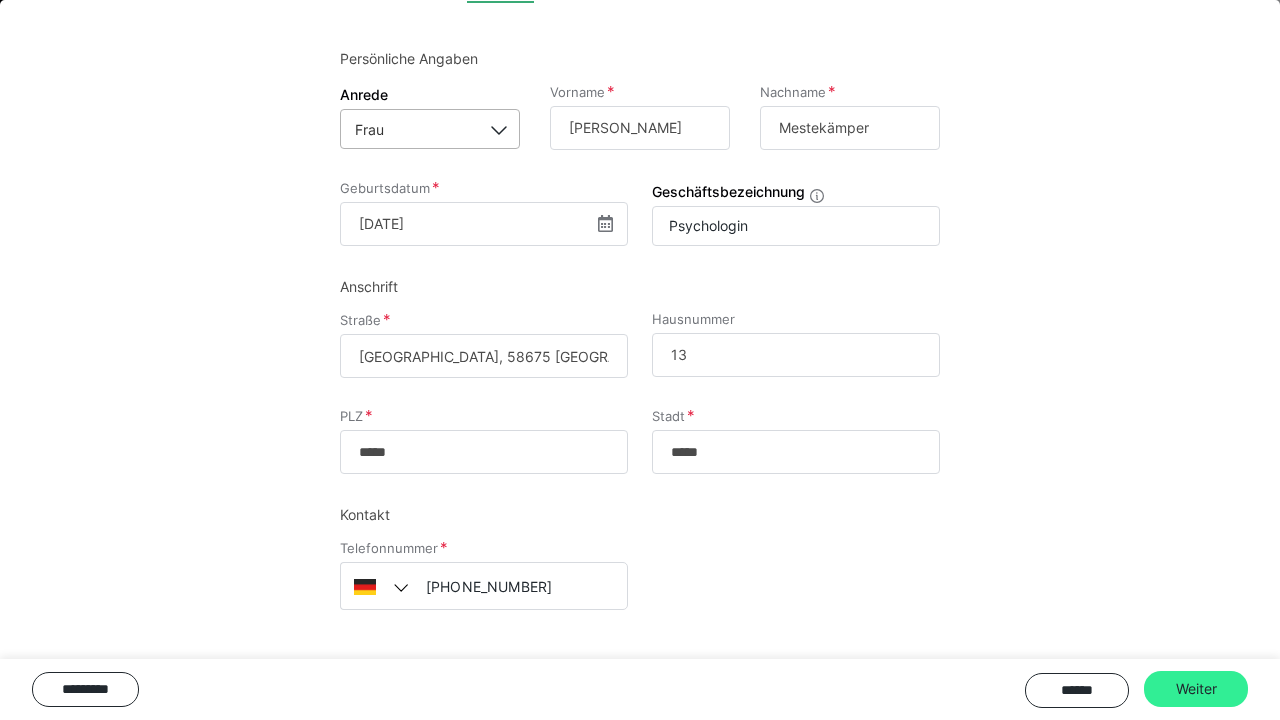 click on "Weiter" at bounding box center (1196, 689) 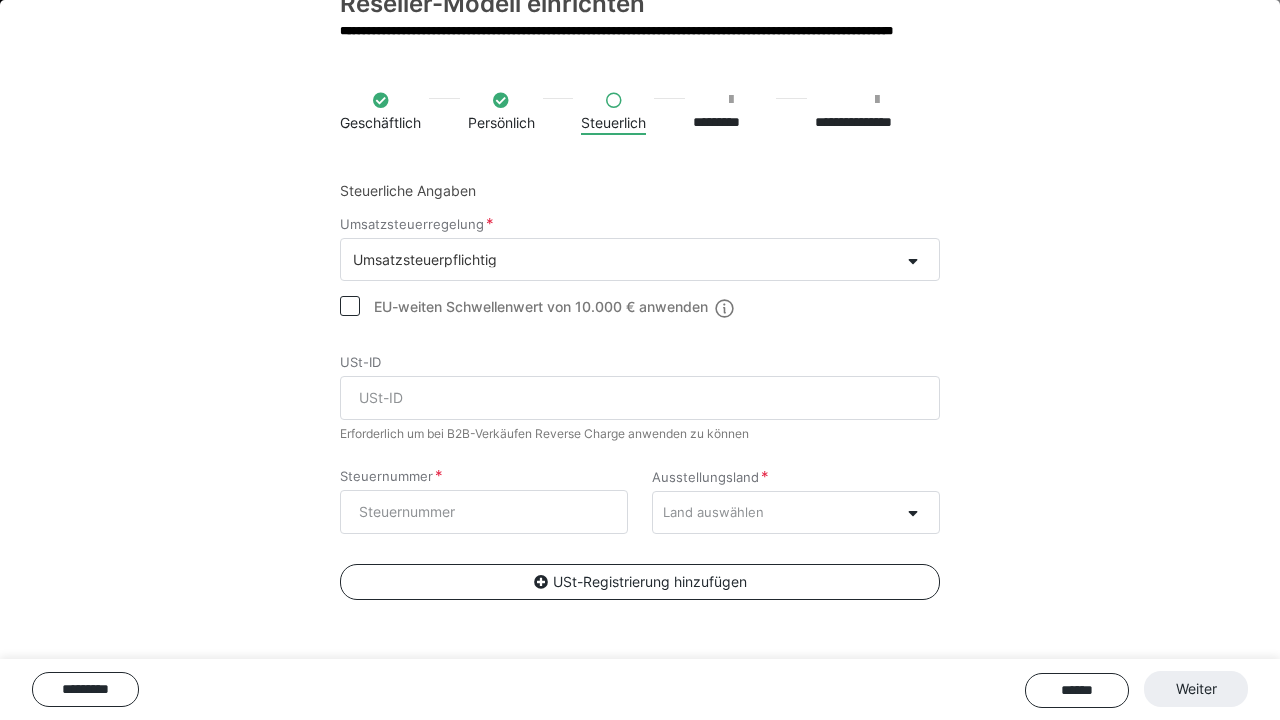 scroll, scrollTop: 69, scrollLeft: 0, axis: vertical 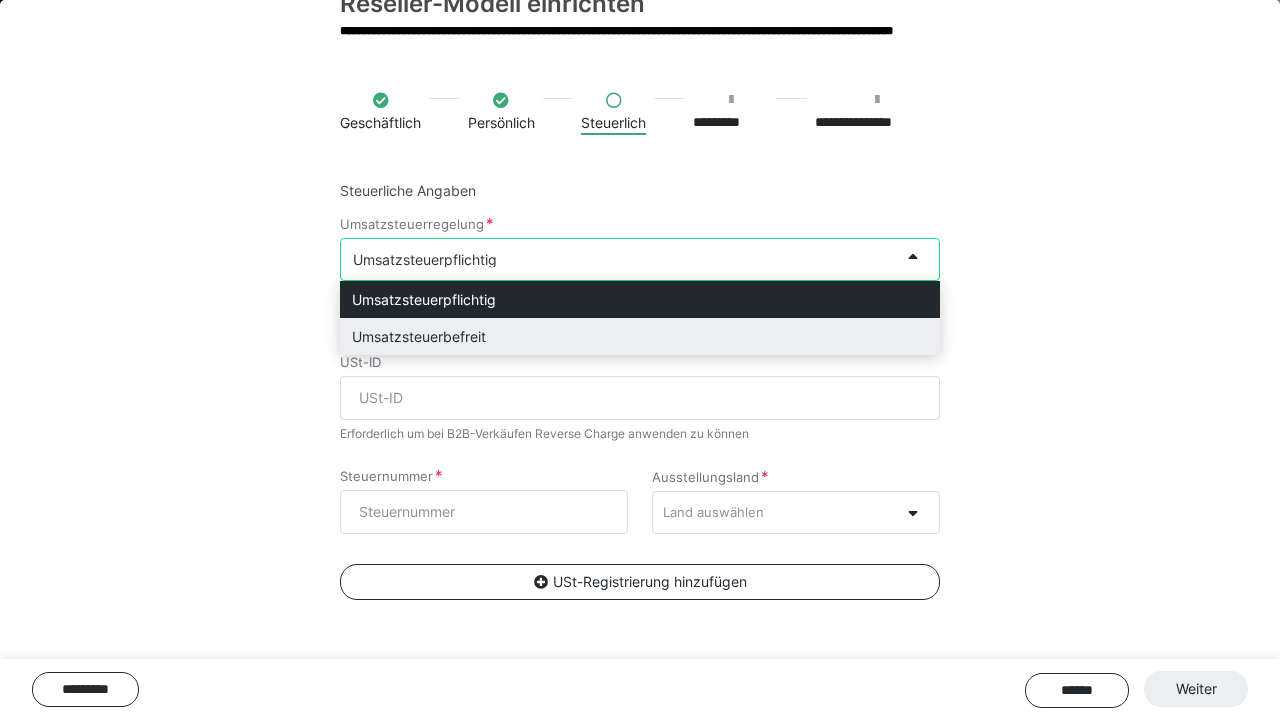 click on "Umsatzsteuerbefreit" at bounding box center [640, 336] 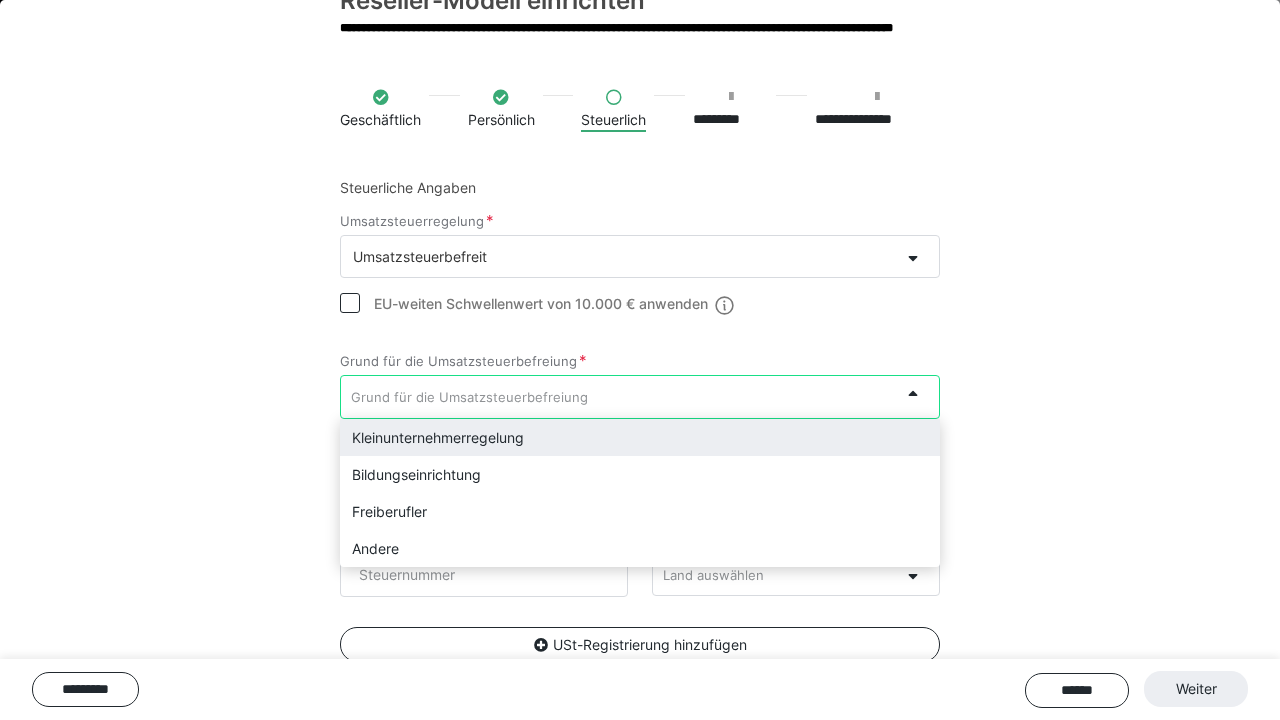 click on "Grund für die Umsatzsteuerbefreiung" at bounding box center (469, 397) 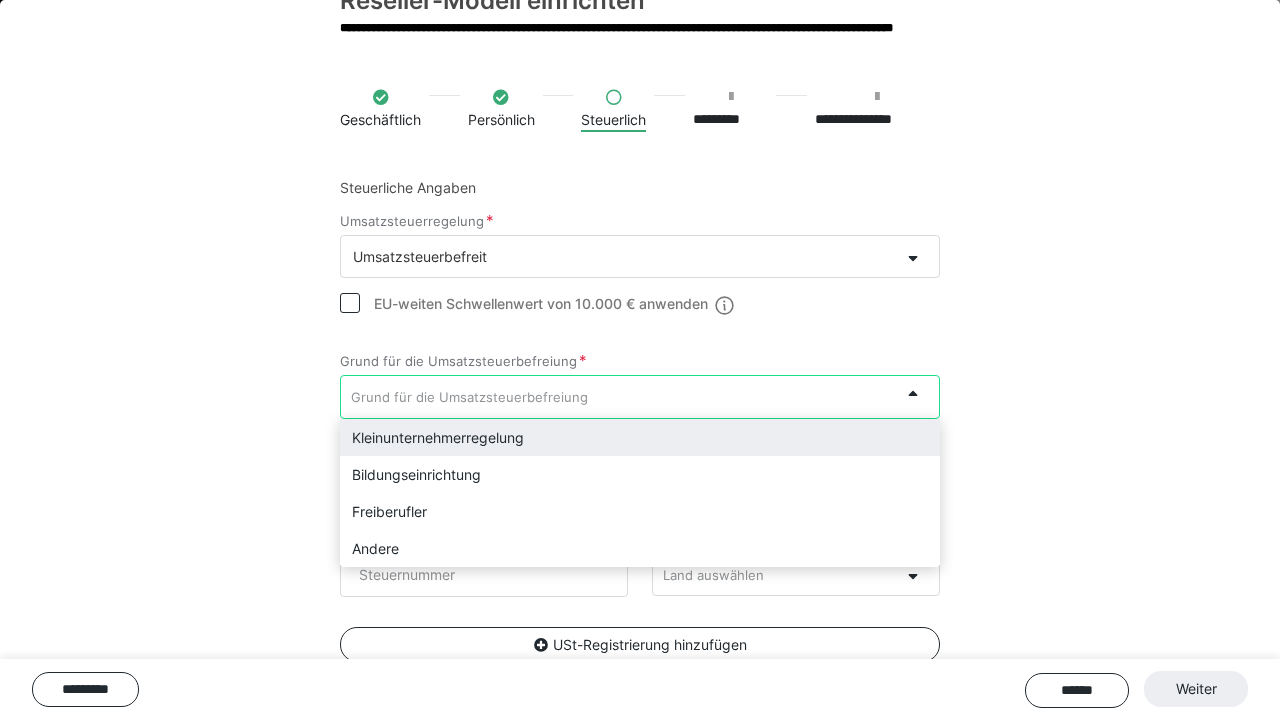 click on "Kleinunternehmerregelung" at bounding box center [640, 437] 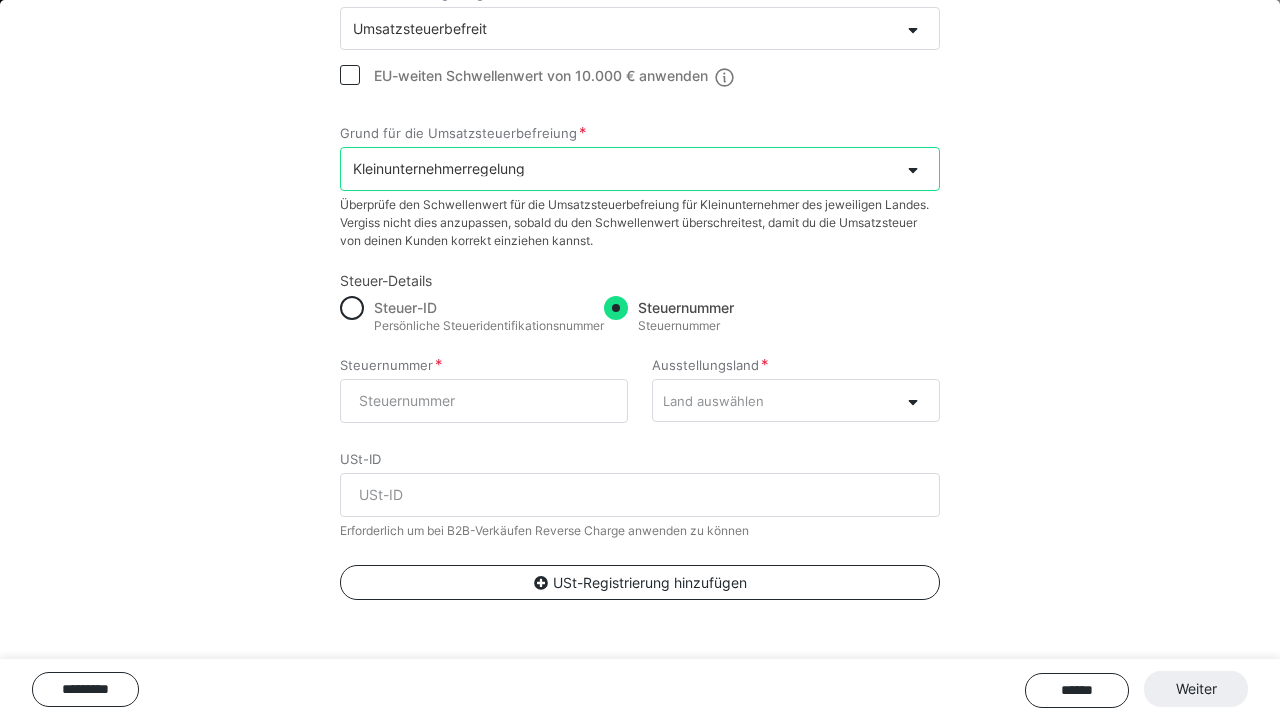 scroll, scrollTop: 302, scrollLeft: 0, axis: vertical 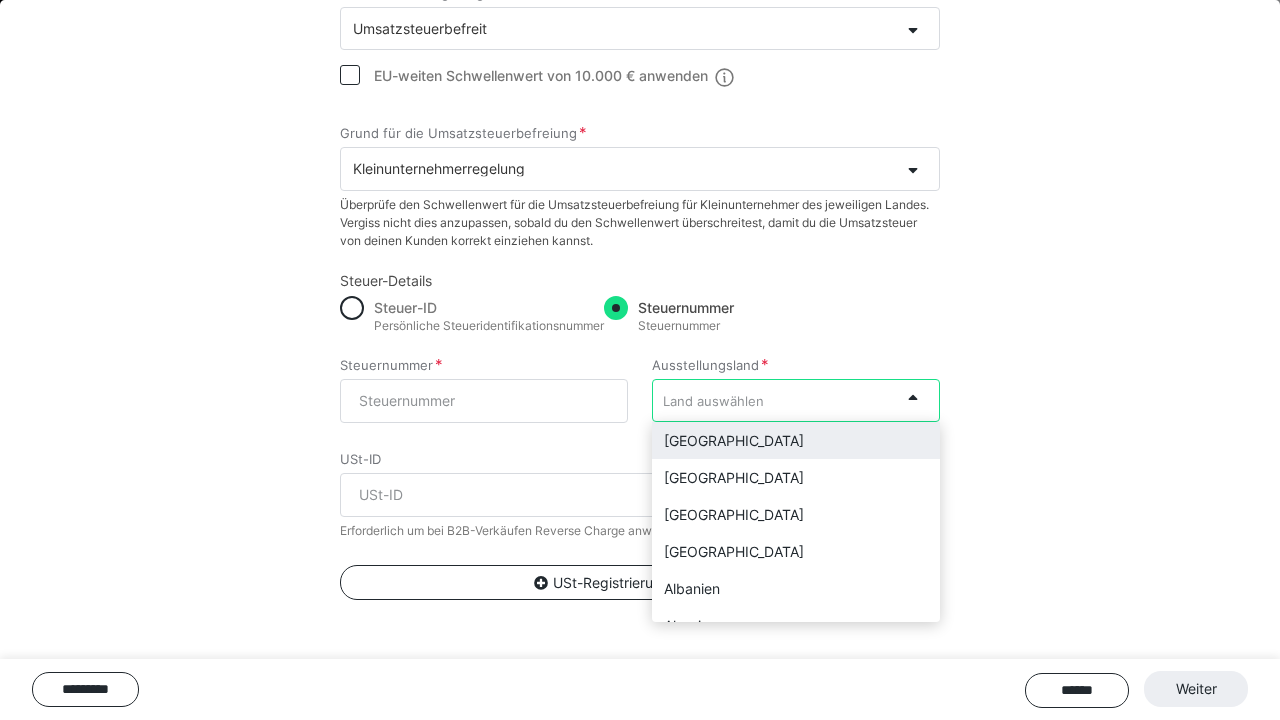 click on "[GEOGRAPHIC_DATA]" at bounding box center [796, 440] 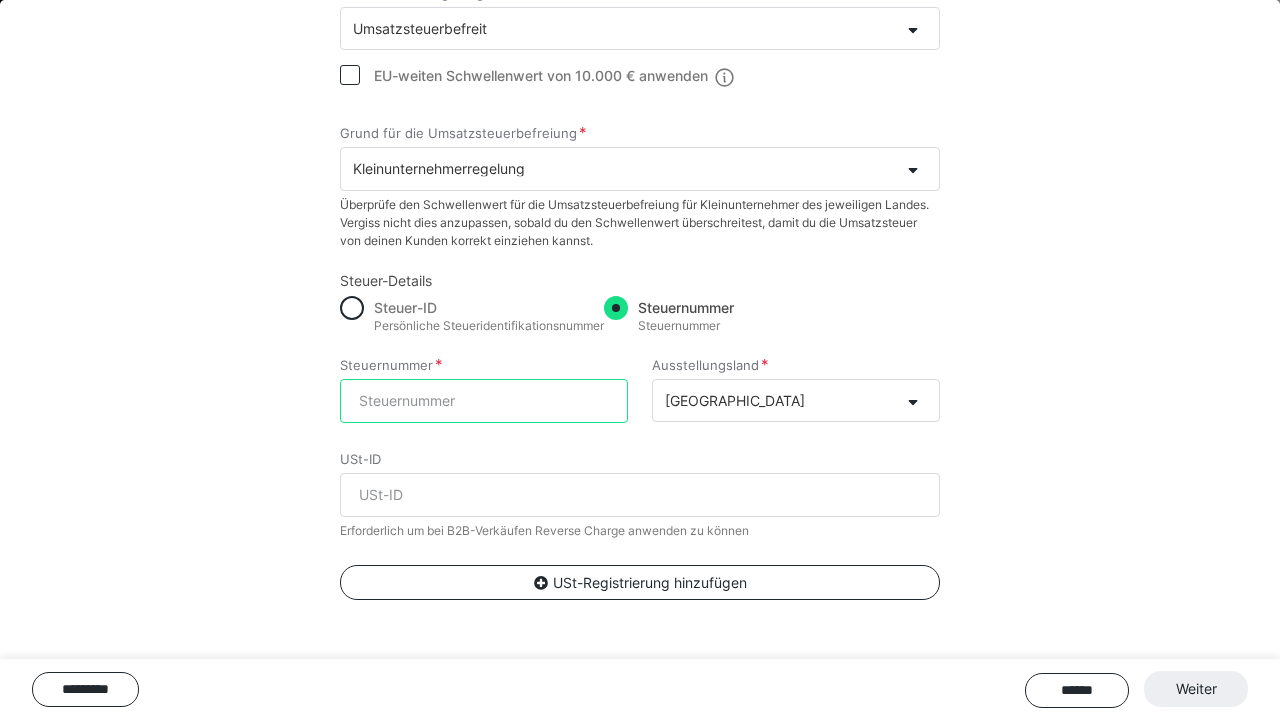 click on "Steuernummer" at bounding box center (484, 401) 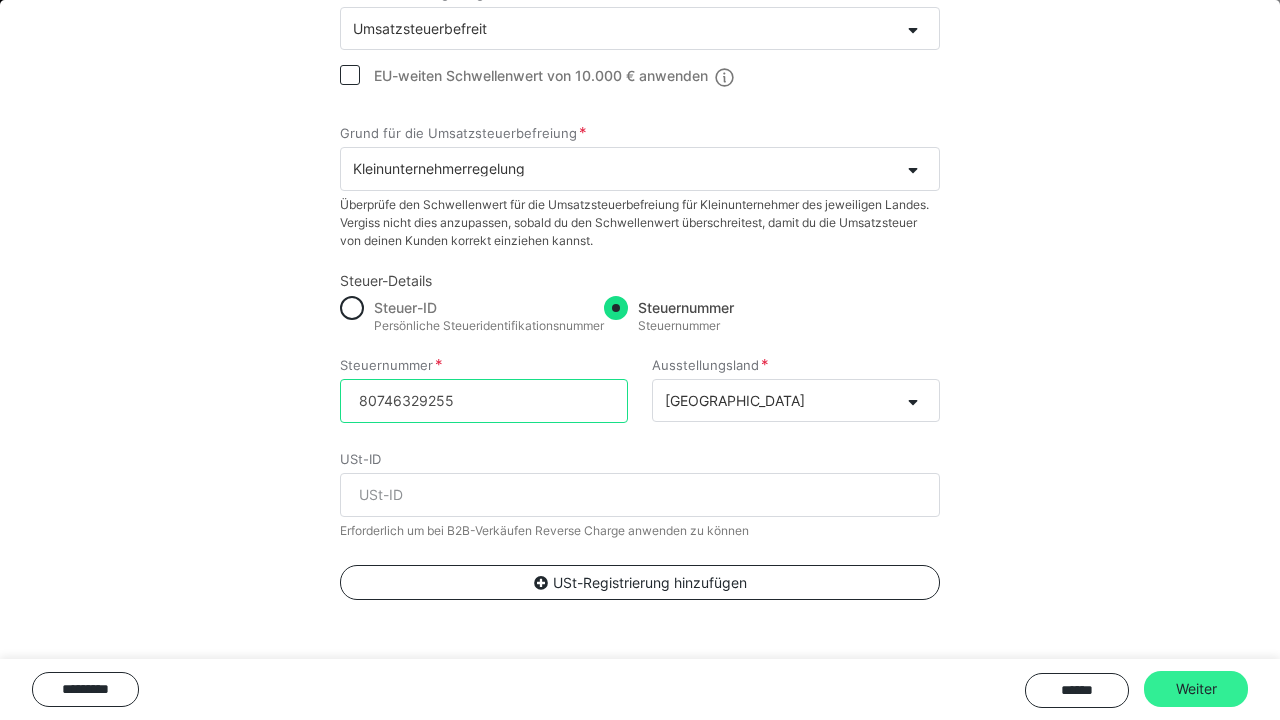 type on "80746329255" 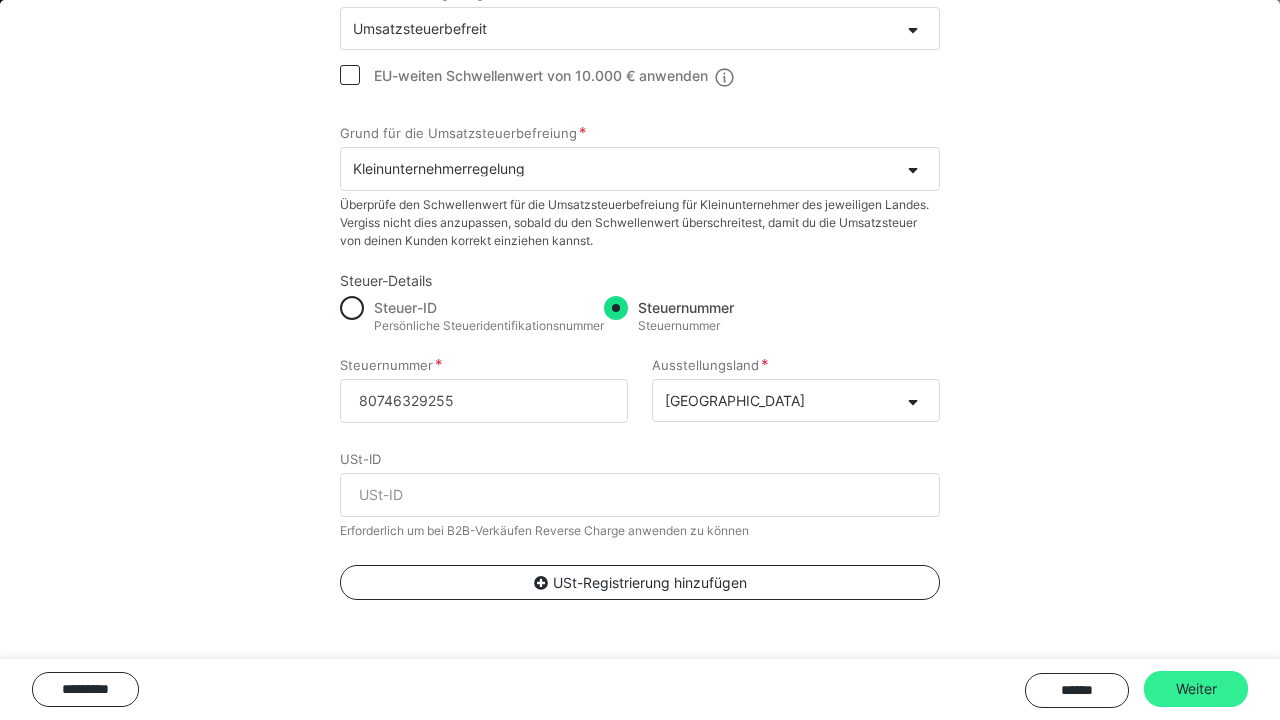 click on "Weiter" at bounding box center (1196, 689) 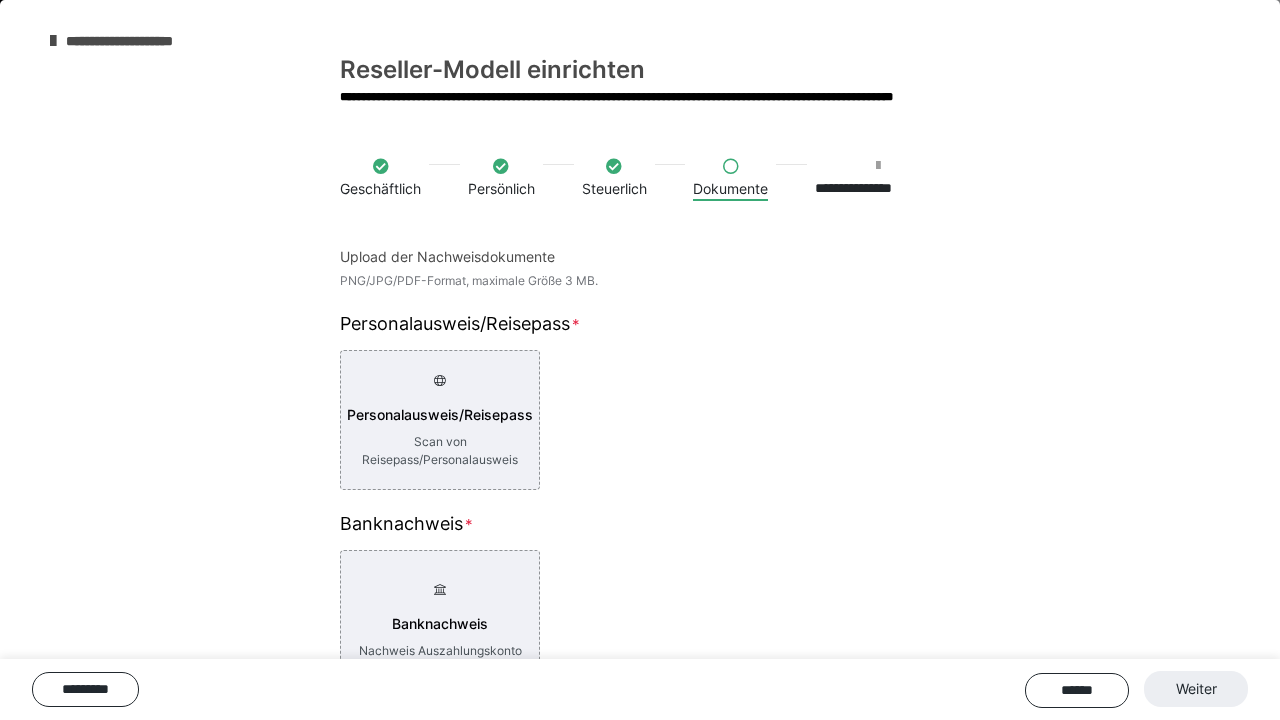 scroll, scrollTop: 0, scrollLeft: 0, axis: both 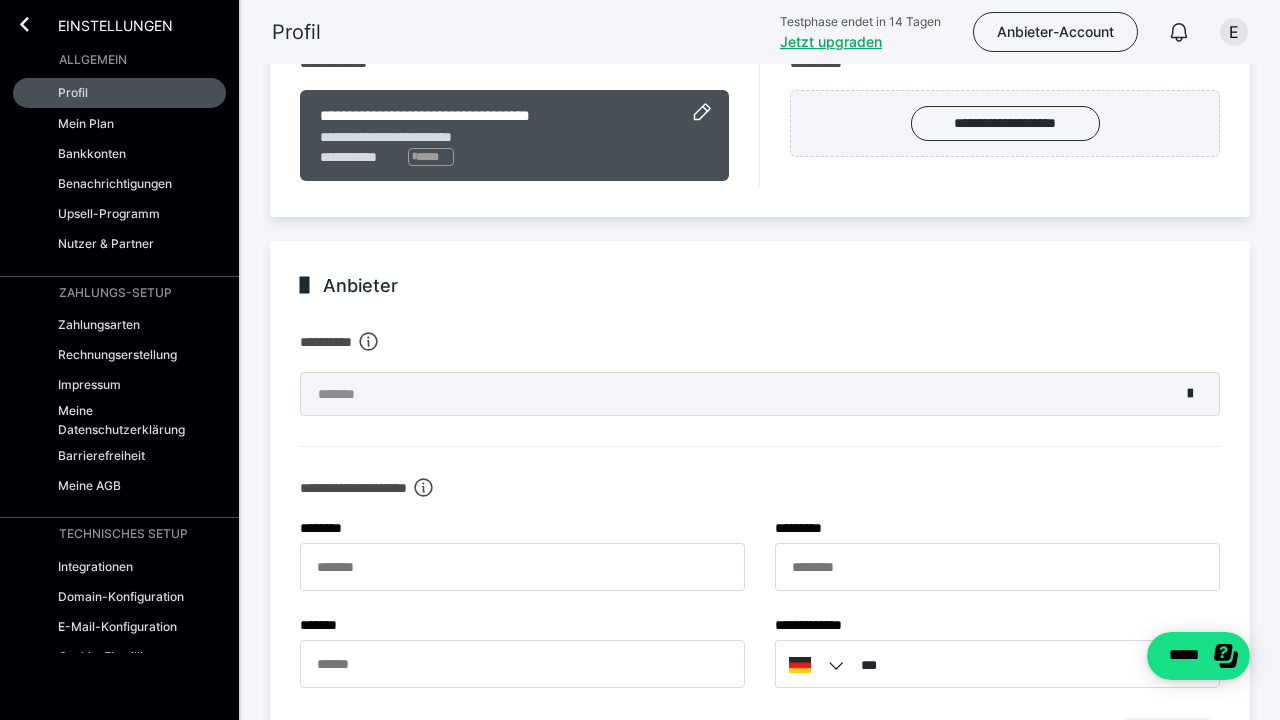 click on "*******" at bounding box center (760, 394) 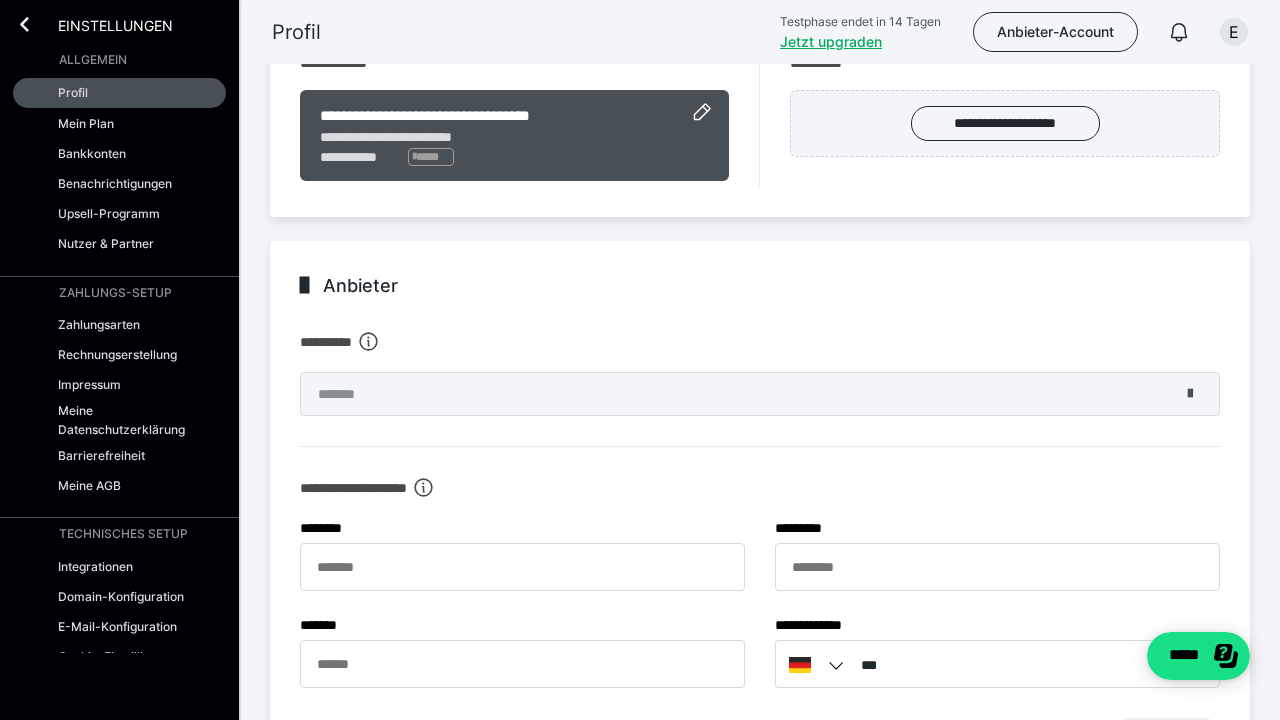 click at bounding box center [1190, 394] 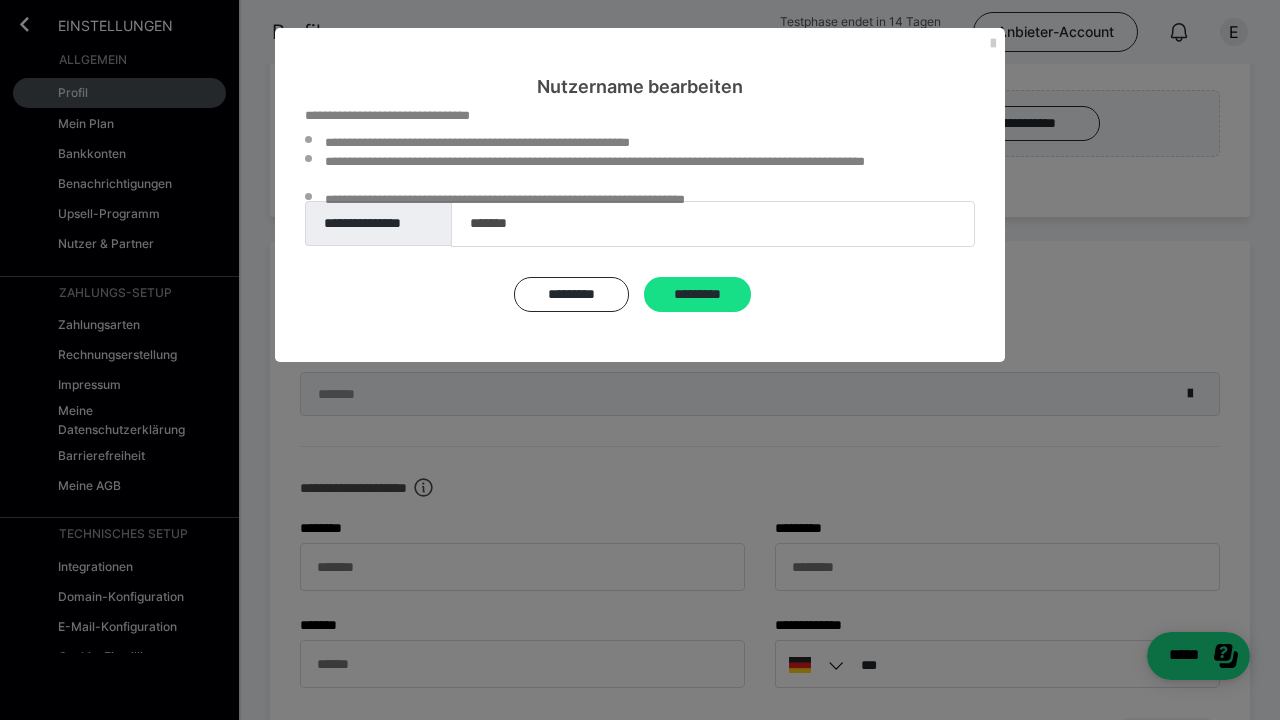 click on "*******" at bounding box center (713, 224) 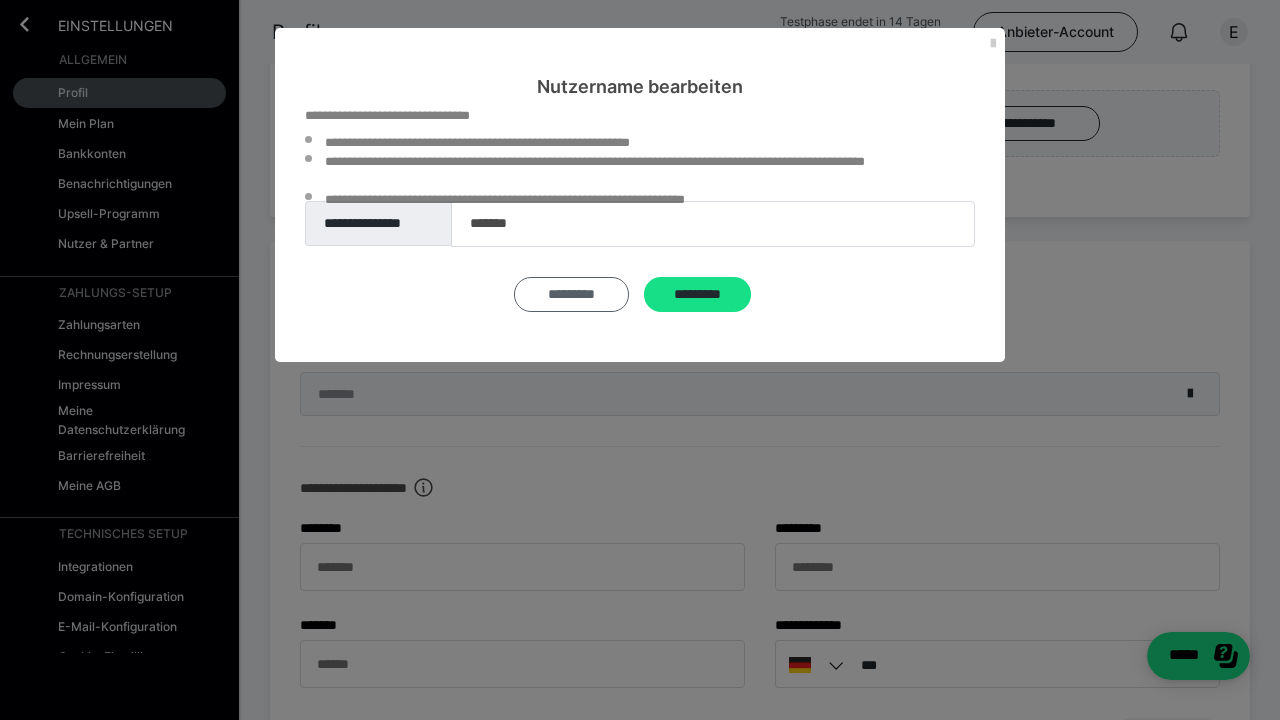 click on "*********" at bounding box center [571, 294] 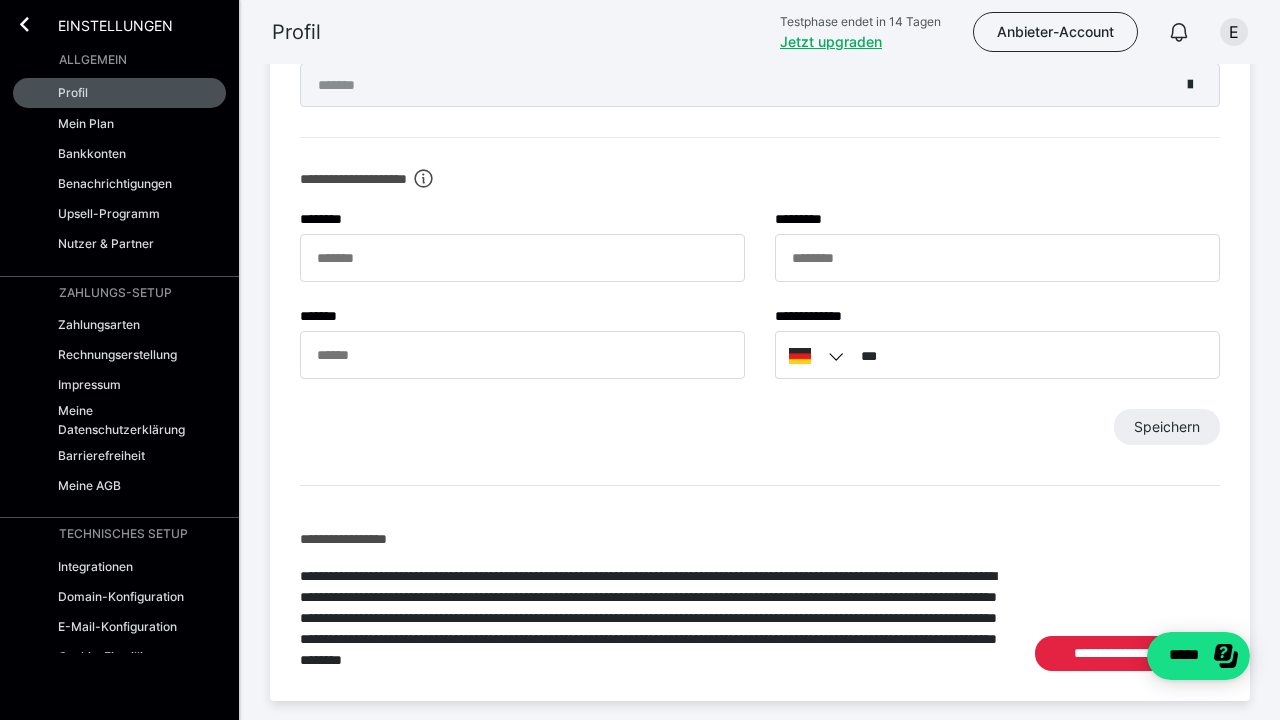 scroll, scrollTop: 637, scrollLeft: 0, axis: vertical 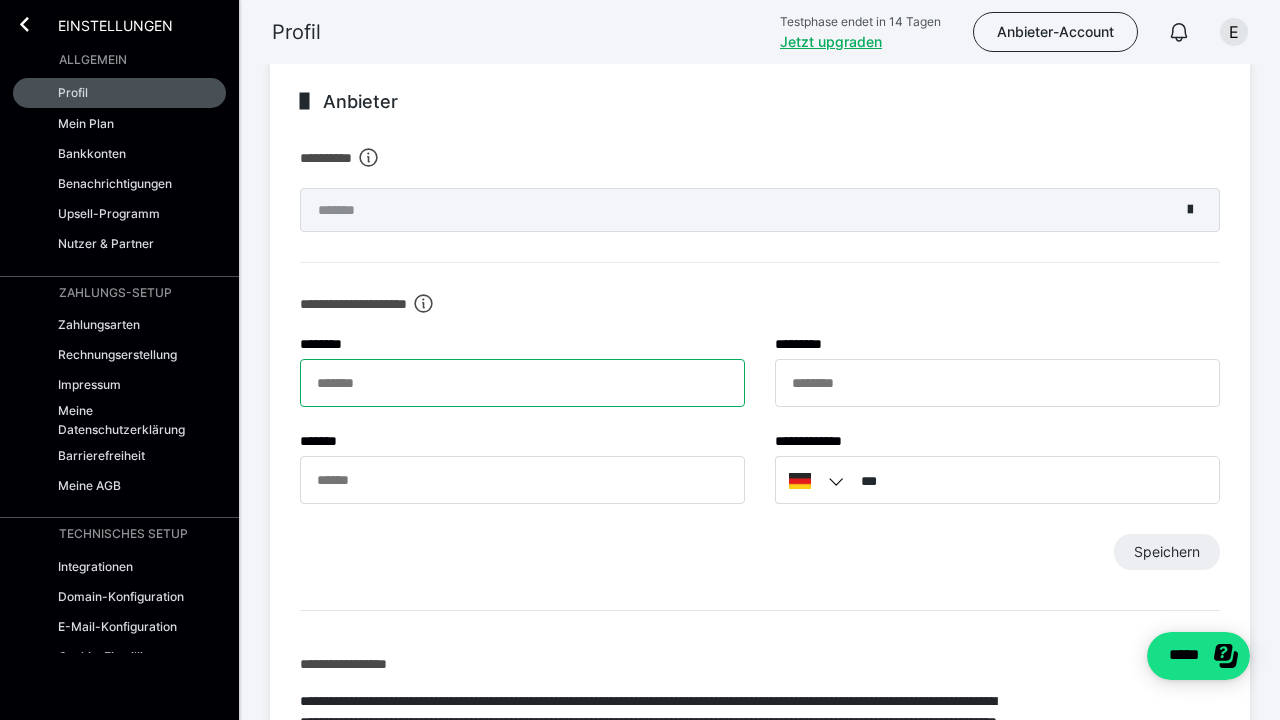 click on "******* *" at bounding box center (522, 383) 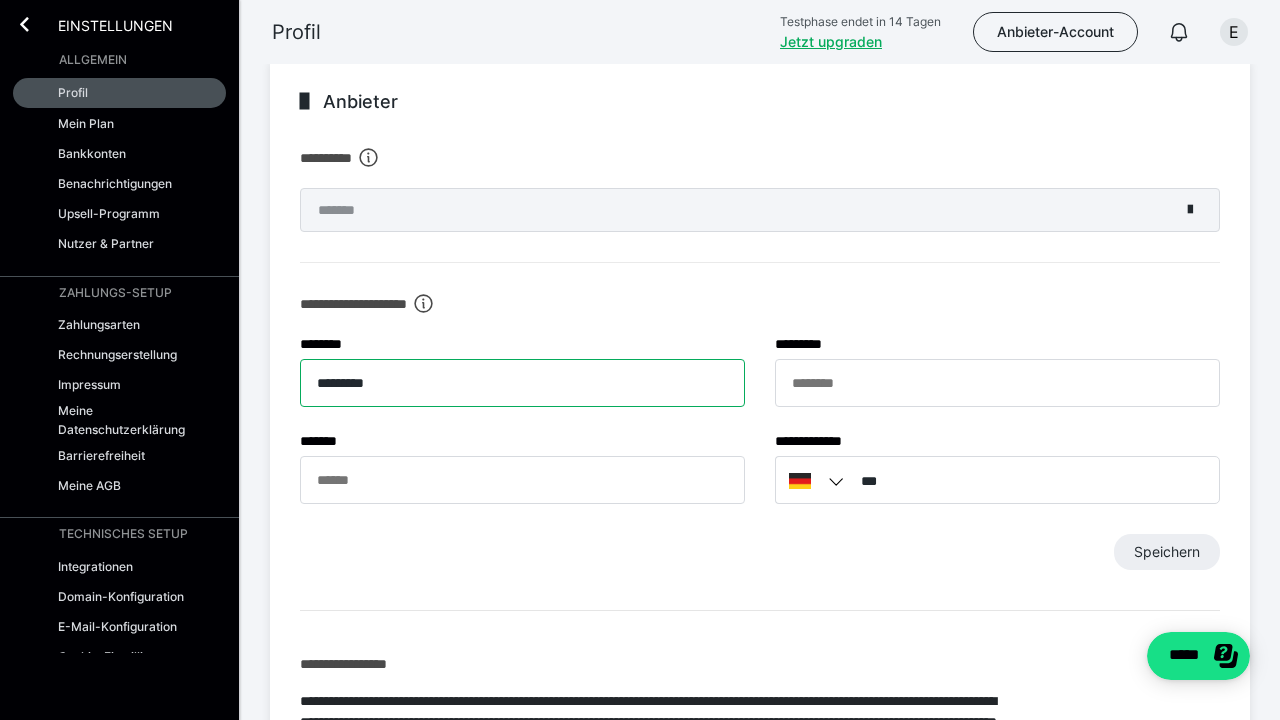 type on "*********" 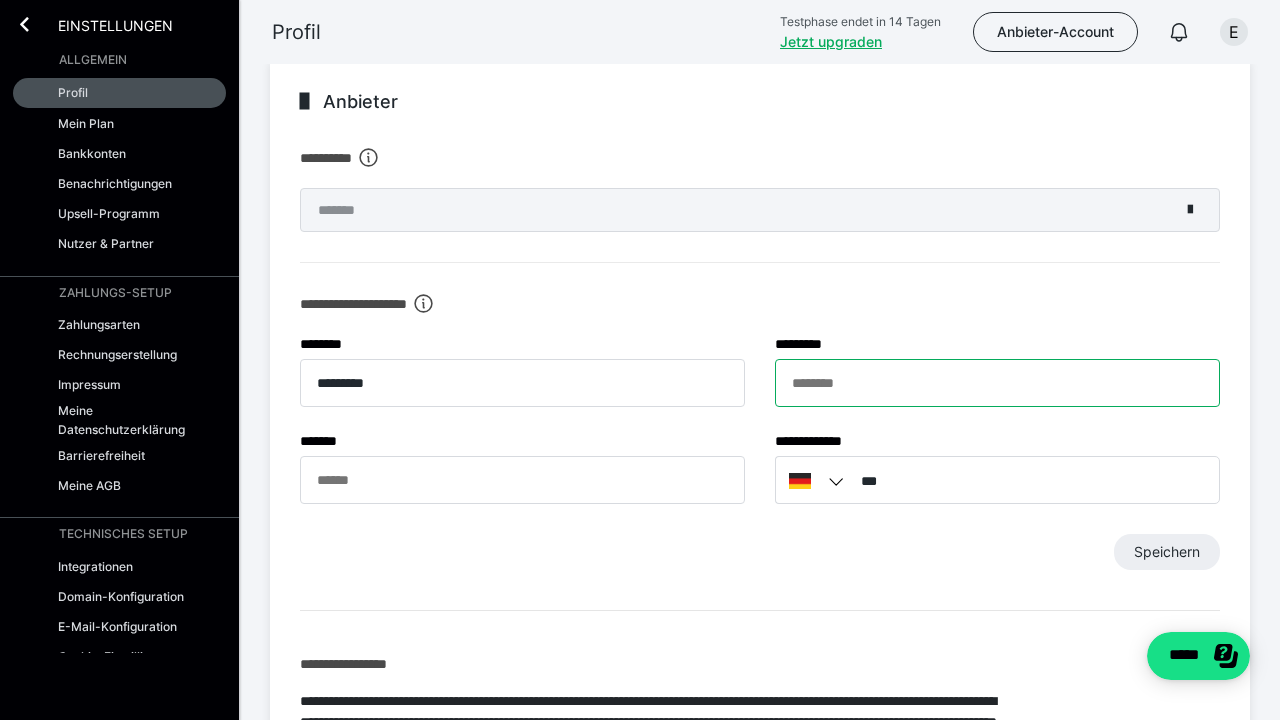 click on "******** *" at bounding box center (997, 383) 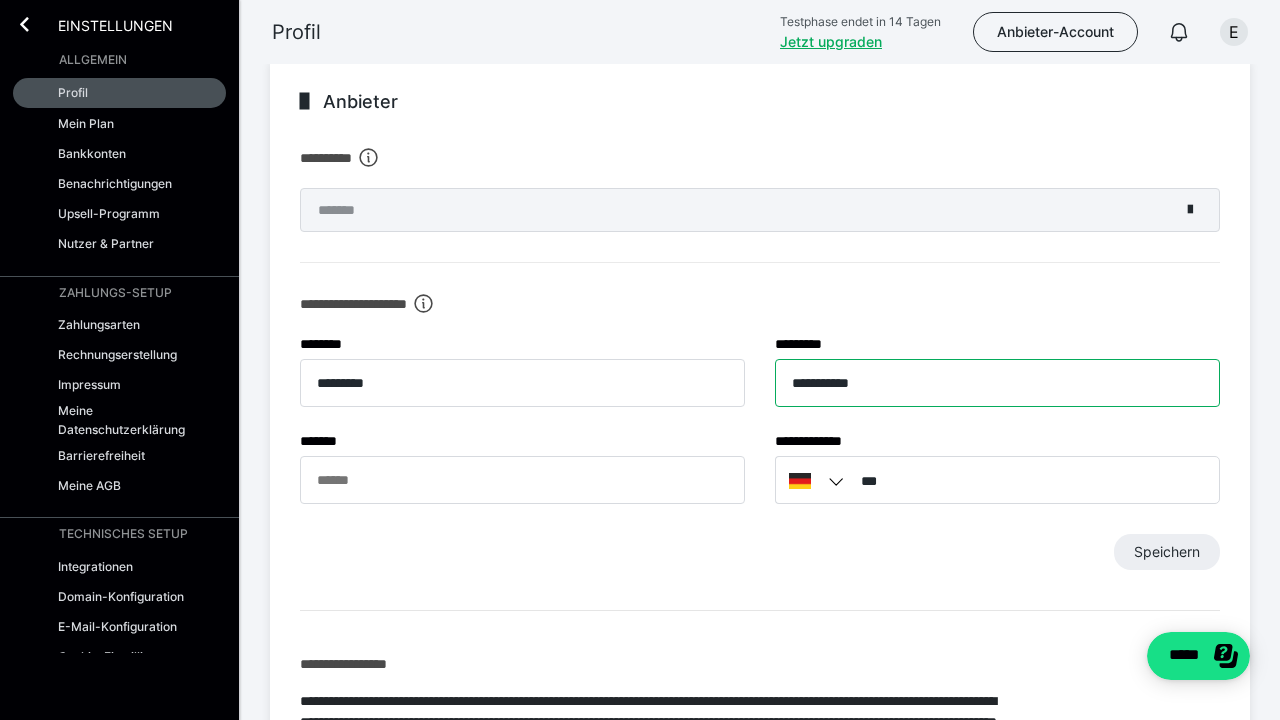 type on "**********" 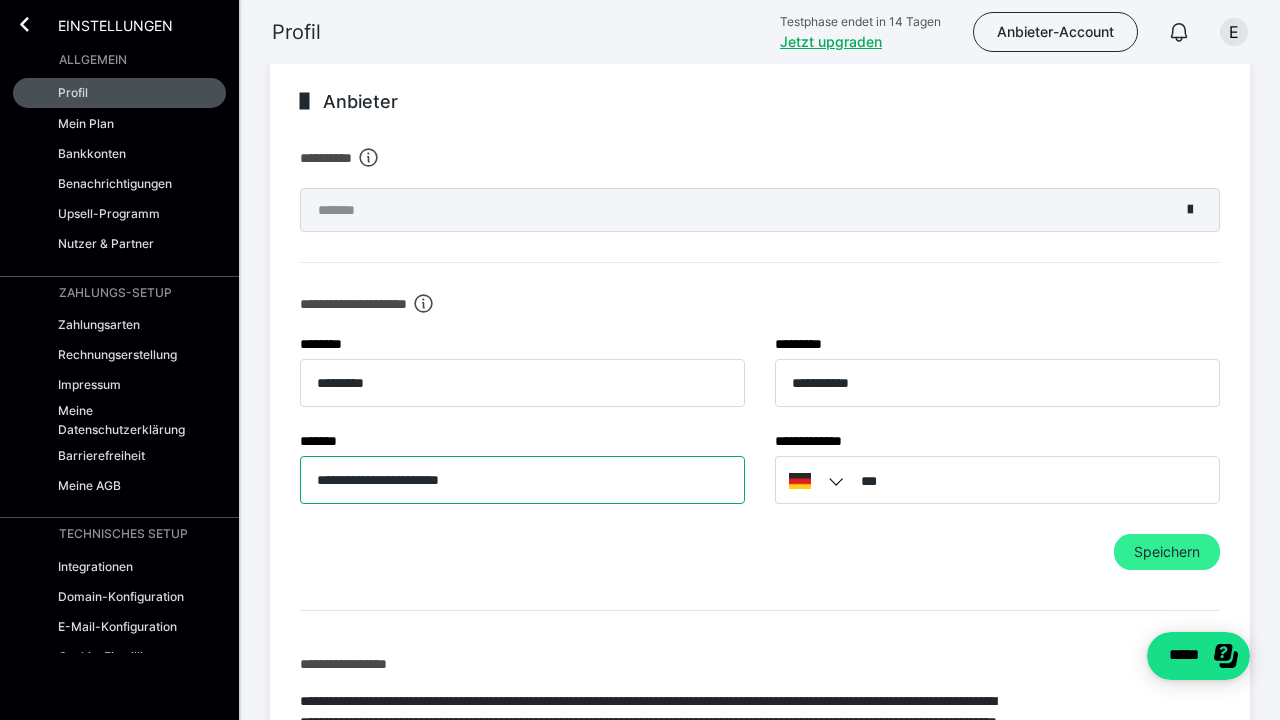 type on "**********" 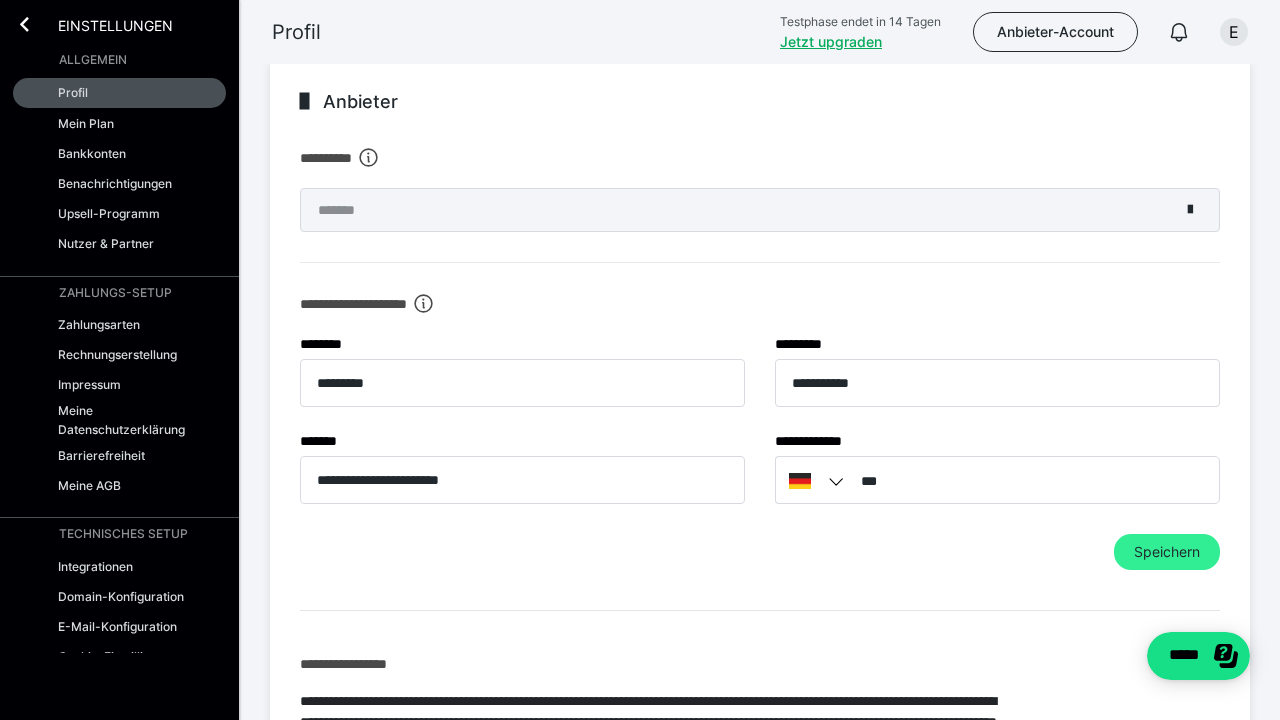 click on "Speichern" at bounding box center (1167, 552) 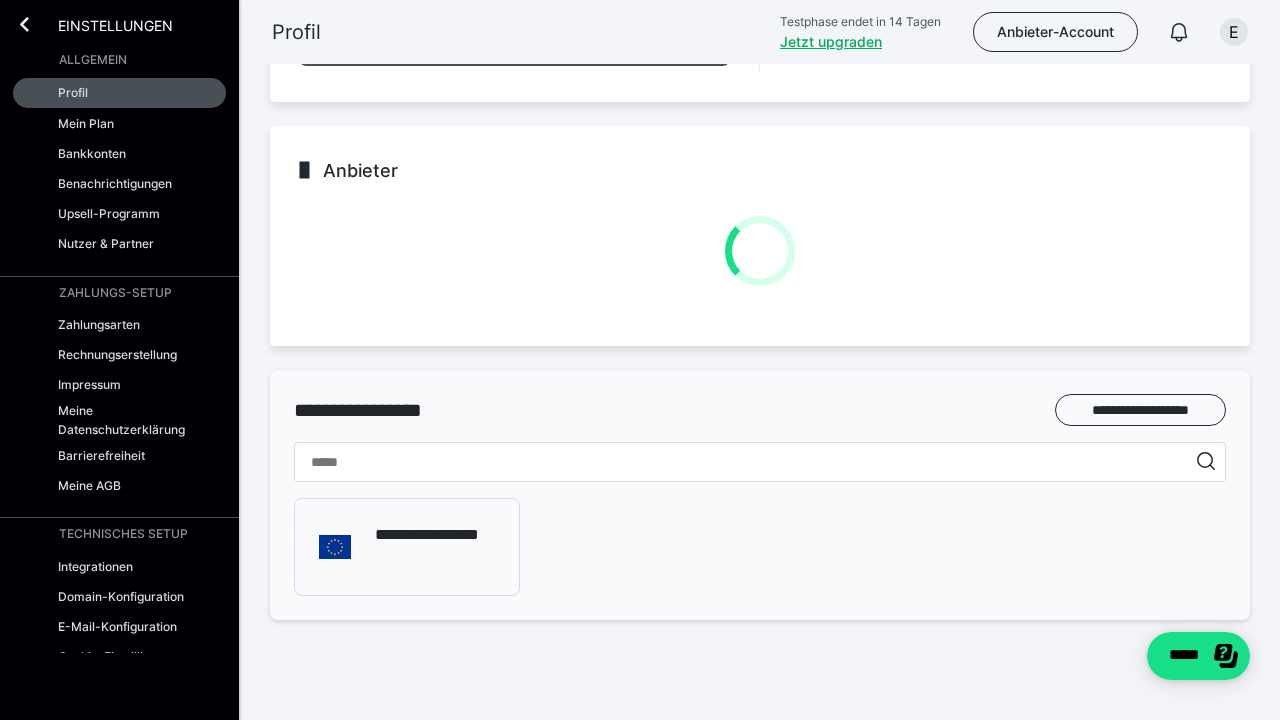 scroll, scrollTop: 460, scrollLeft: 0, axis: vertical 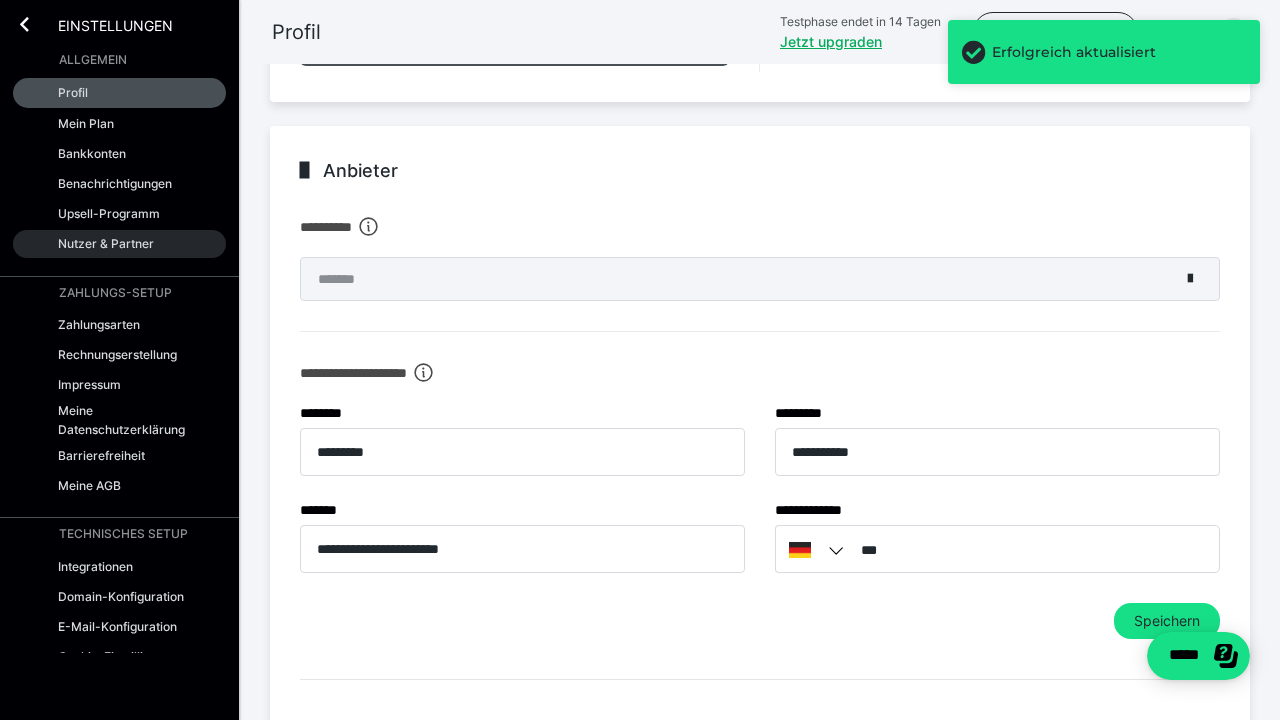 click on "Nutzer & Partner" at bounding box center (106, 243) 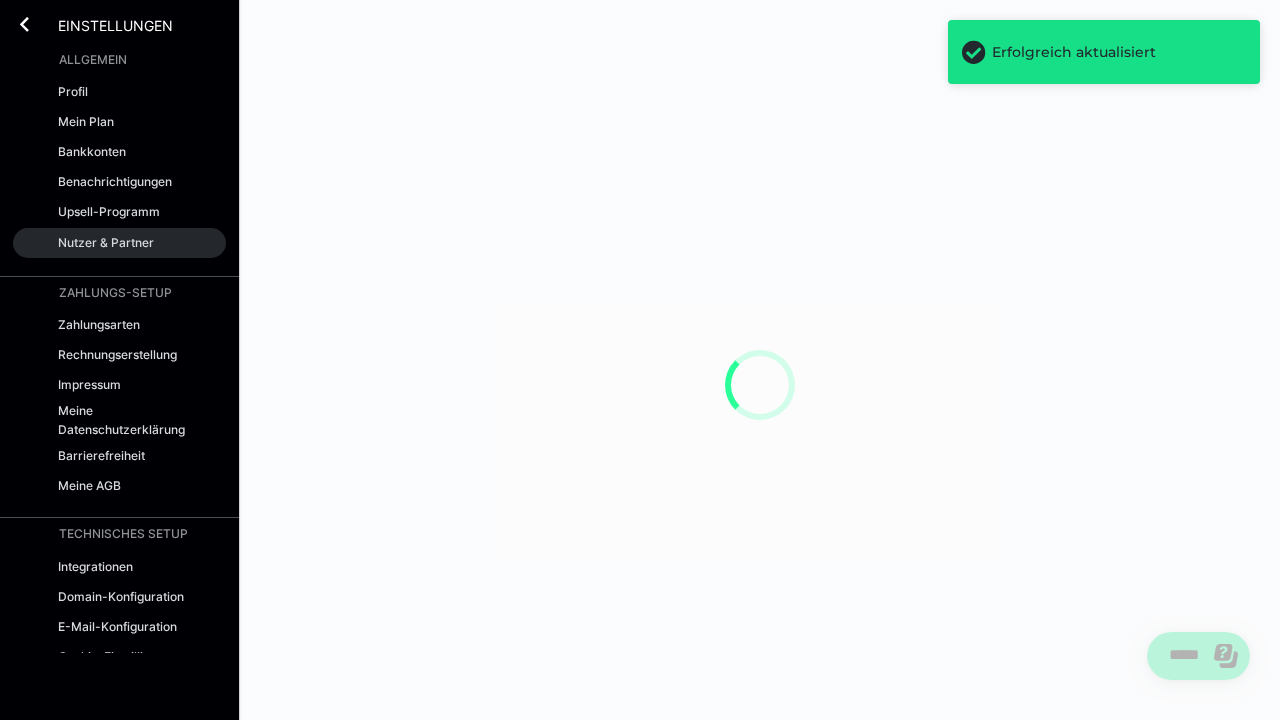scroll, scrollTop: 0, scrollLeft: 0, axis: both 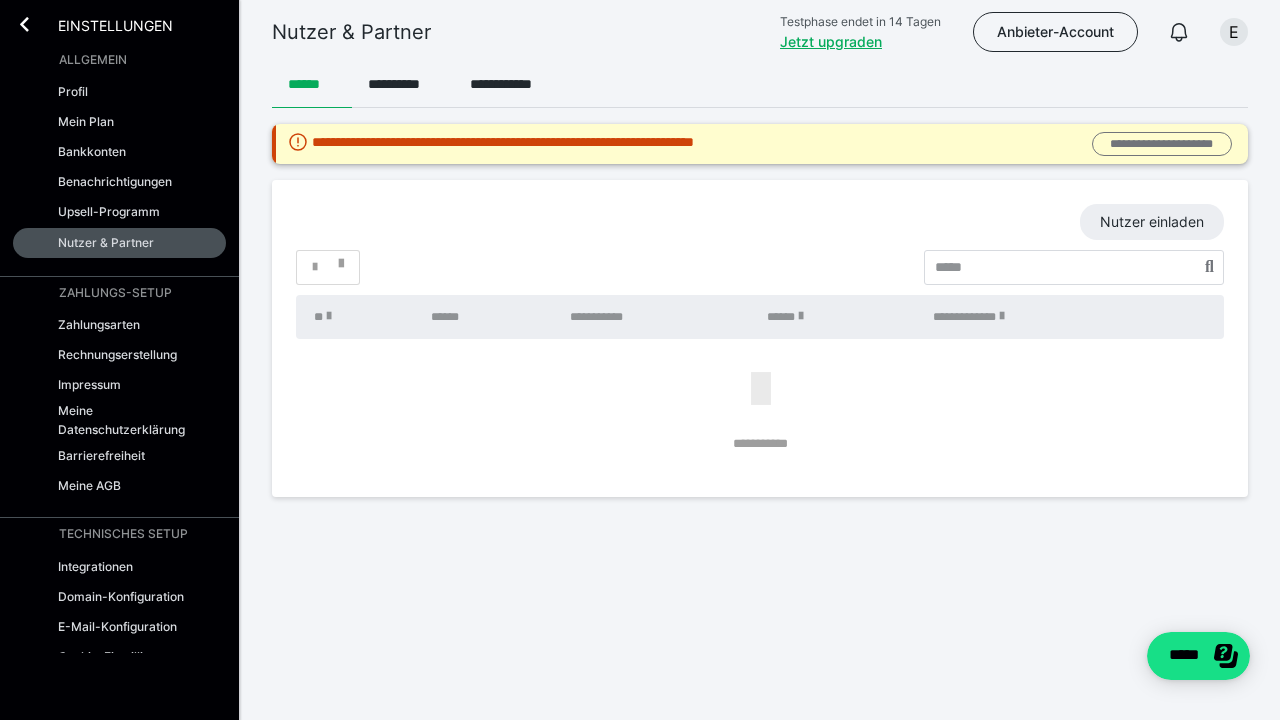 click on "**********" at bounding box center [1162, 144] 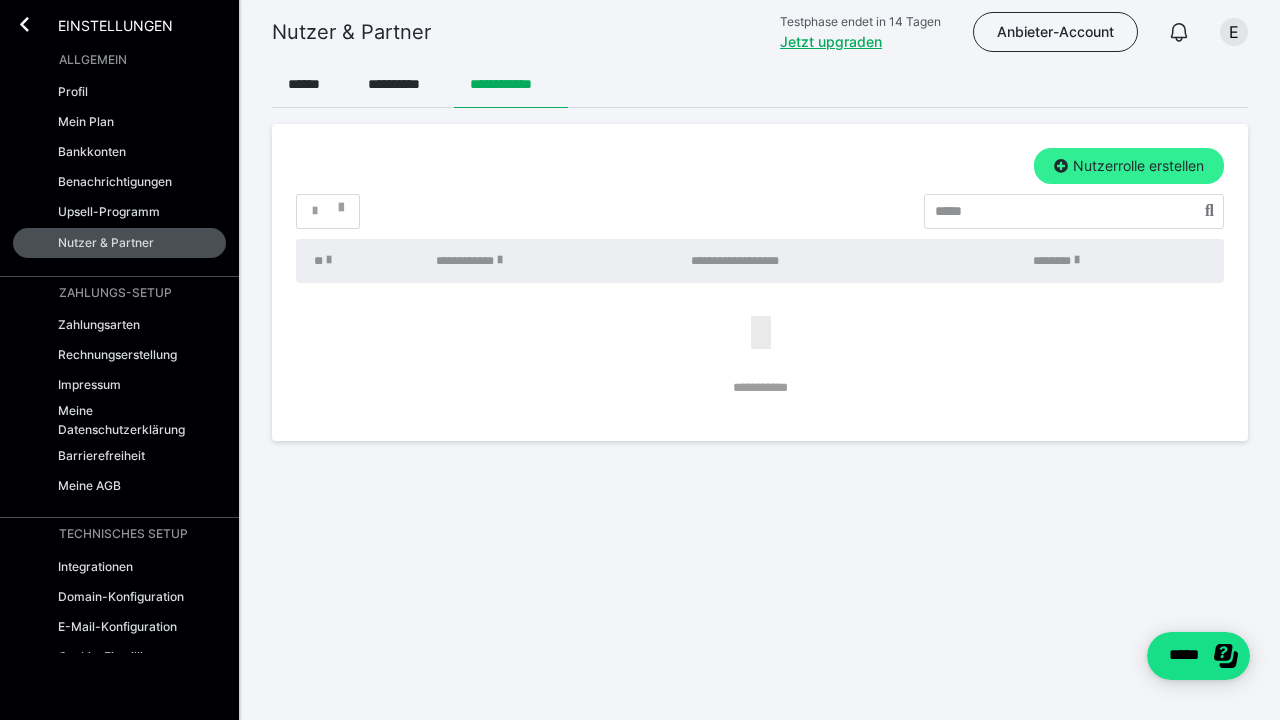 click on "Nutzerrolle erstellen" at bounding box center [1129, 166] 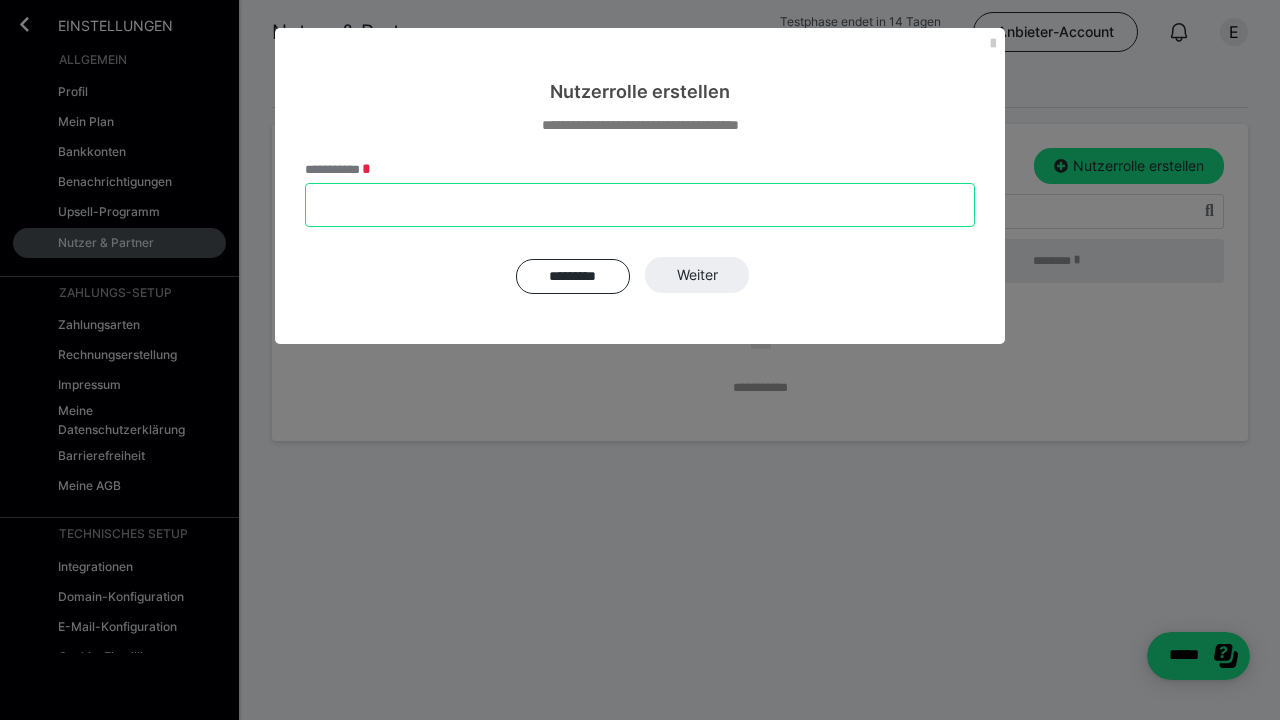 click on "**********" at bounding box center [640, 205] 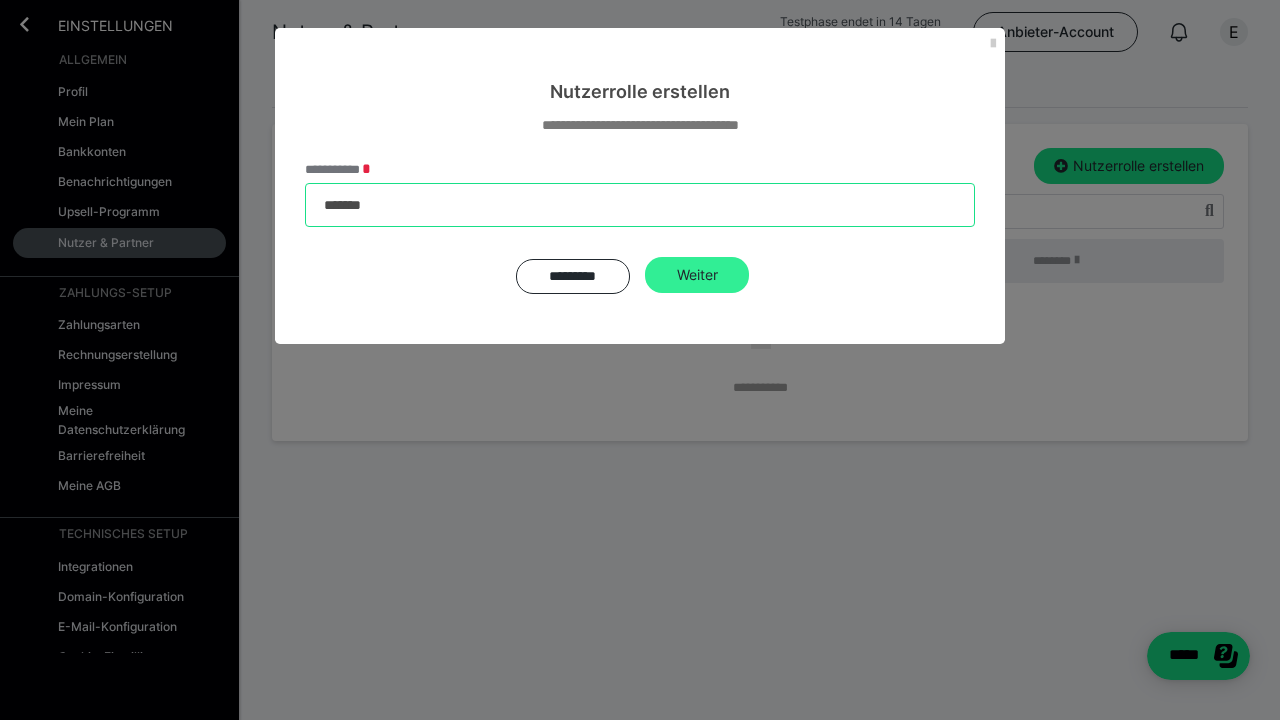 type on "*******" 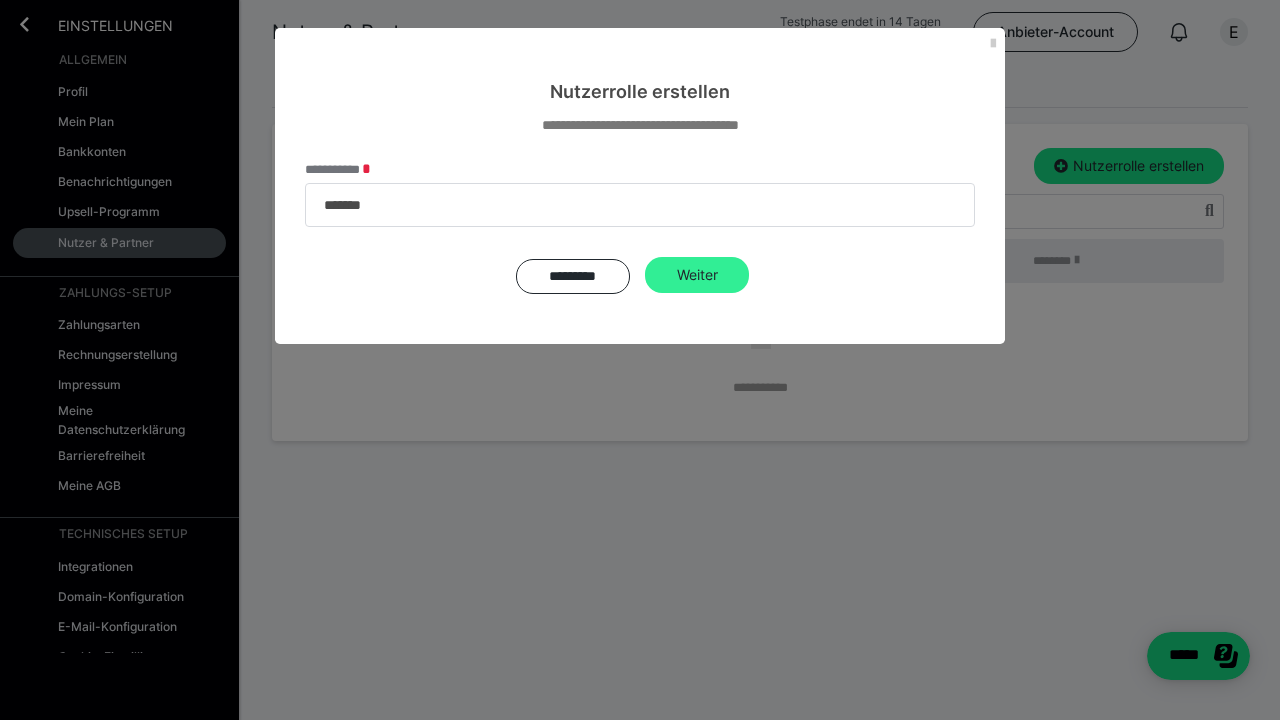click on "Weiter" at bounding box center (697, 275) 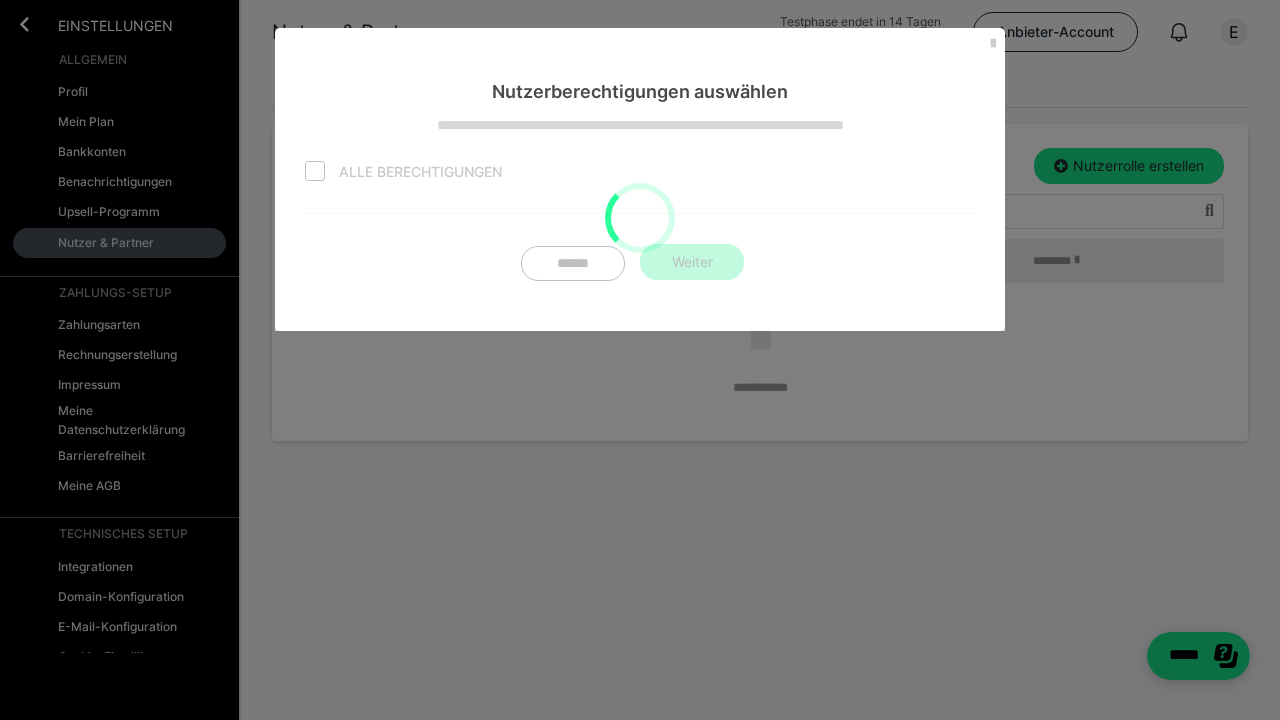 checkbox on "false" 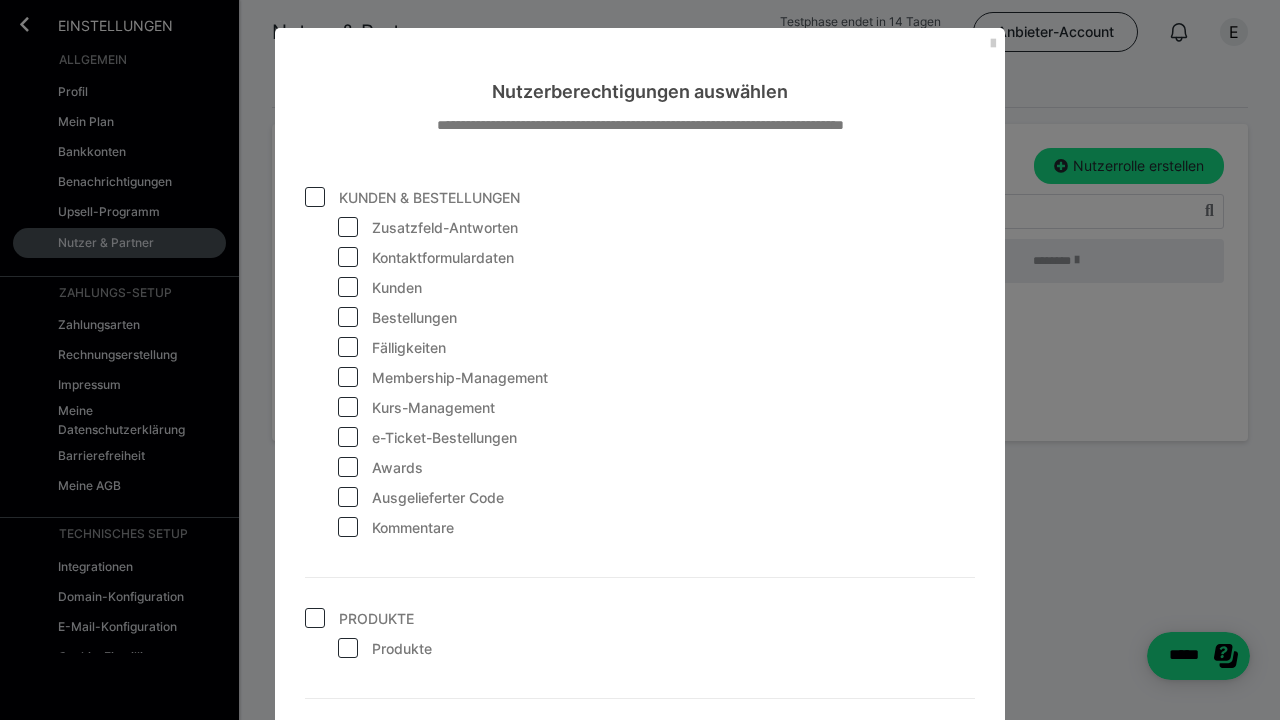 scroll, scrollTop: 60, scrollLeft: 0, axis: vertical 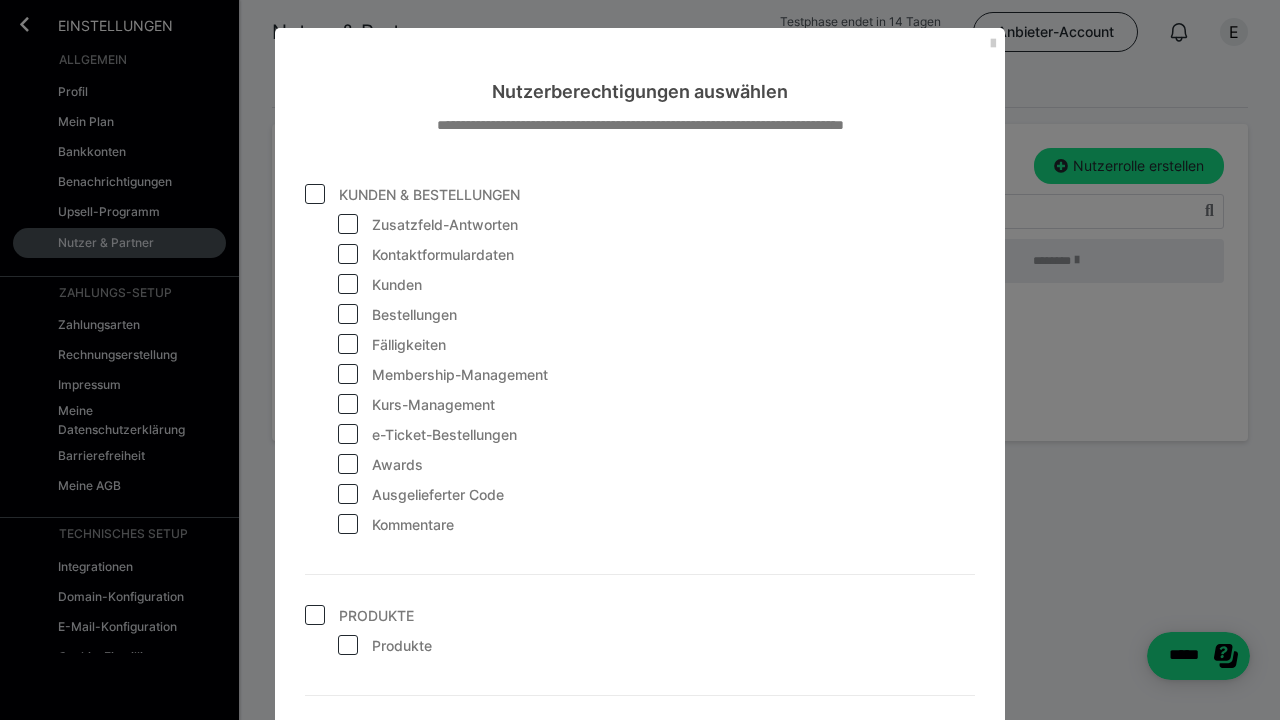 click at bounding box center [315, 194] 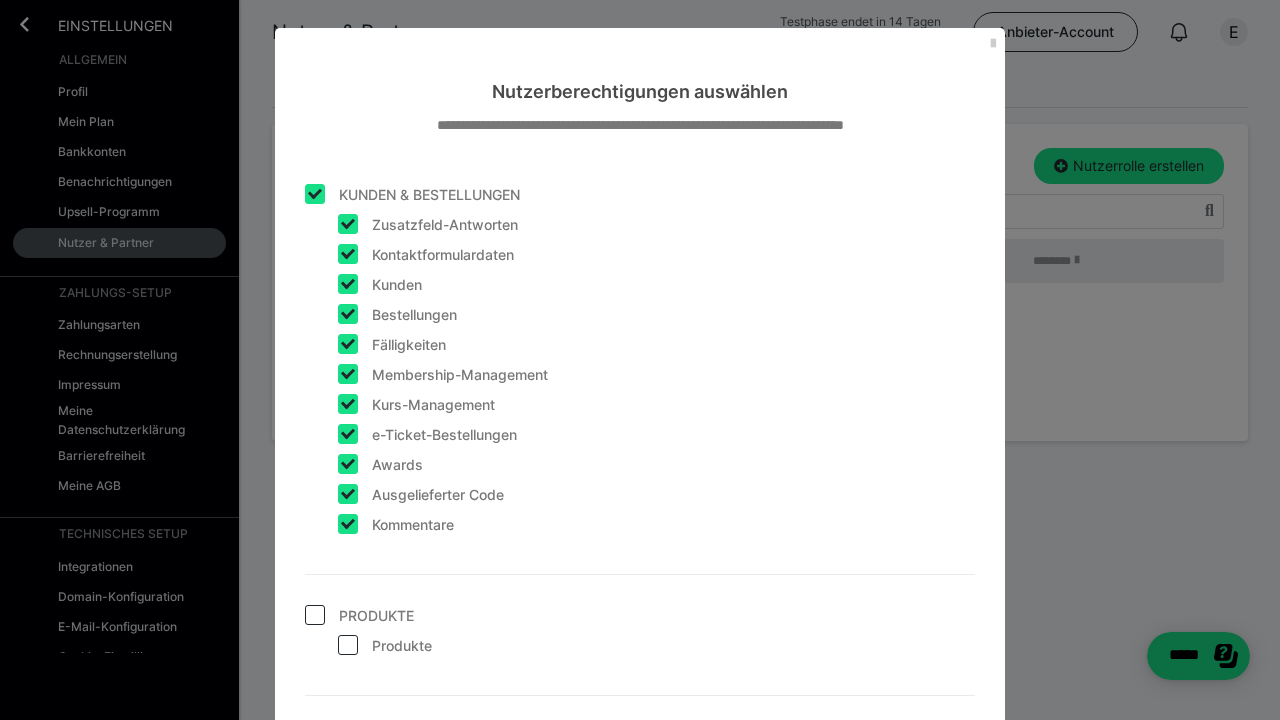 checkbox on "true" 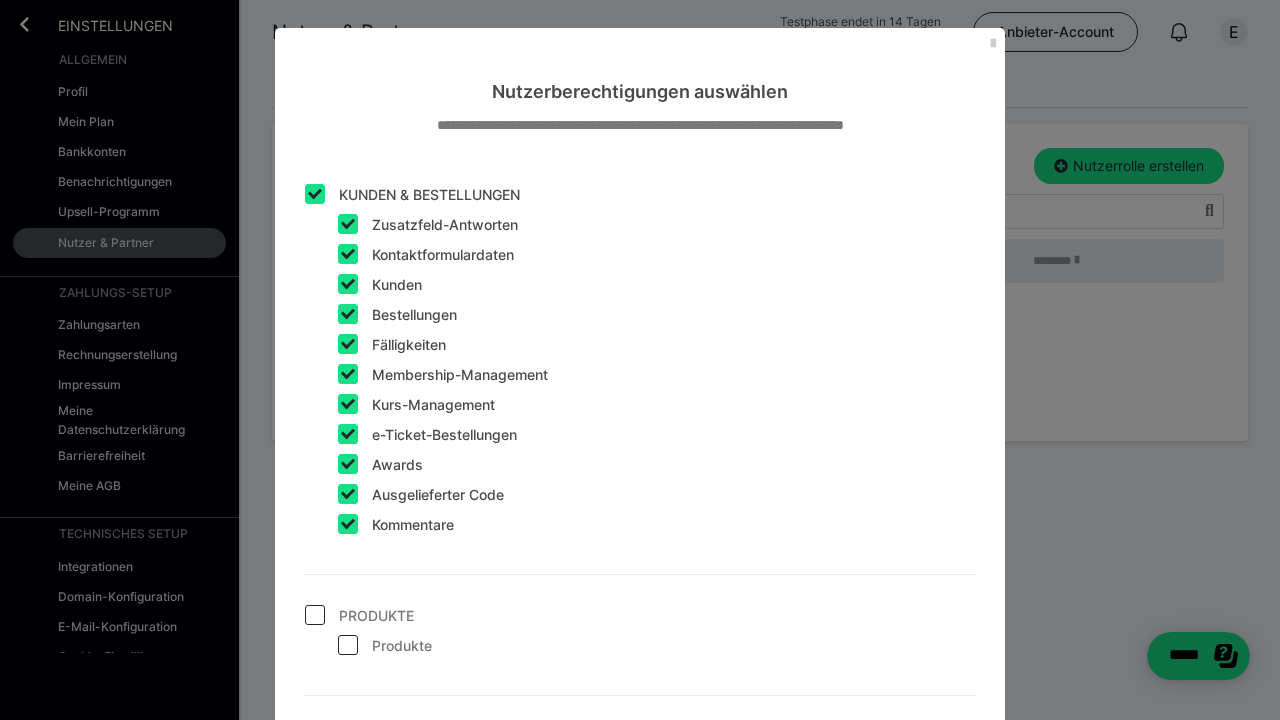 click at bounding box center [315, 615] 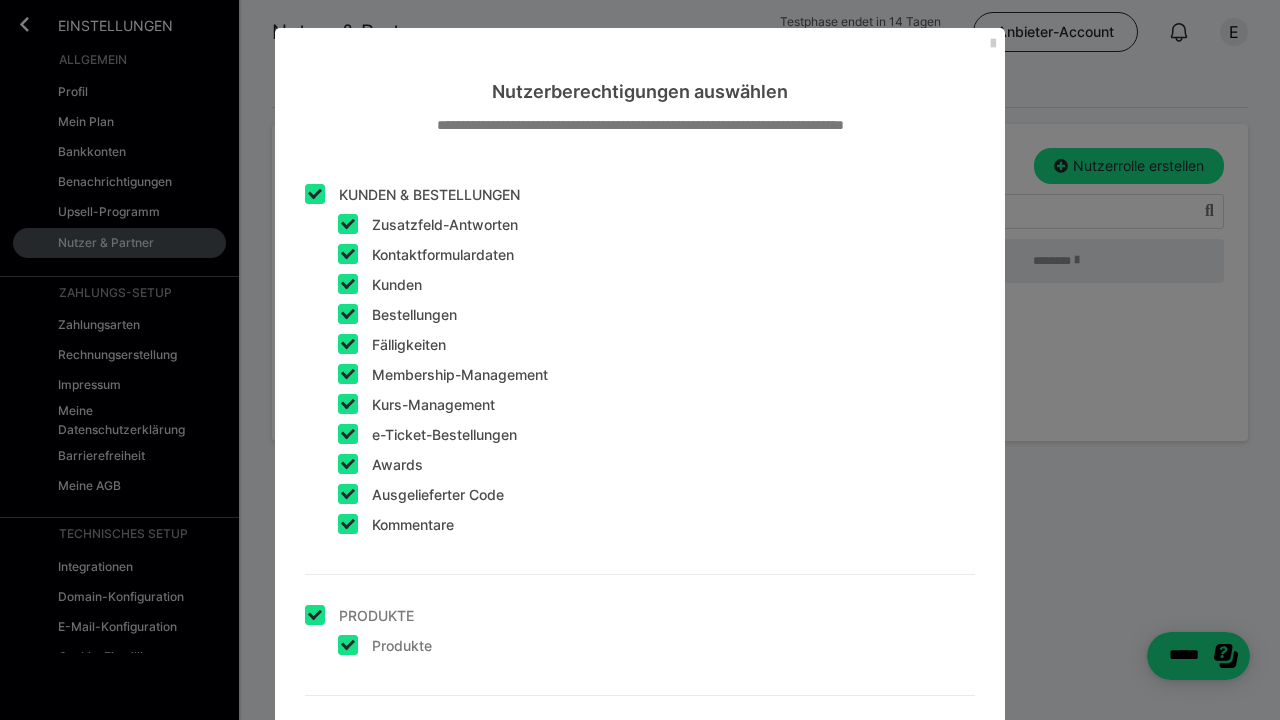 checkbox on "true" 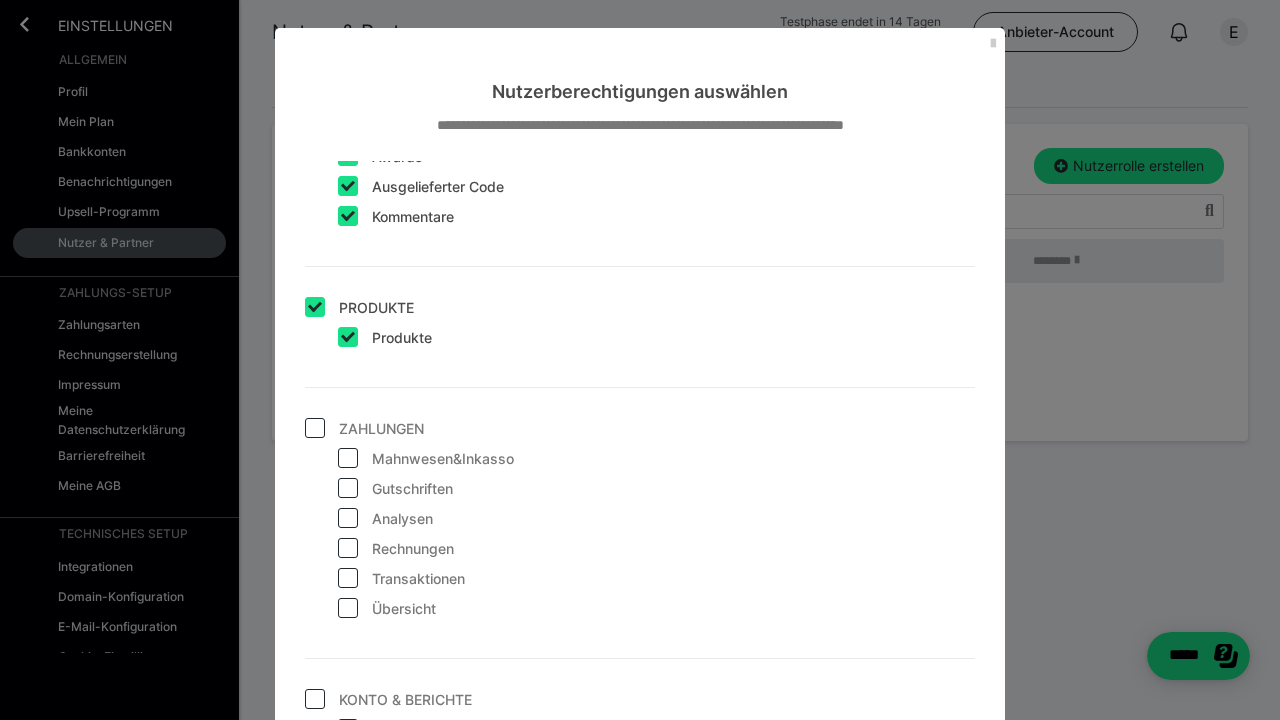 scroll, scrollTop: 375, scrollLeft: 0, axis: vertical 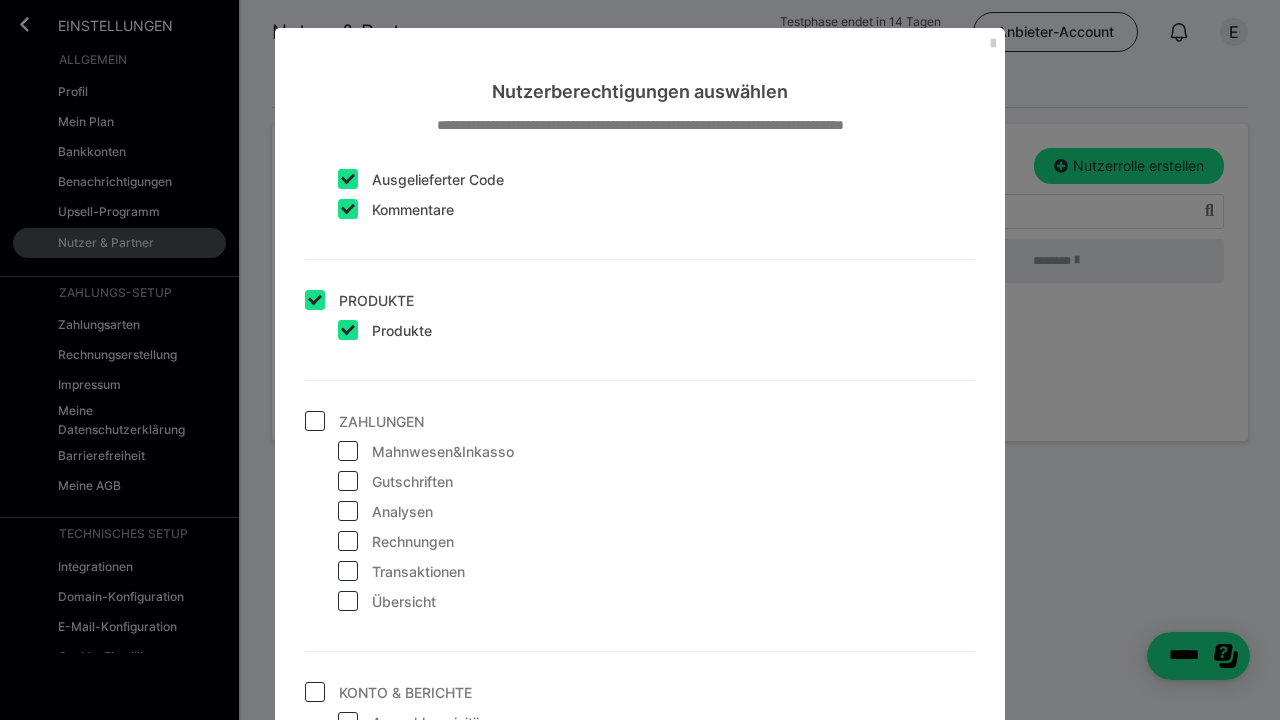 click at bounding box center [315, 421] 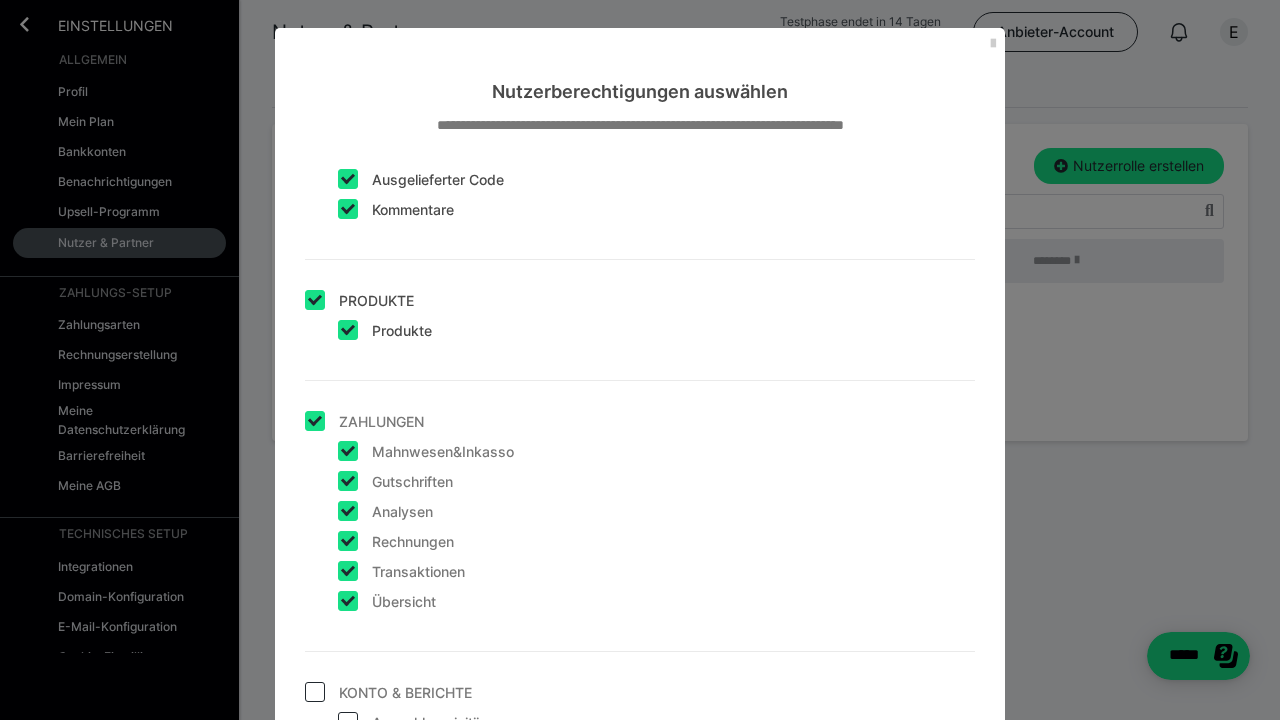 checkbox on "true" 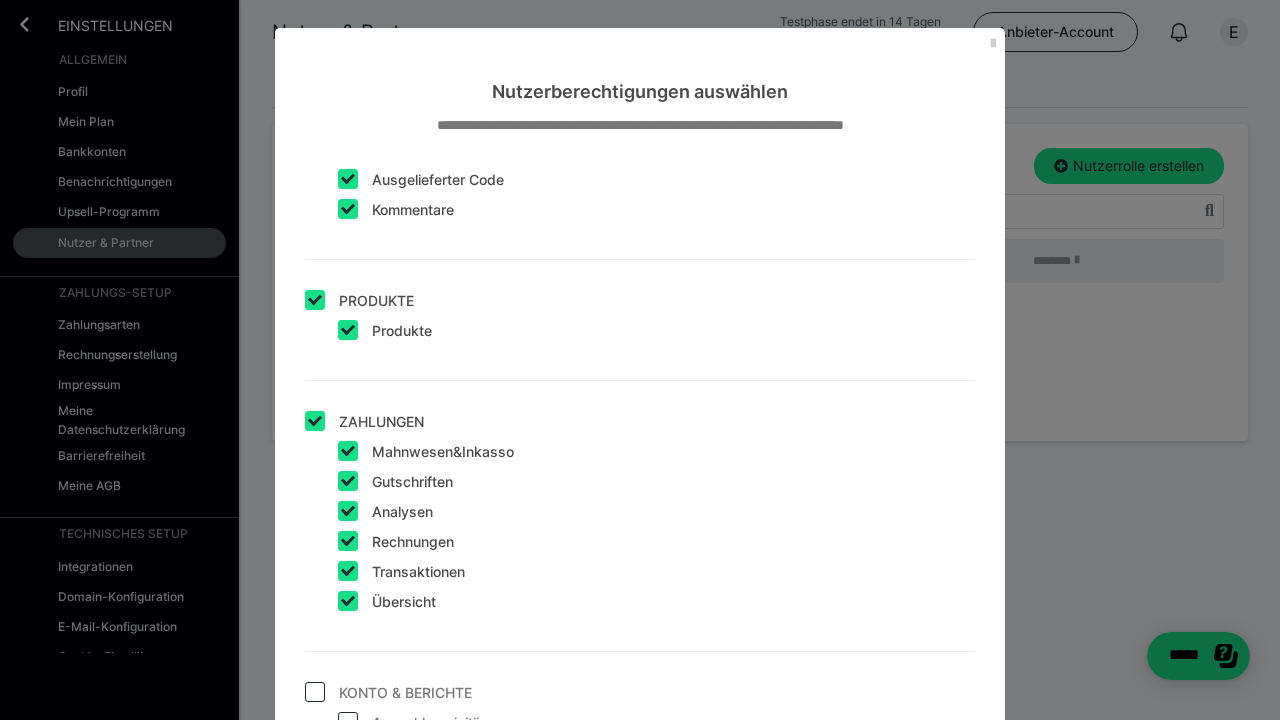 checkbox on "true" 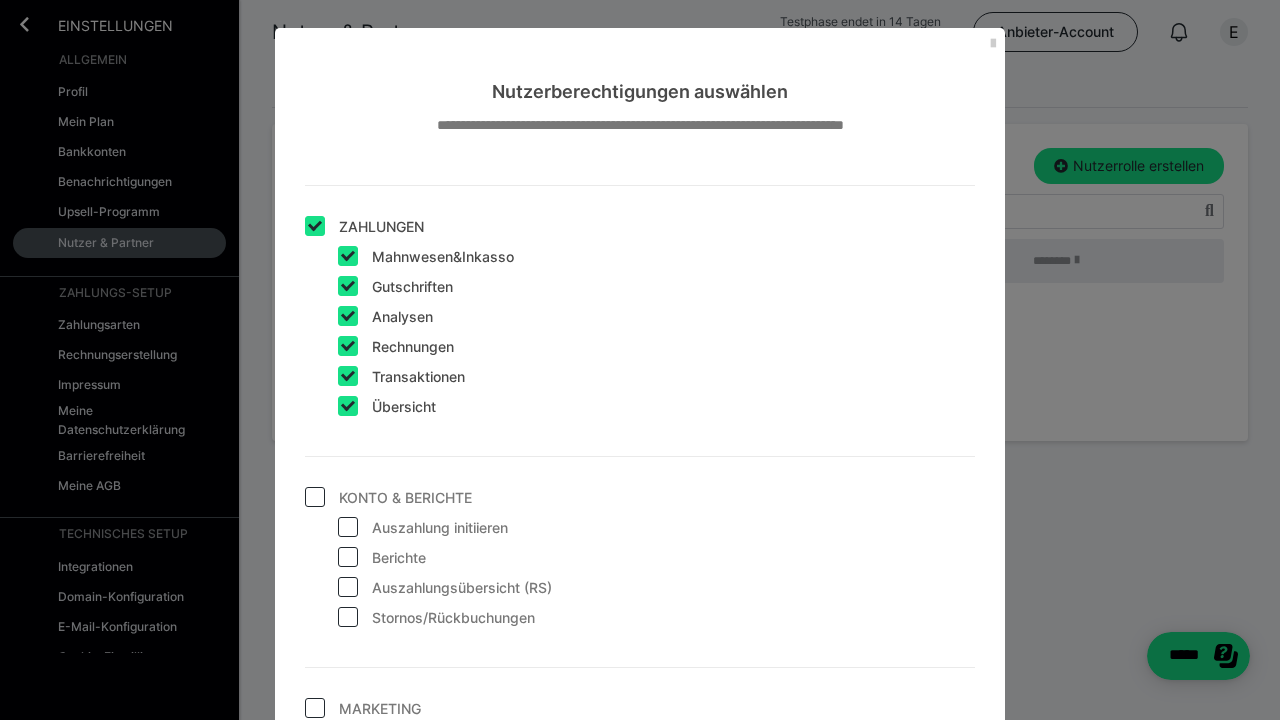 scroll, scrollTop: 593, scrollLeft: 0, axis: vertical 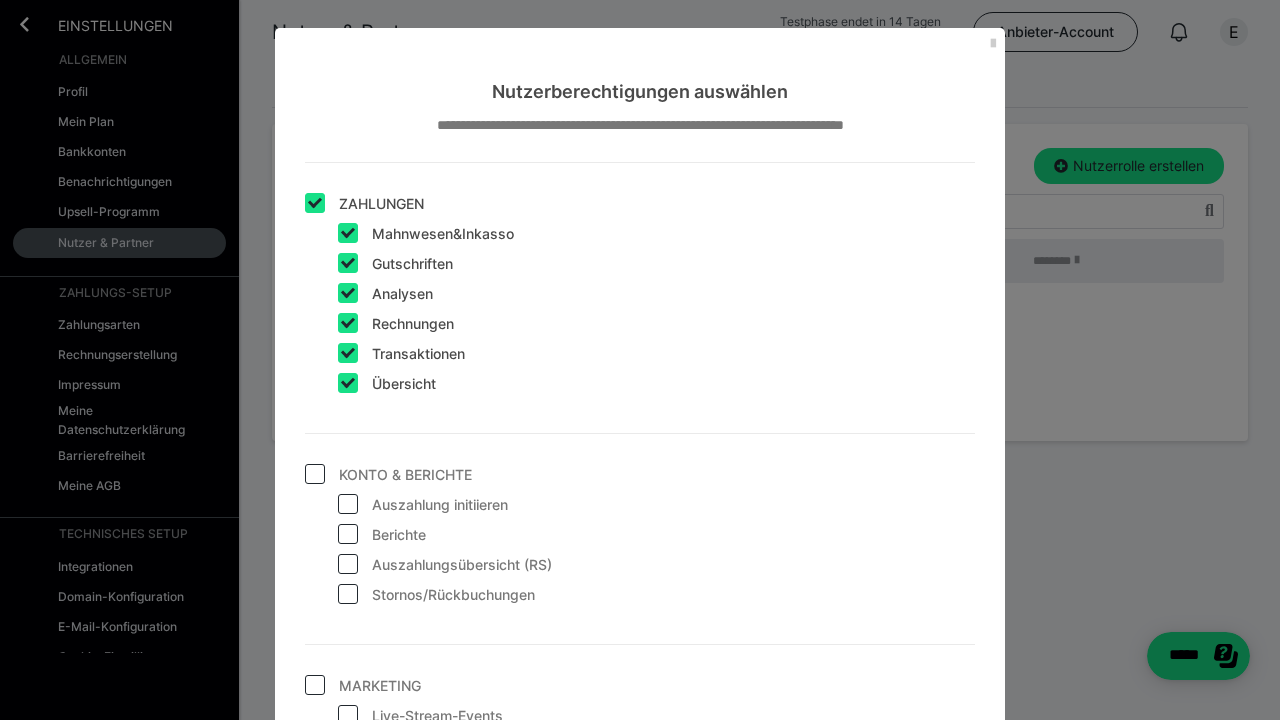 click at bounding box center [315, 474] 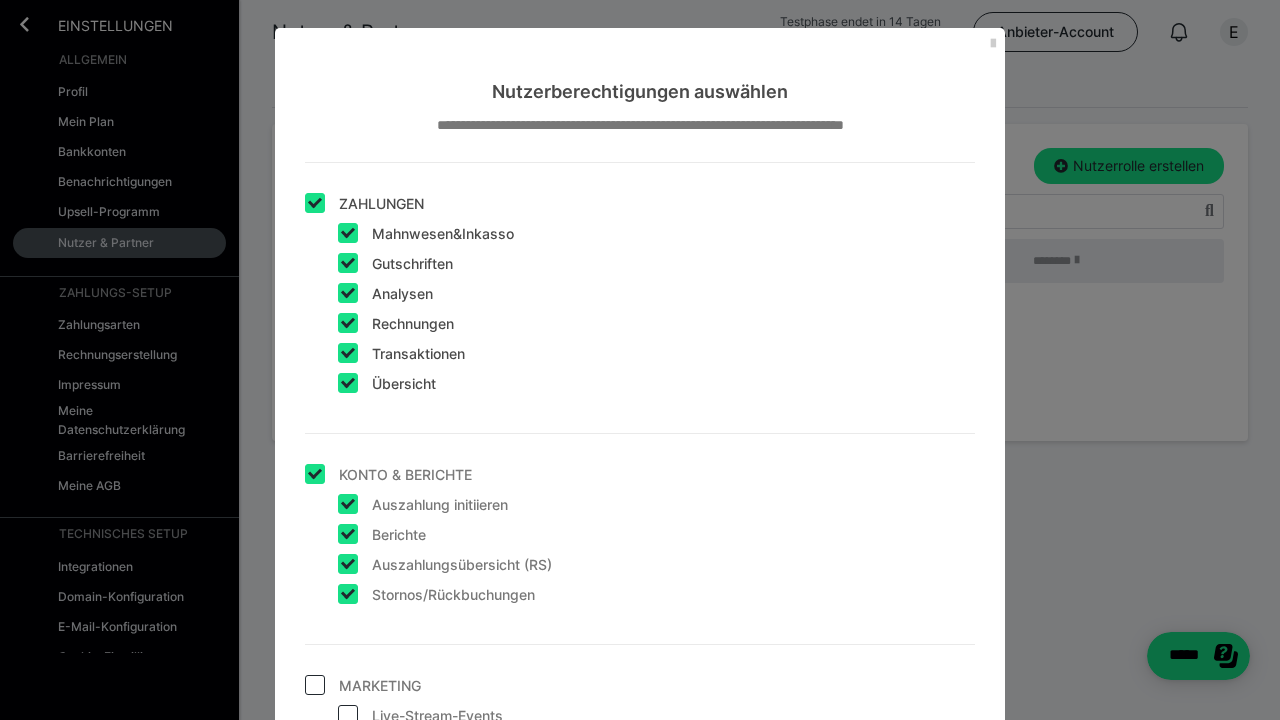 checkbox on "true" 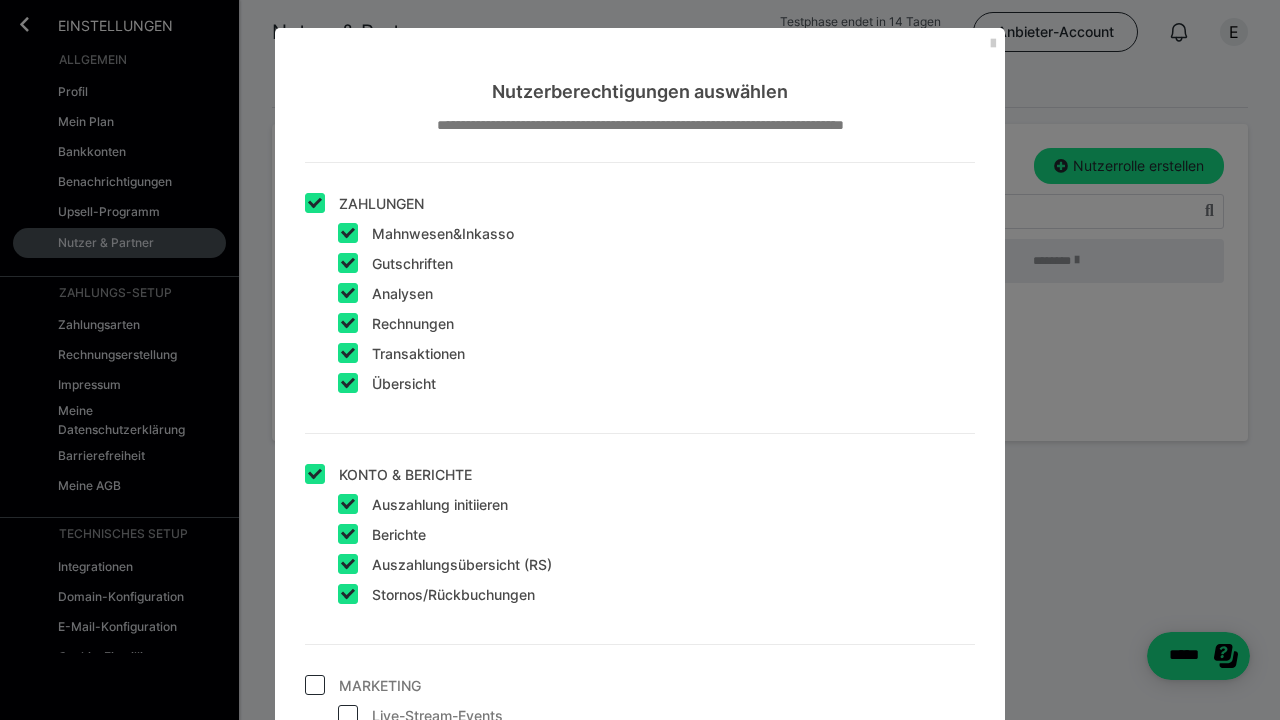 checkbox on "true" 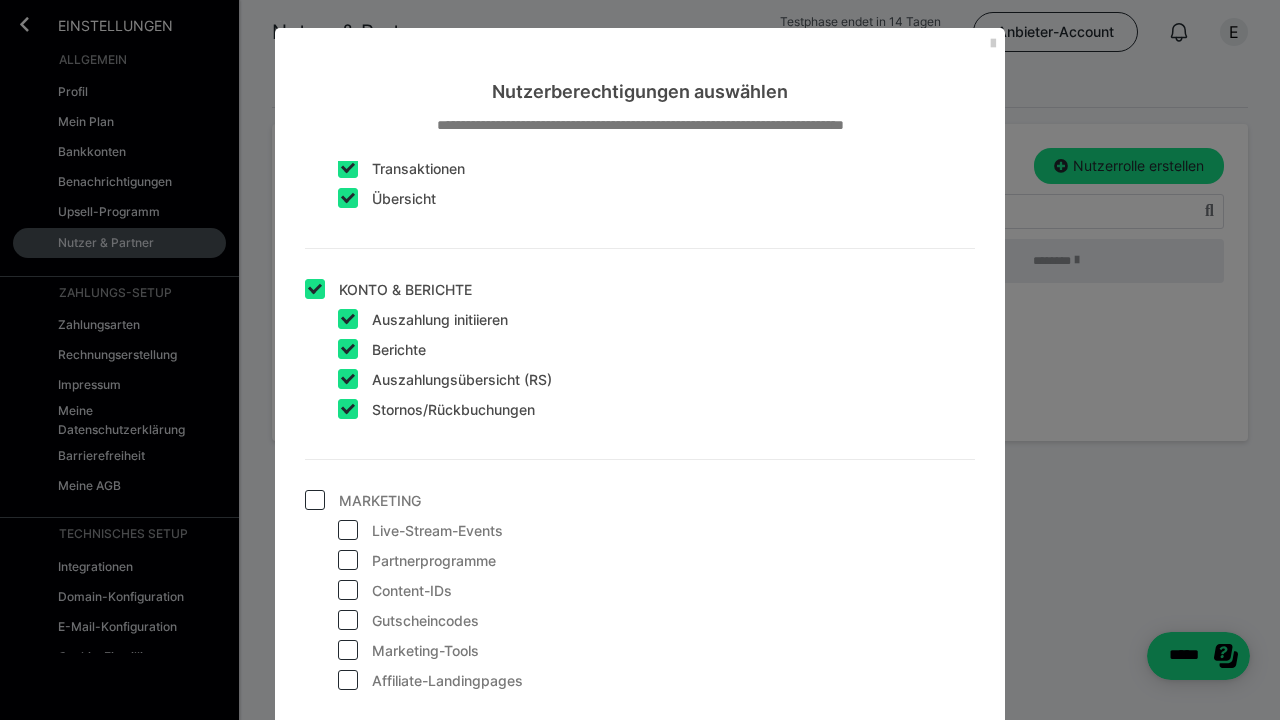 scroll, scrollTop: 822, scrollLeft: 0, axis: vertical 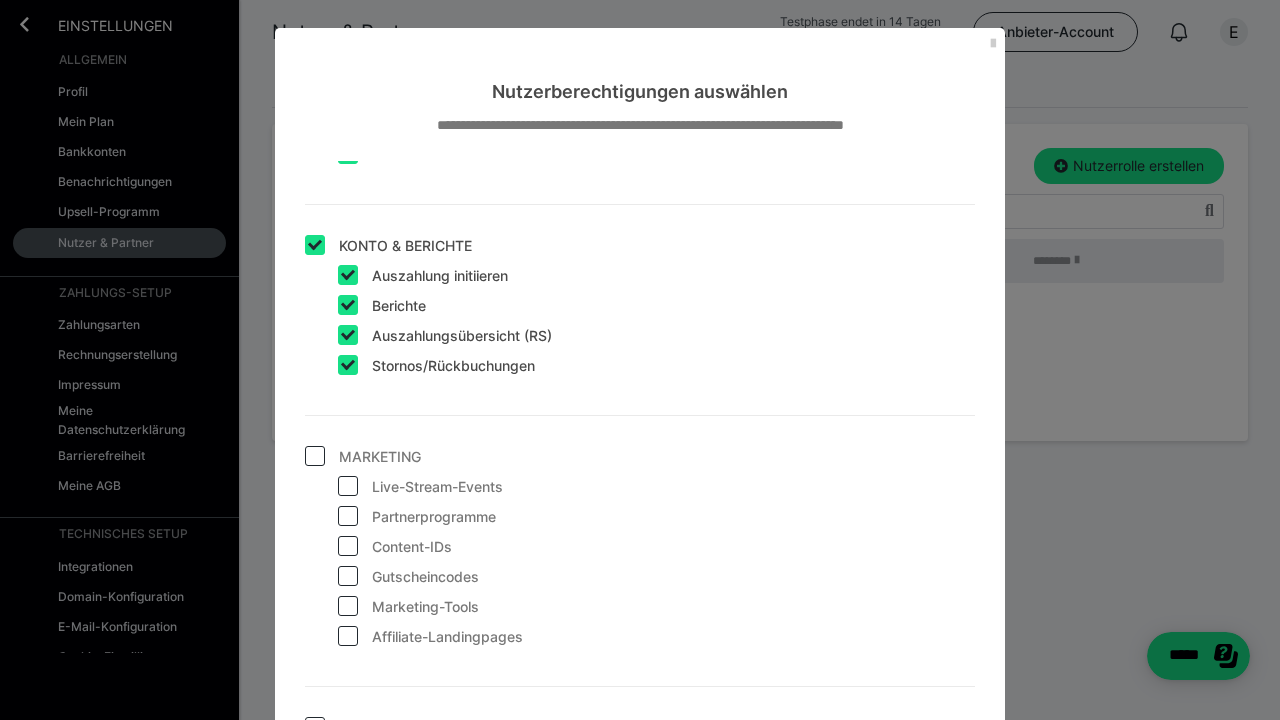 click at bounding box center (315, 456) 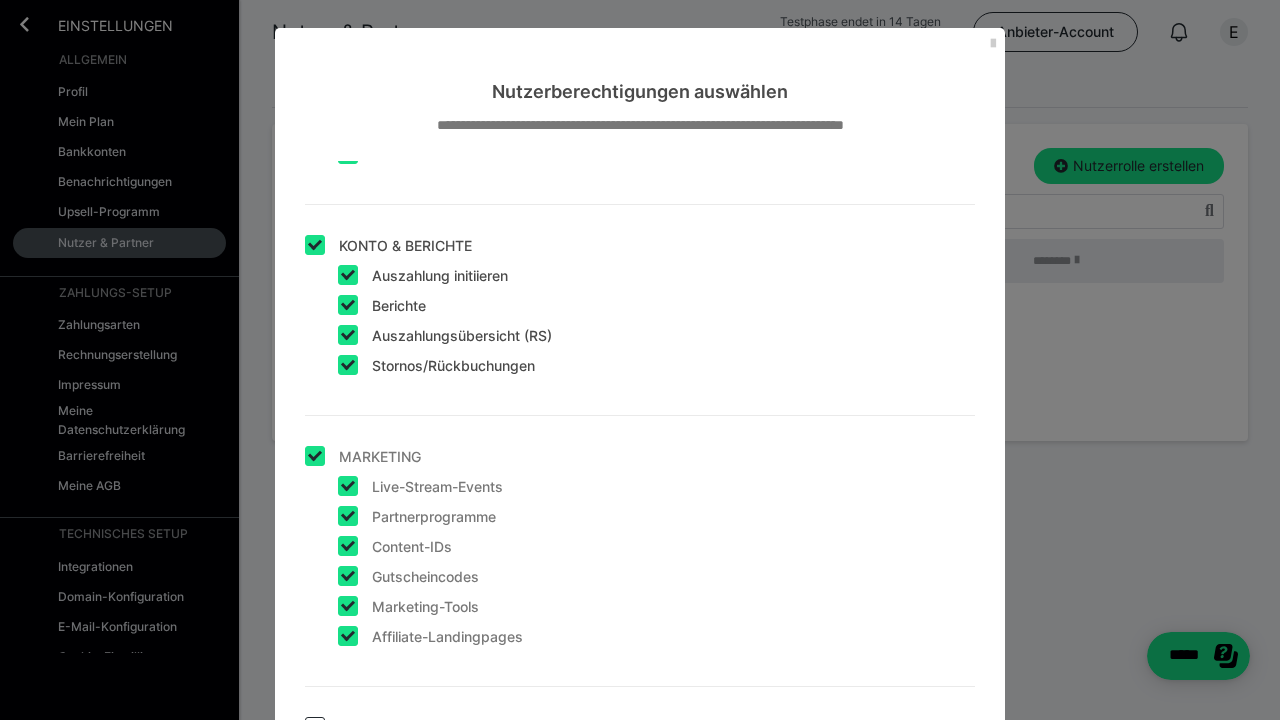 checkbox on "true" 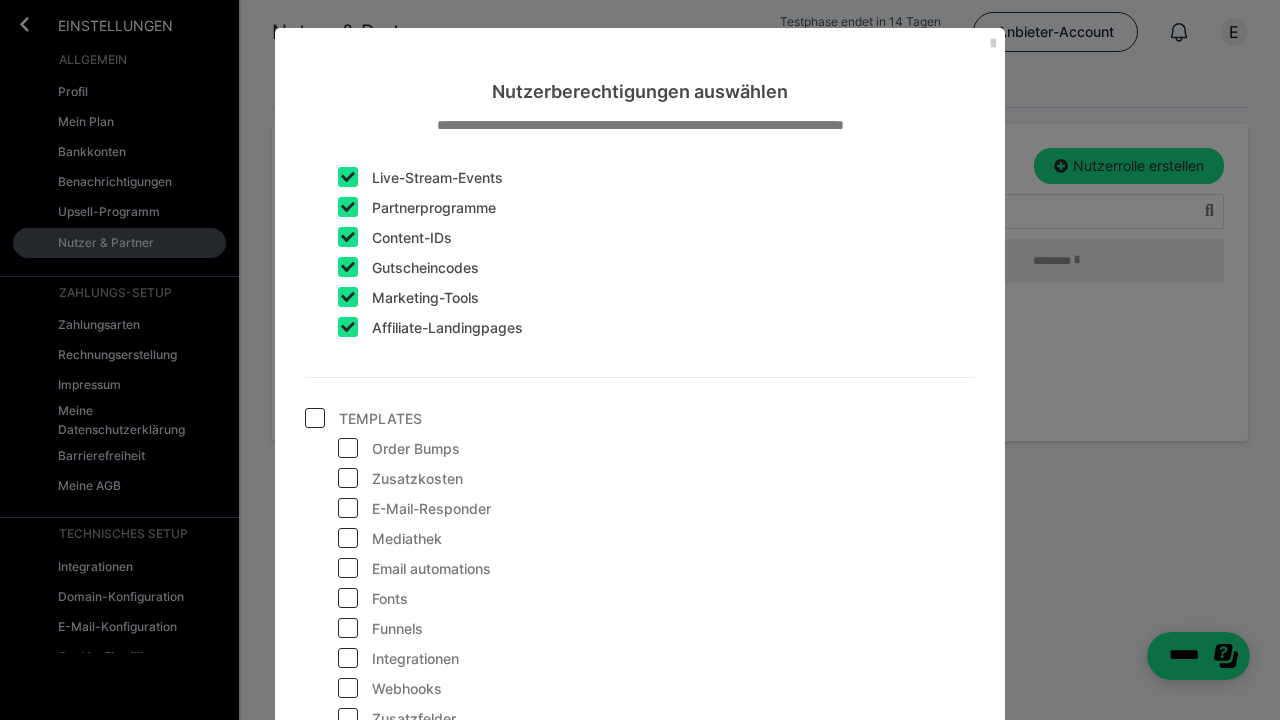 scroll, scrollTop: 1132, scrollLeft: 0, axis: vertical 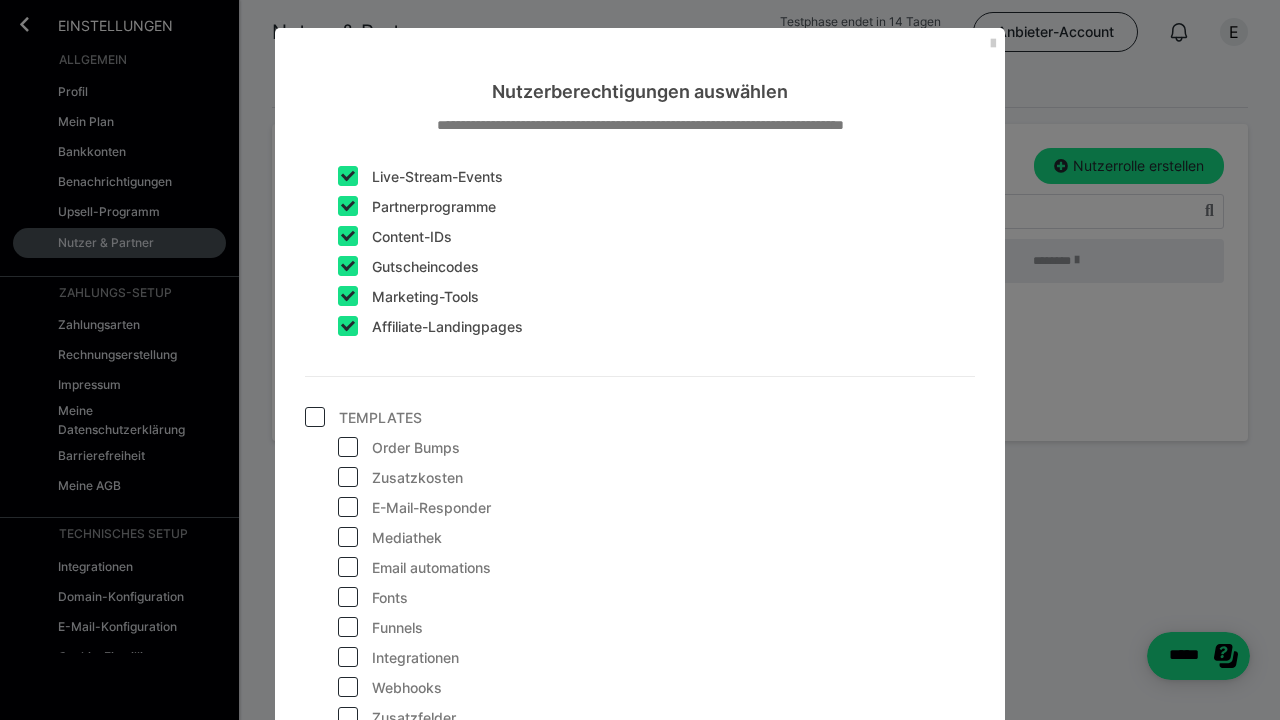 click at bounding box center [315, 417] 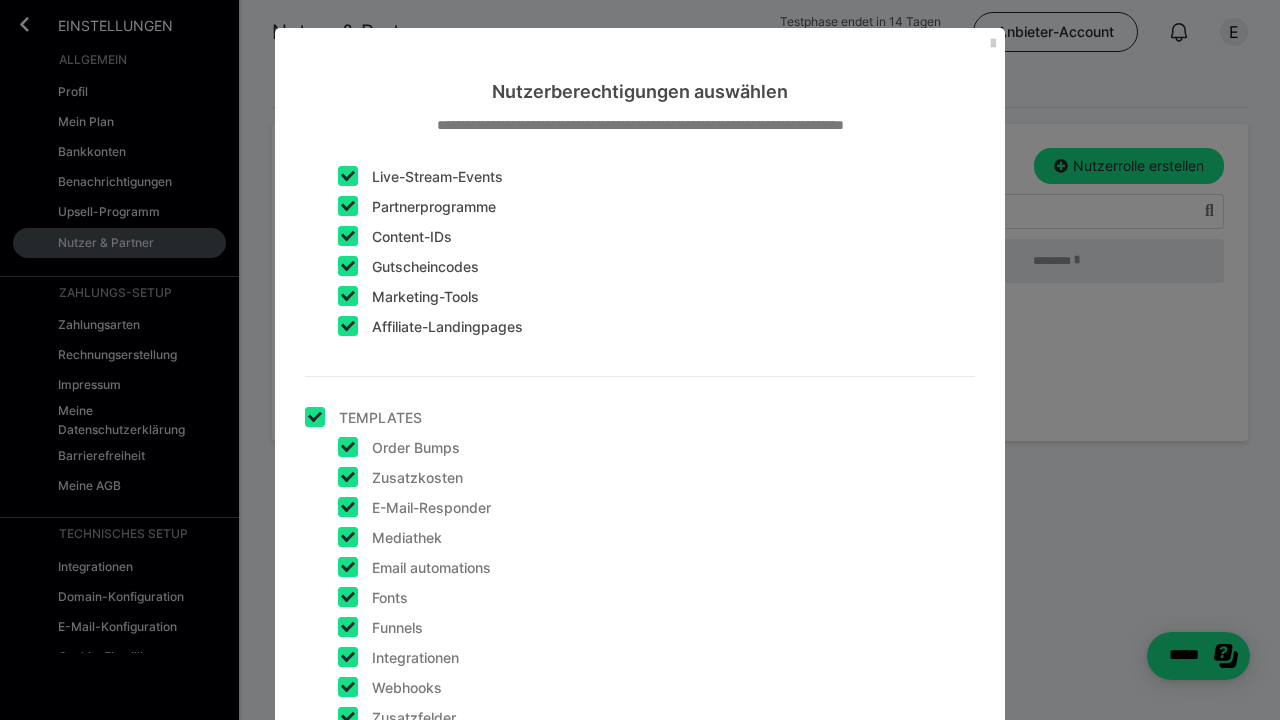checkbox on "true" 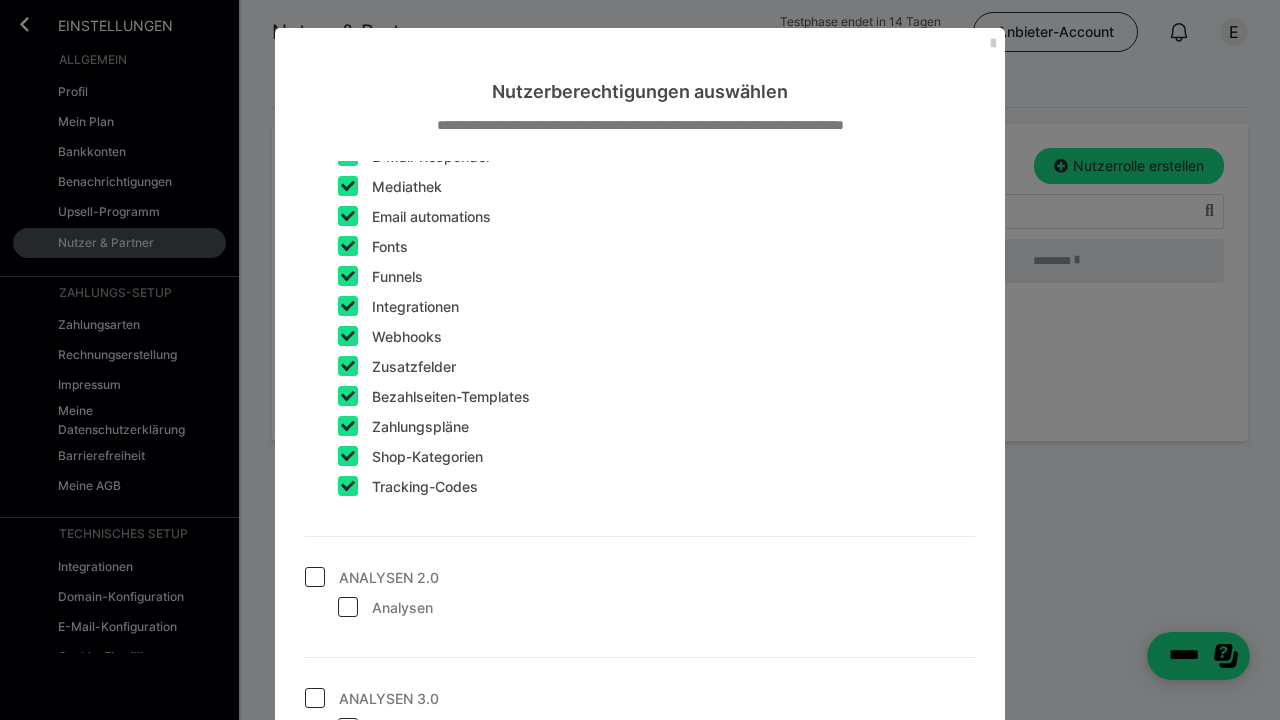 scroll, scrollTop: 1504, scrollLeft: 0, axis: vertical 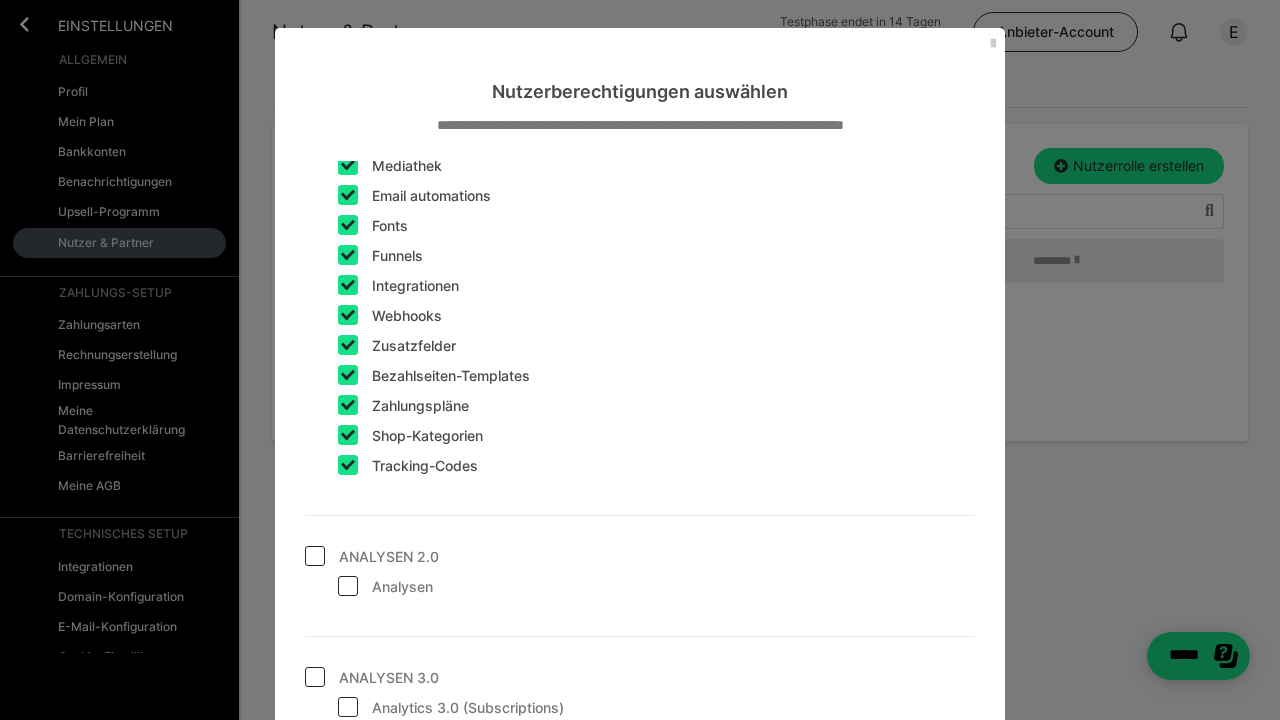 click at bounding box center [315, 556] 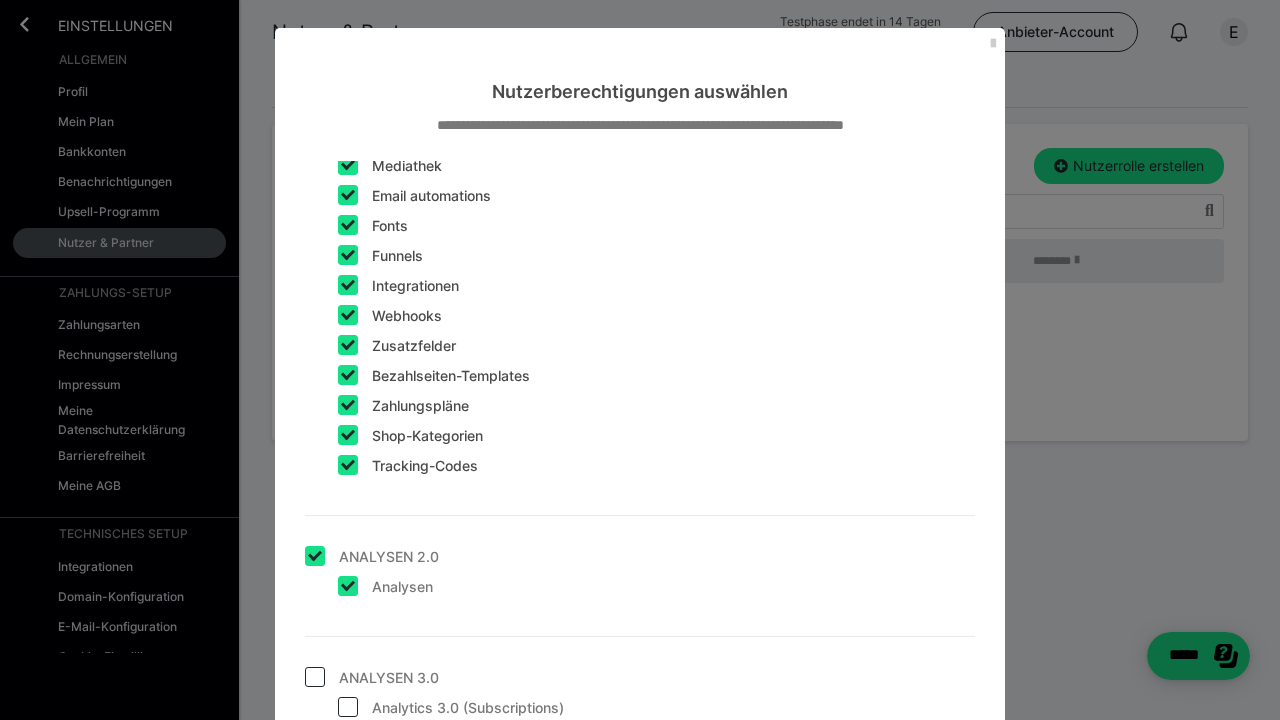checkbox on "true" 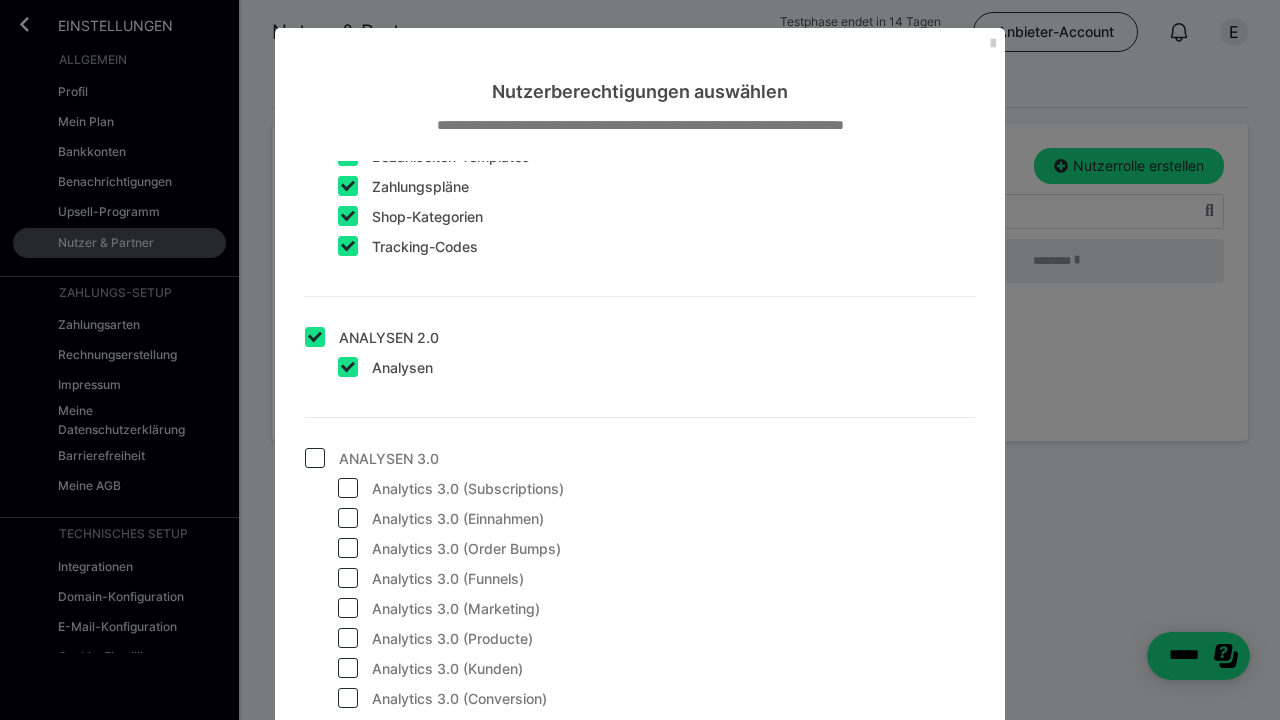 scroll, scrollTop: 1764, scrollLeft: 0, axis: vertical 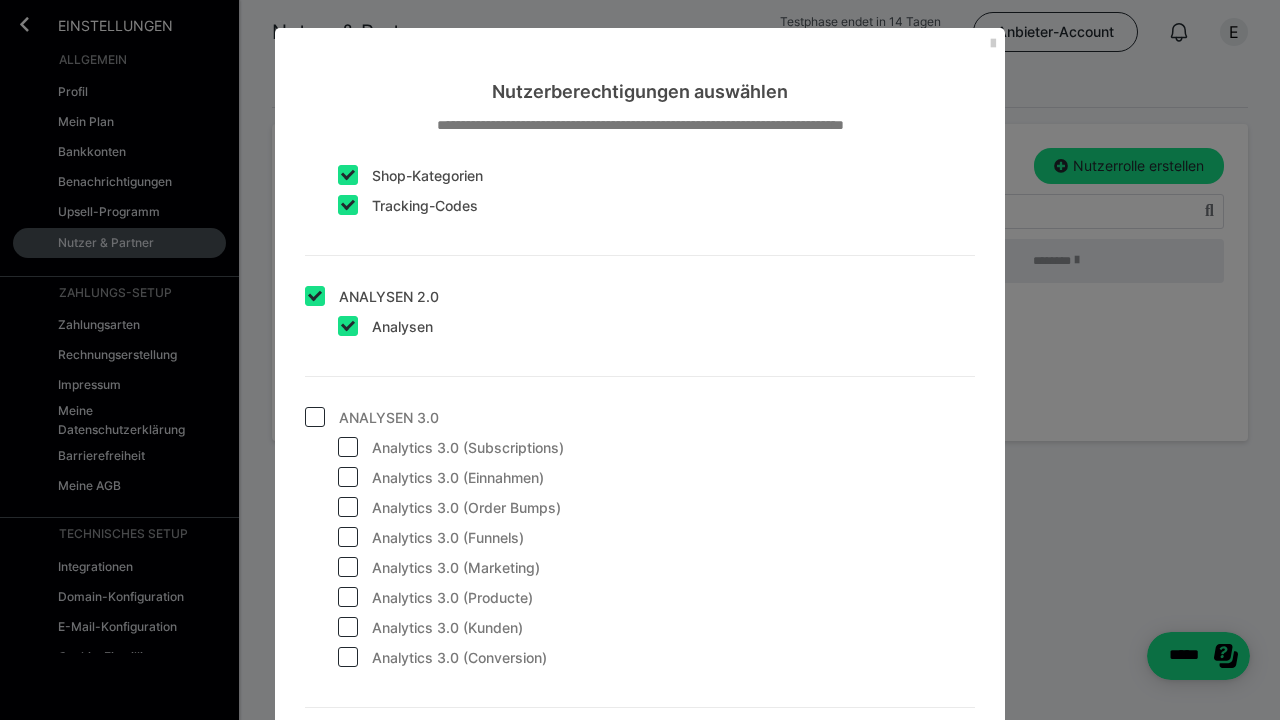 click at bounding box center (315, 417) 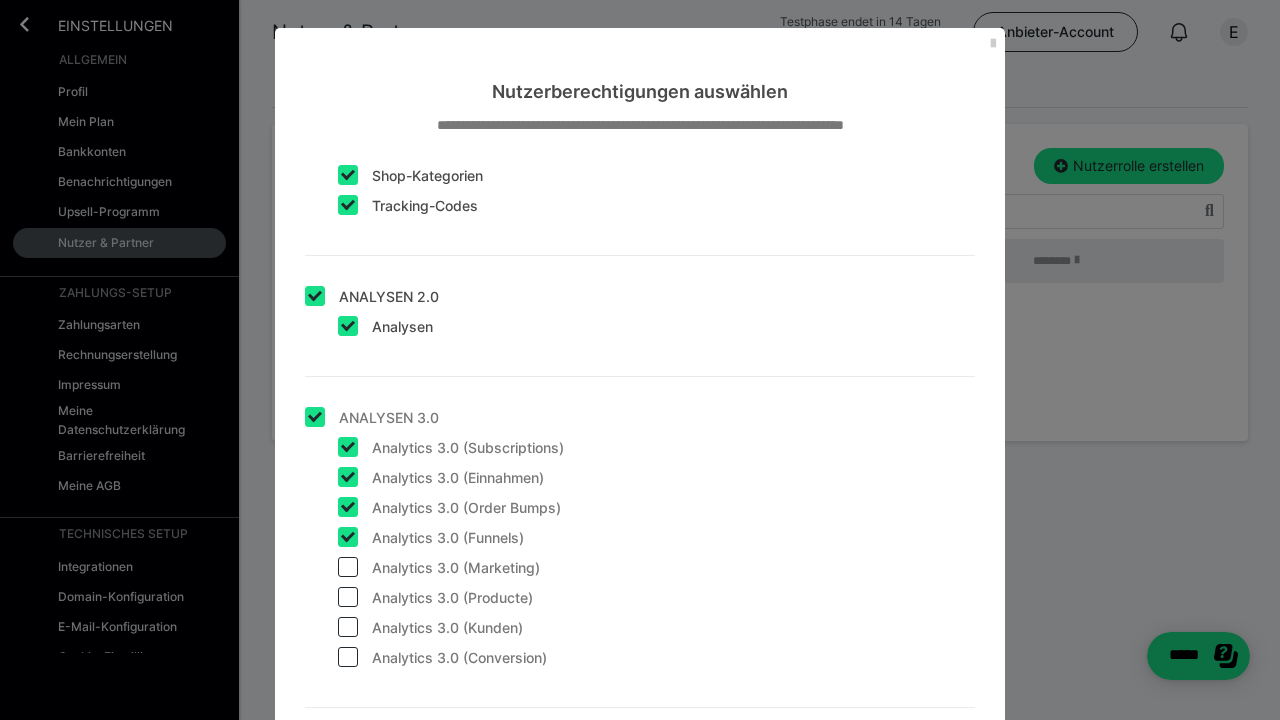 checkbox on "true" 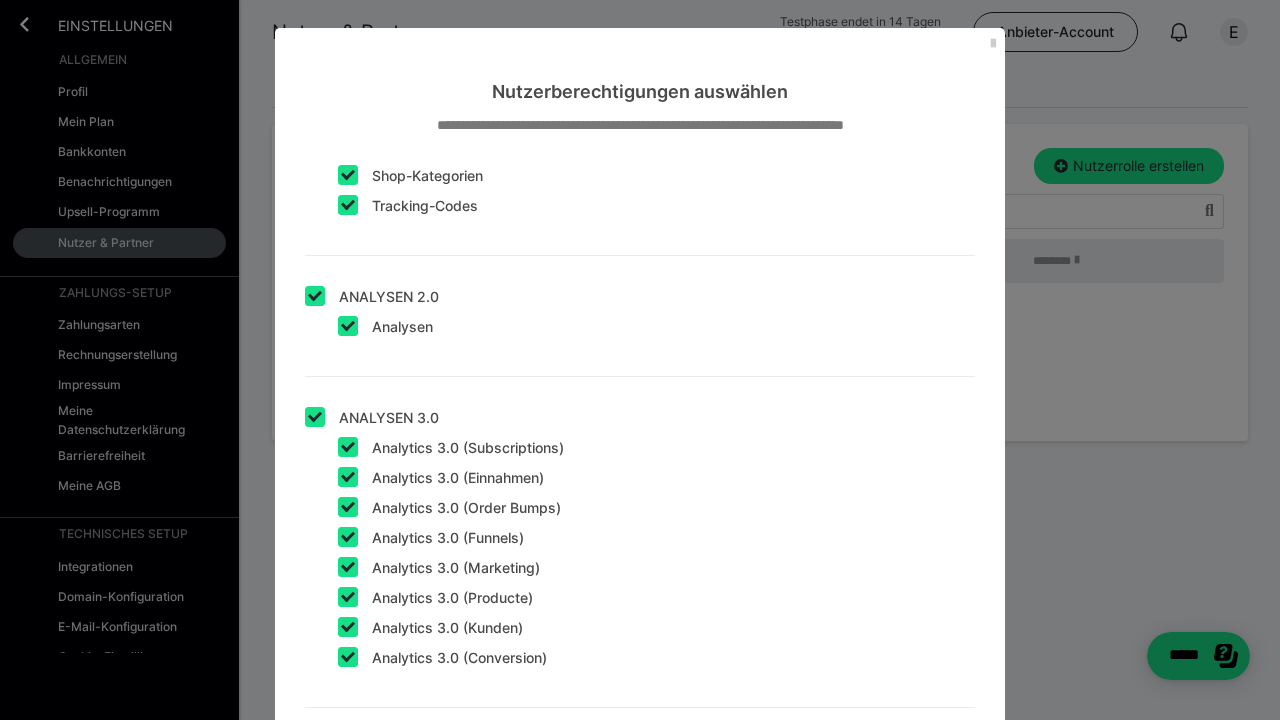 checkbox on "true" 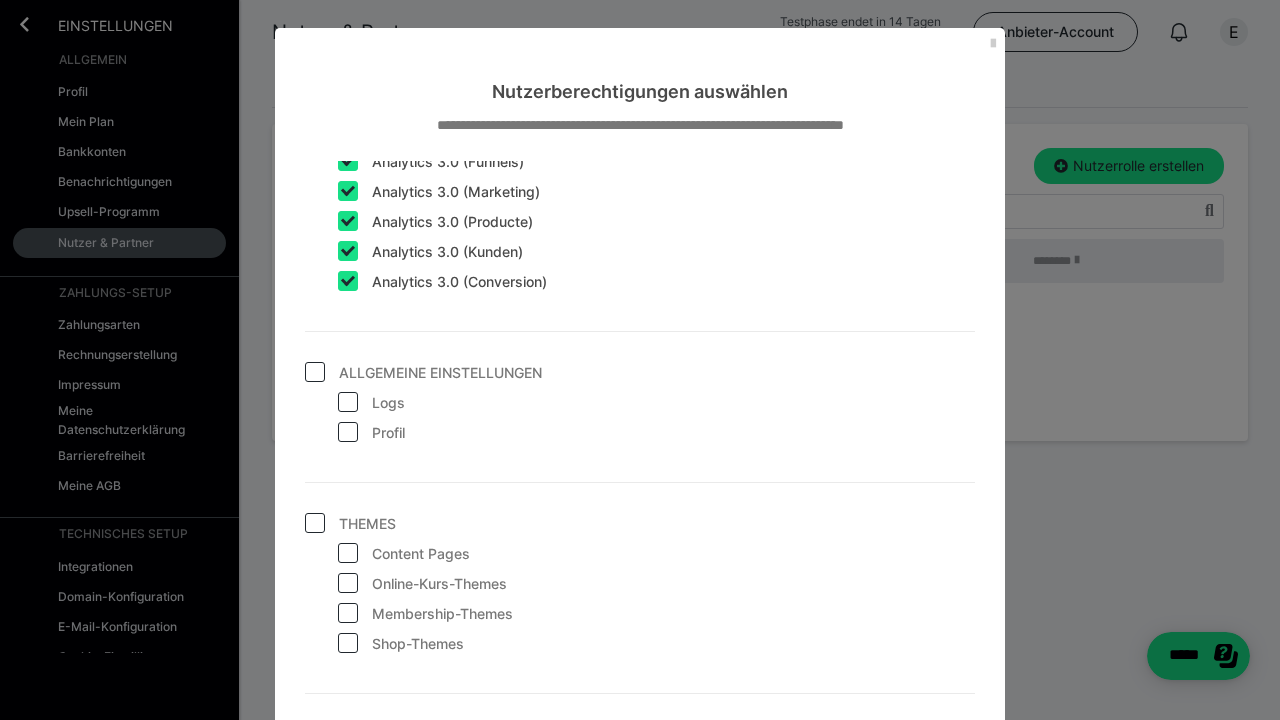 scroll, scrollTop: 2144, scrollLeft: 0, axis: vertical 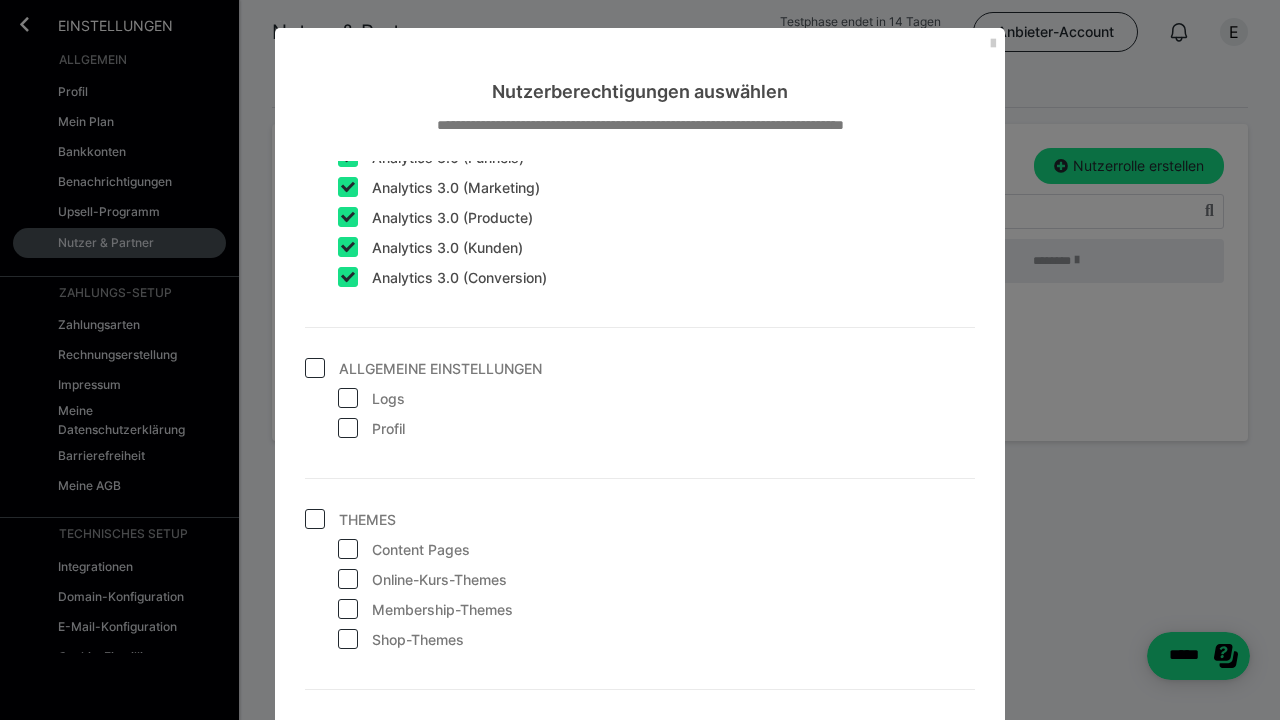 click at bounding box center (315, 368) 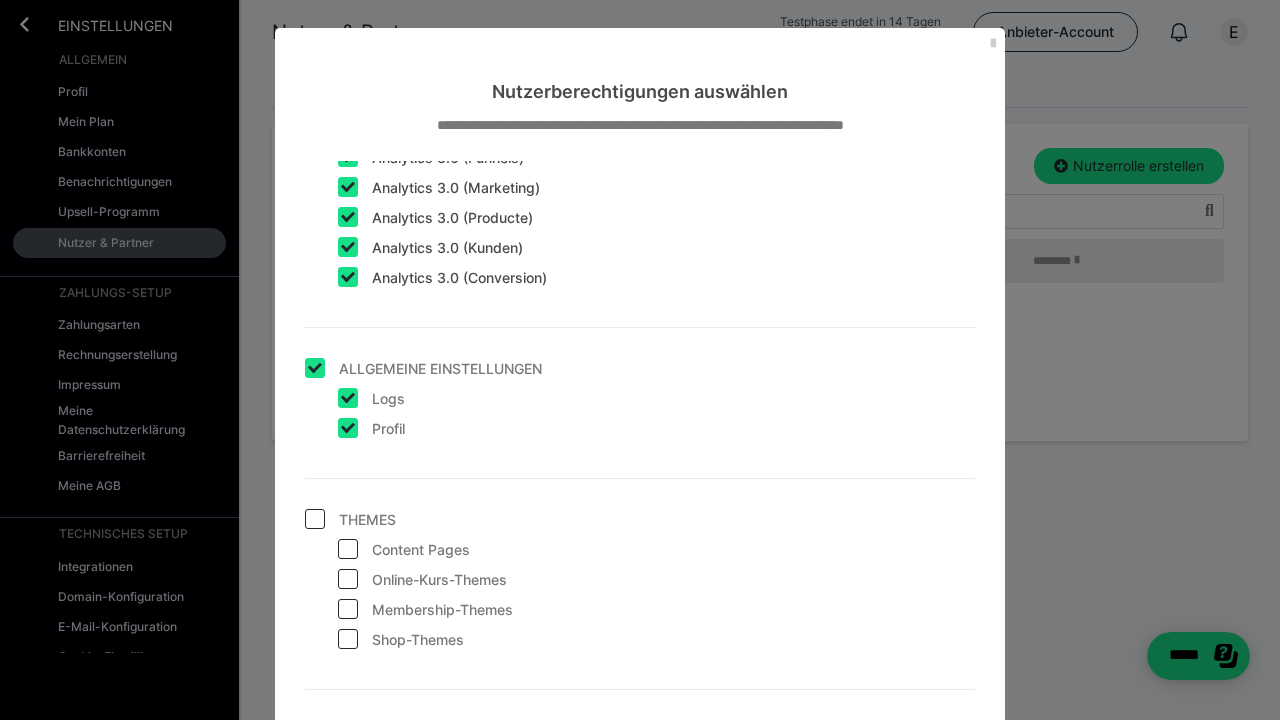 checkbox on "true" 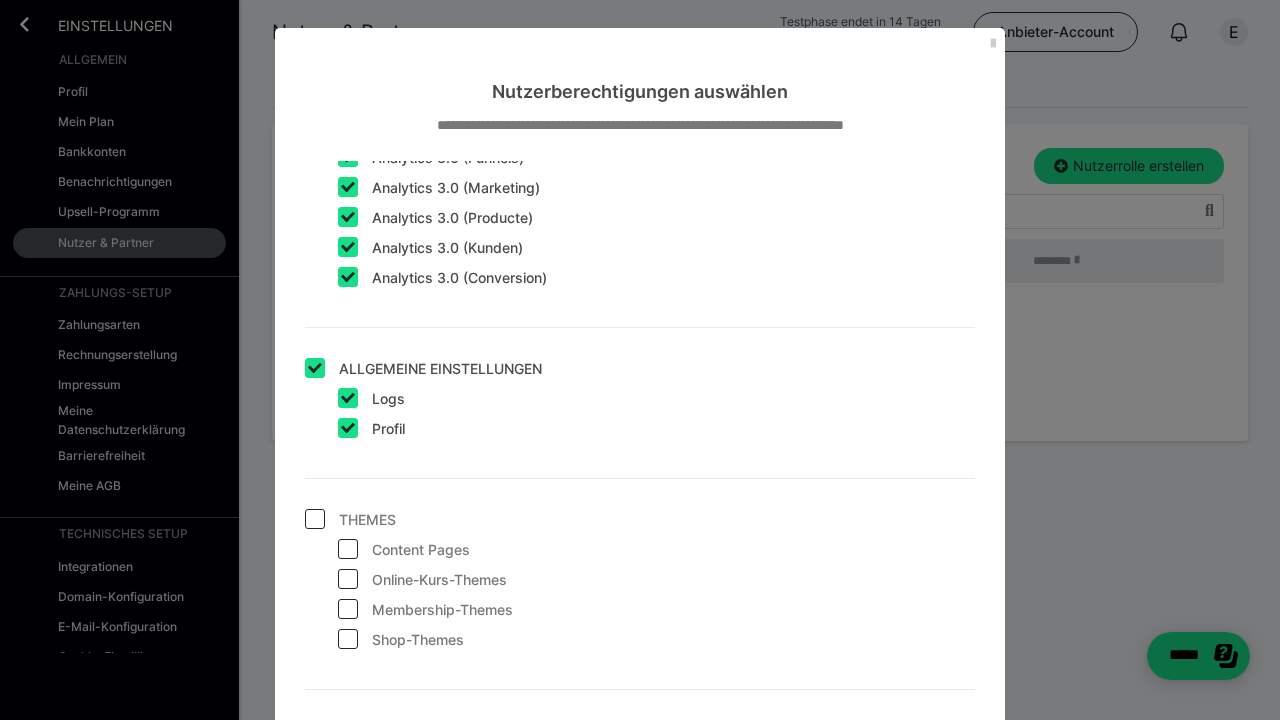 click at bounding box center [315, 519] 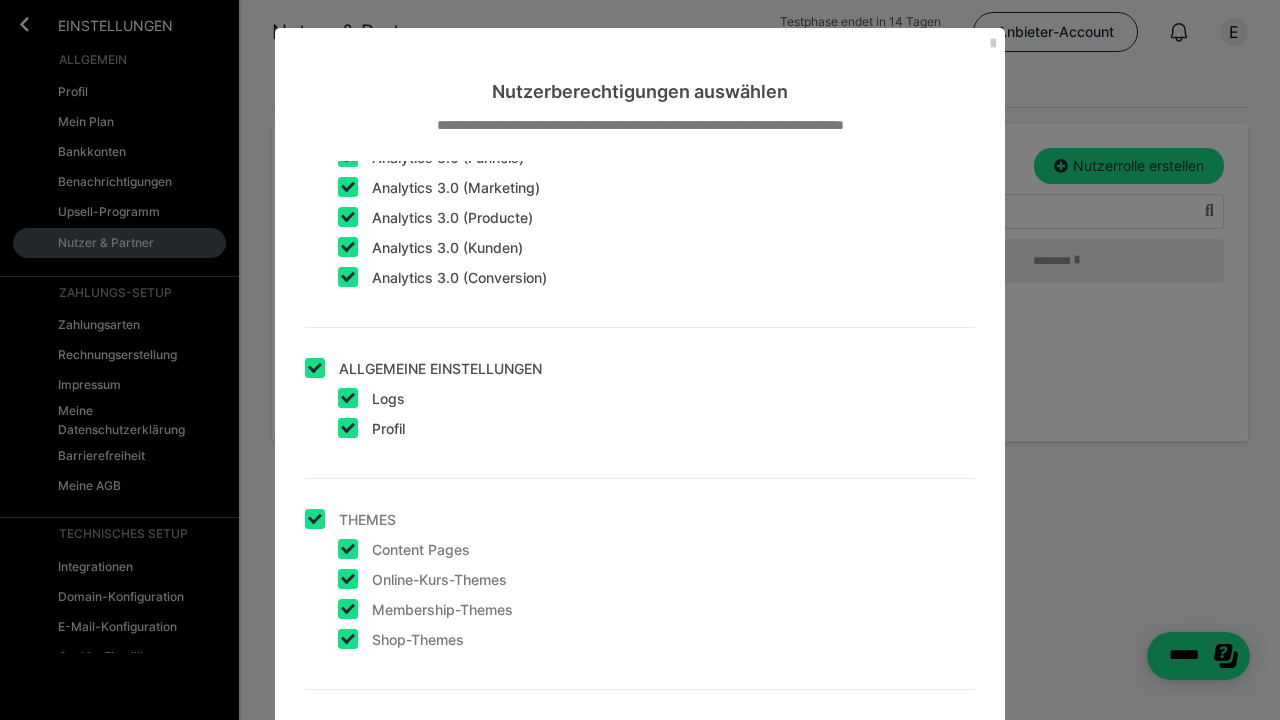 checkbox on "true" 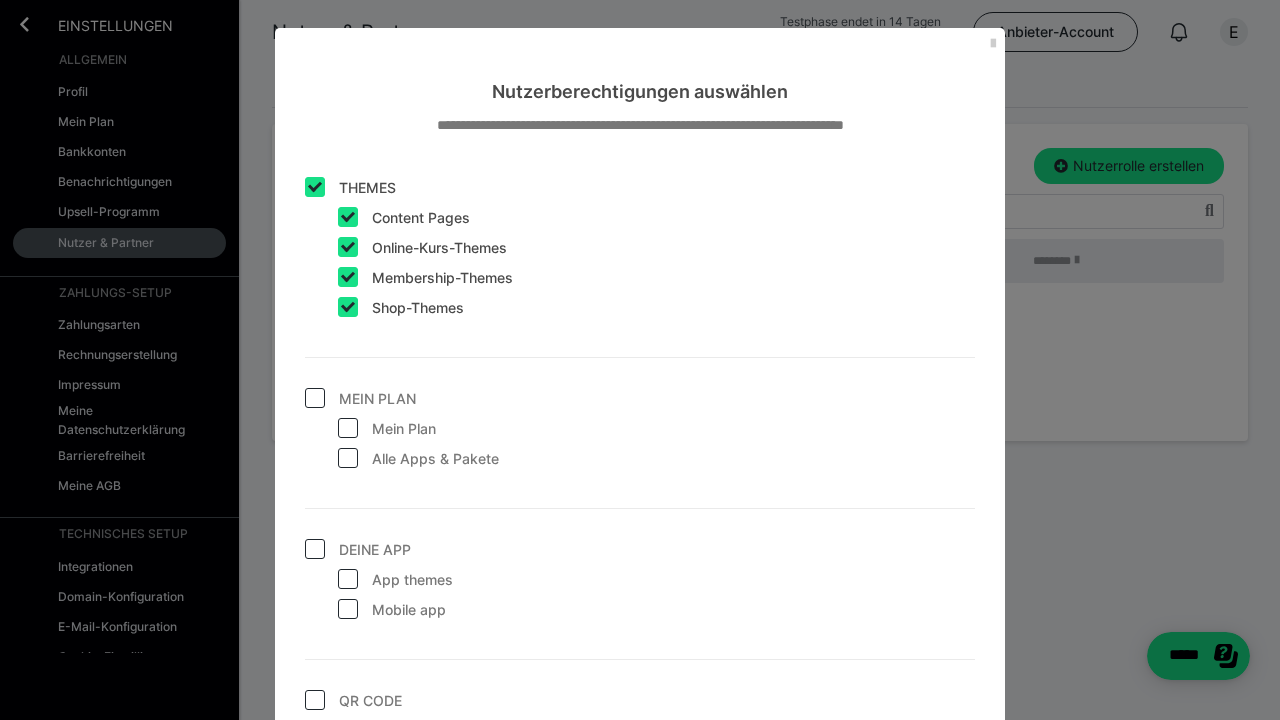 scroll, scrollTop: 2482, scrollLeft: 0, axis: vertical 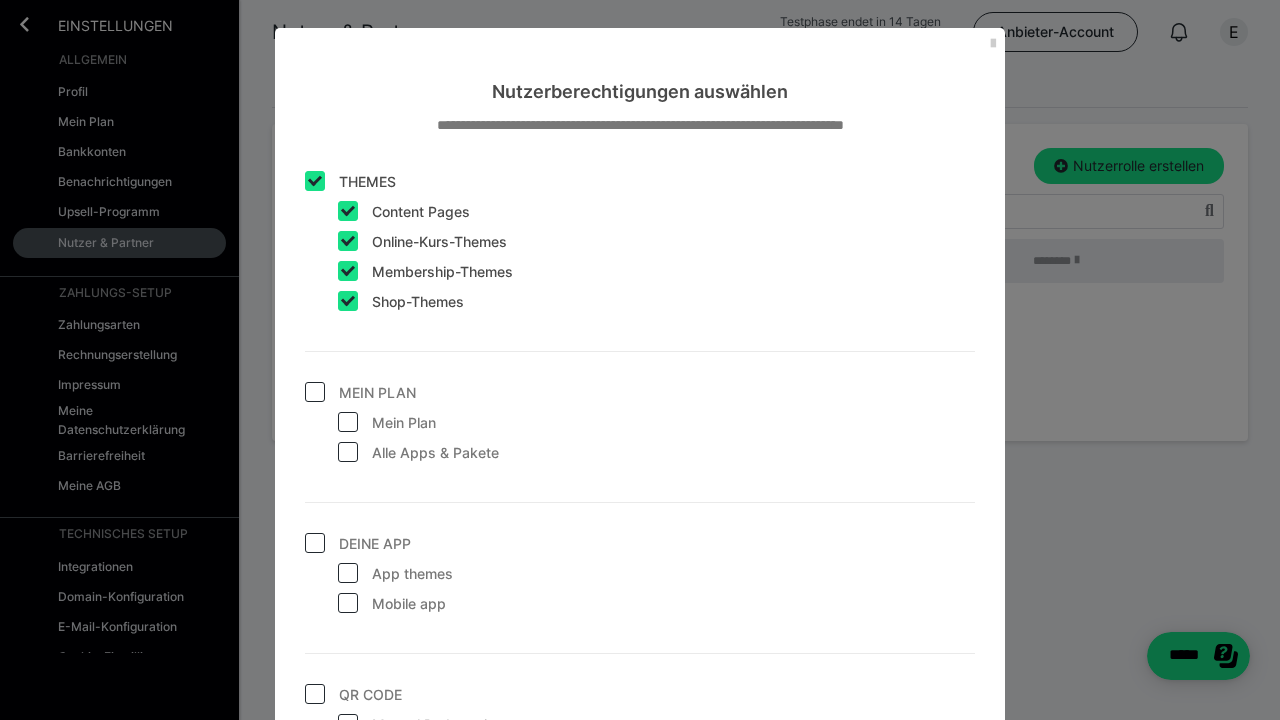 click at bounding box center [315, 392] 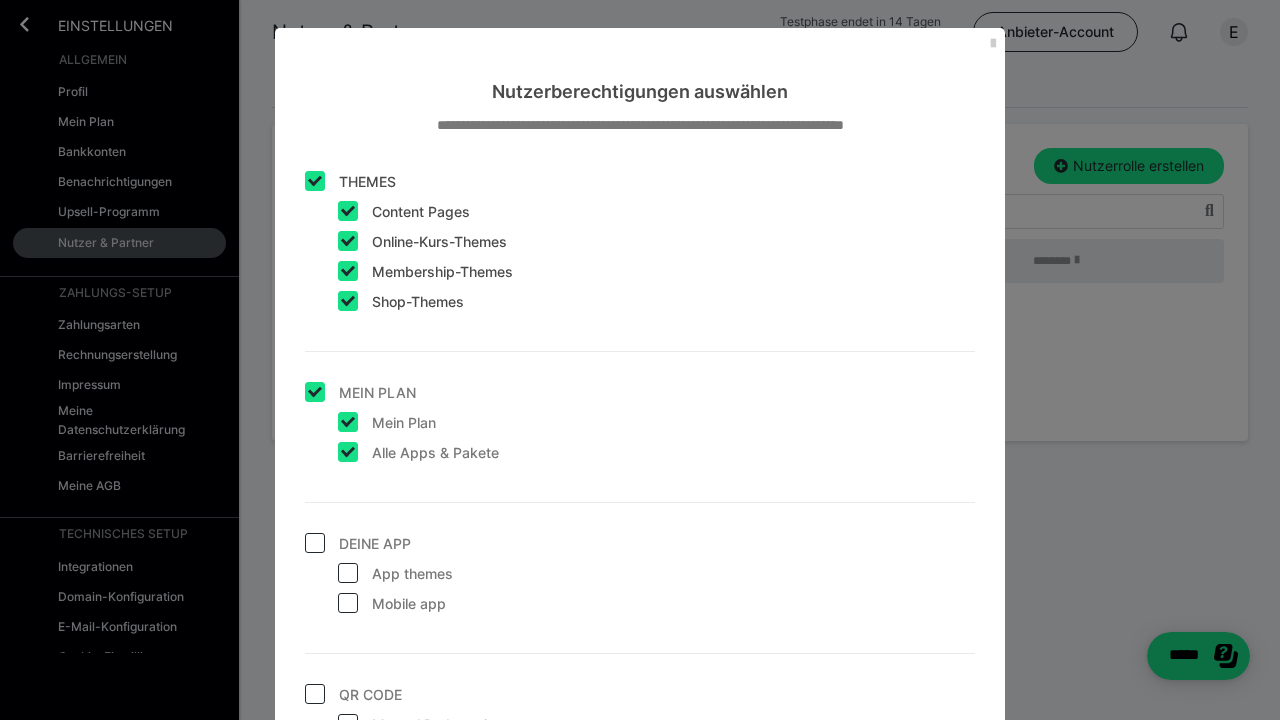 checkbox on "true" 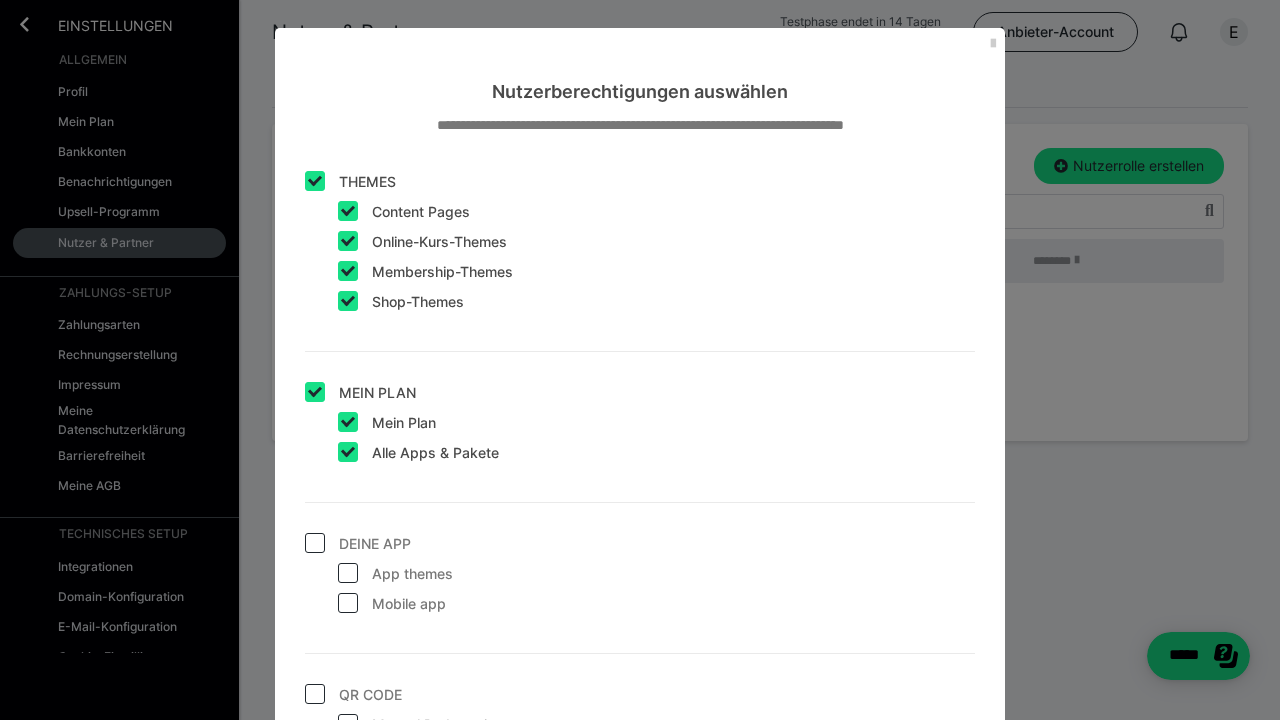 click on "DEINE APP" at bounding box center (358, 548) 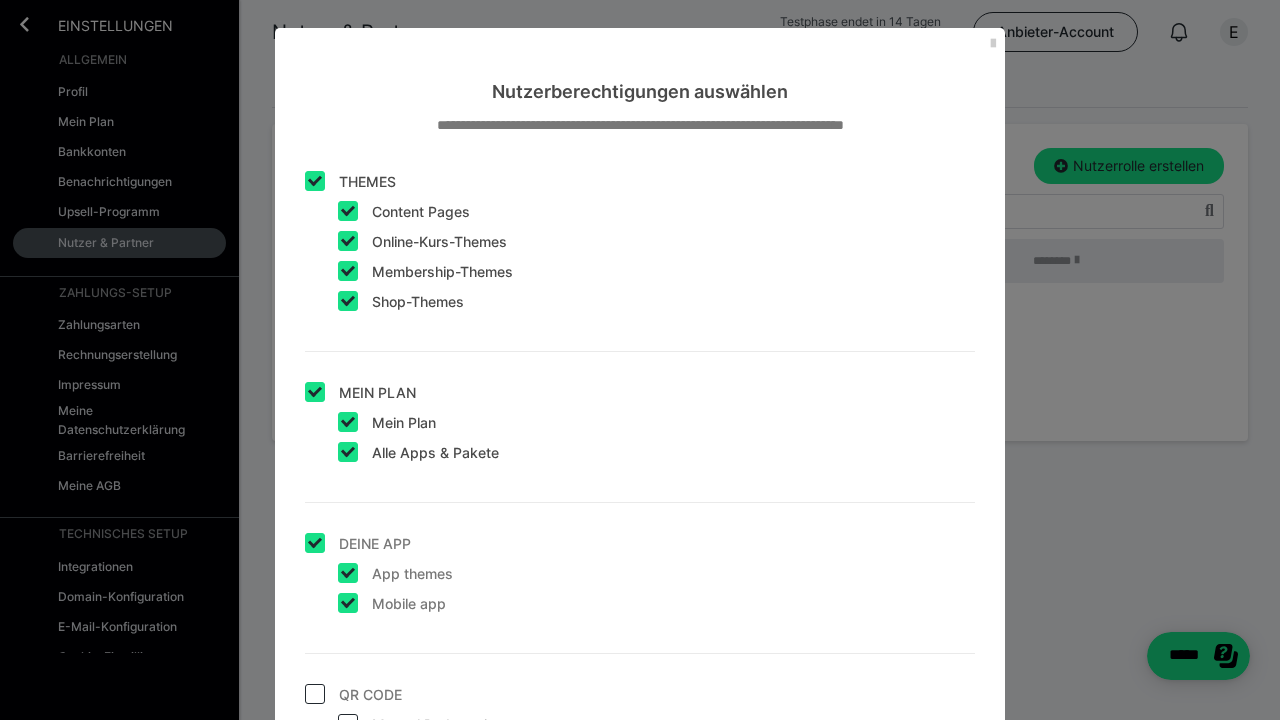 checkbox on "true" 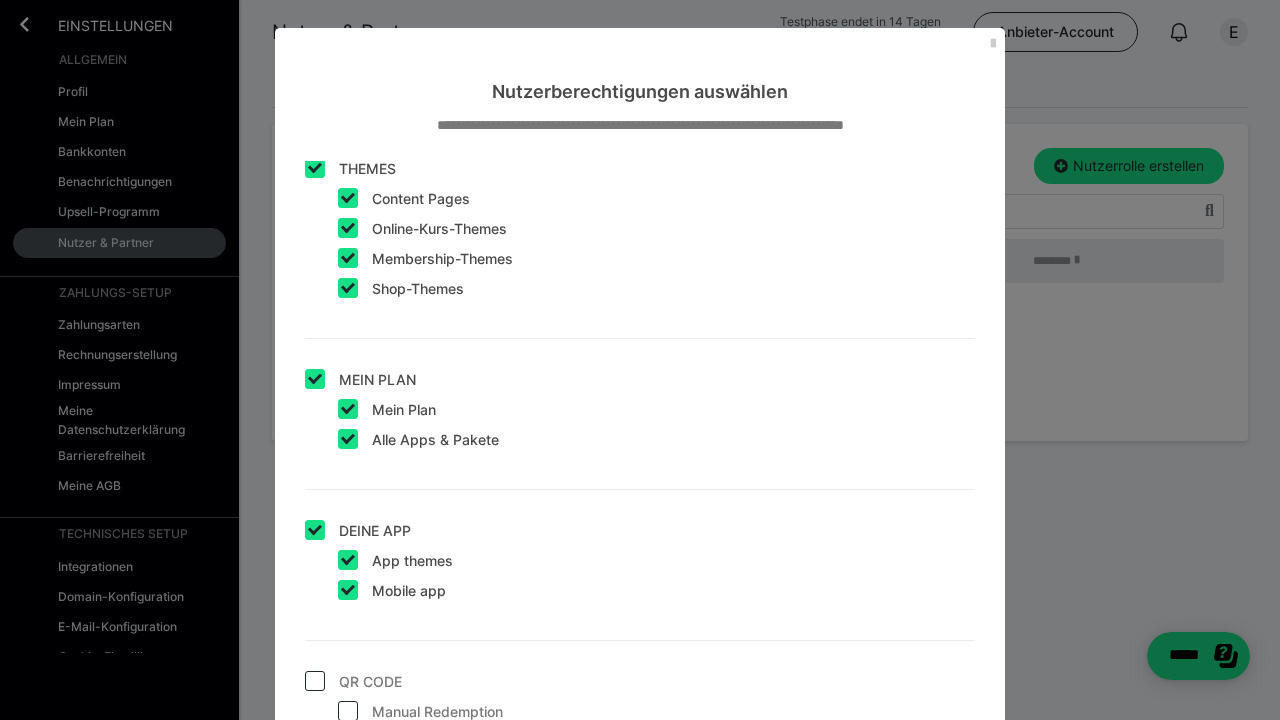scroll, scrollTop: 2495, scrollLeft: 0, axis: vertical 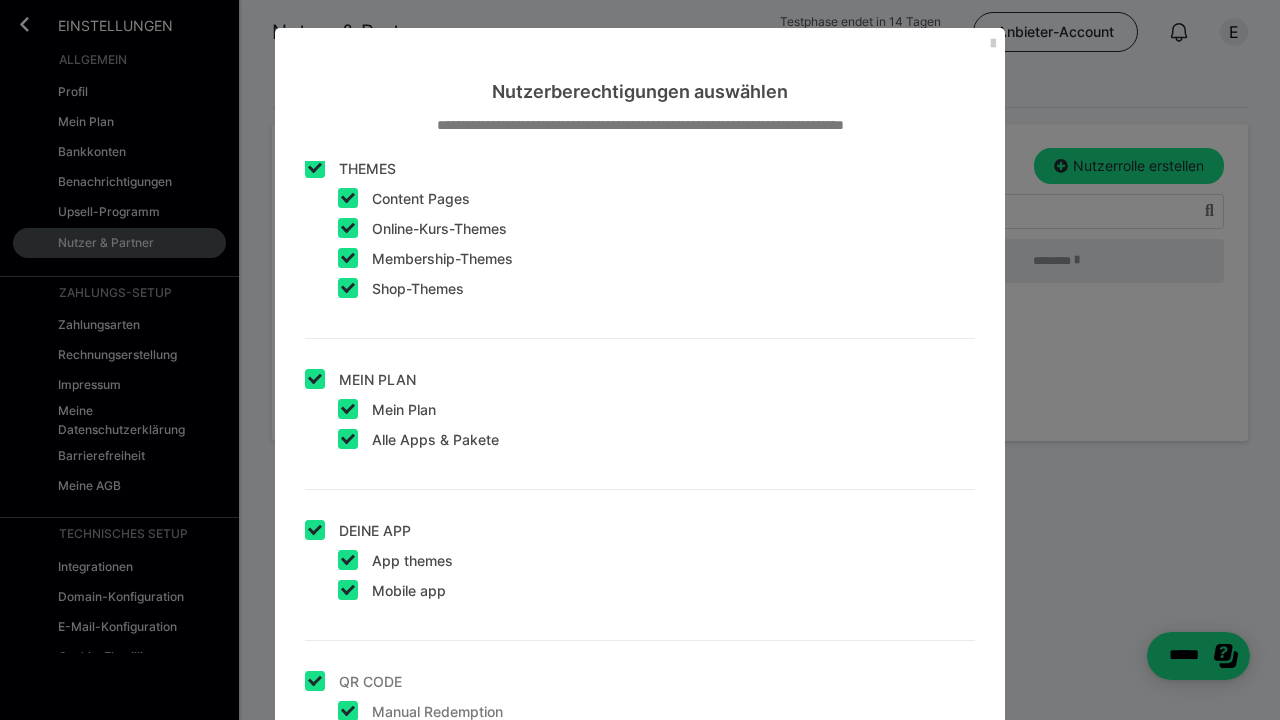 checkbox on "true" 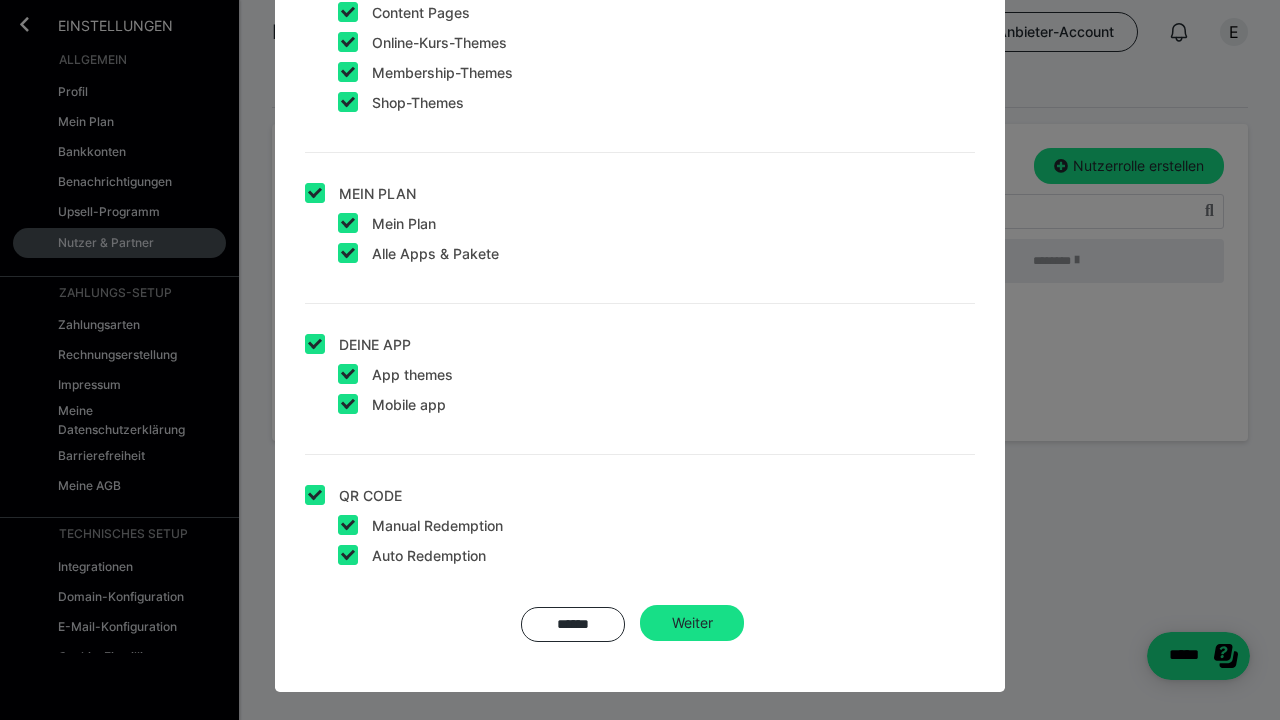 scroll, scrollTop: 184, scrollLeft: 0, axis: vertical 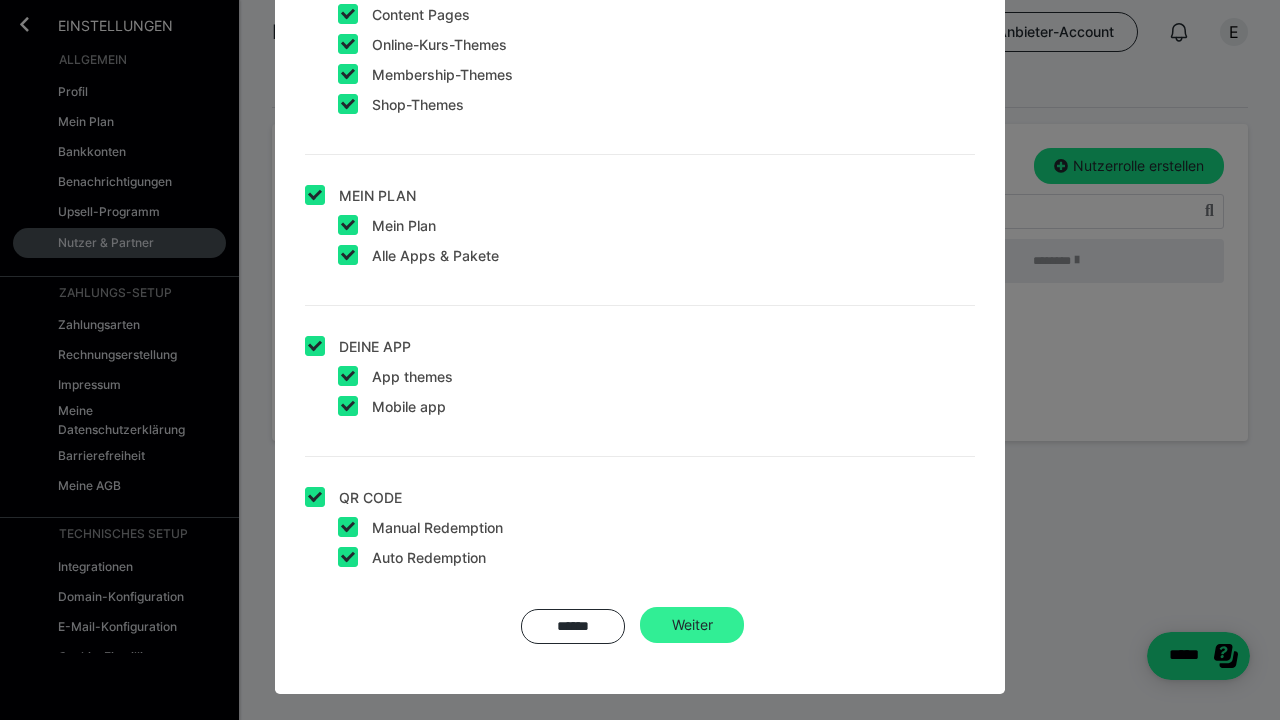 click on "Weiter" at bounding box center [692, 625] 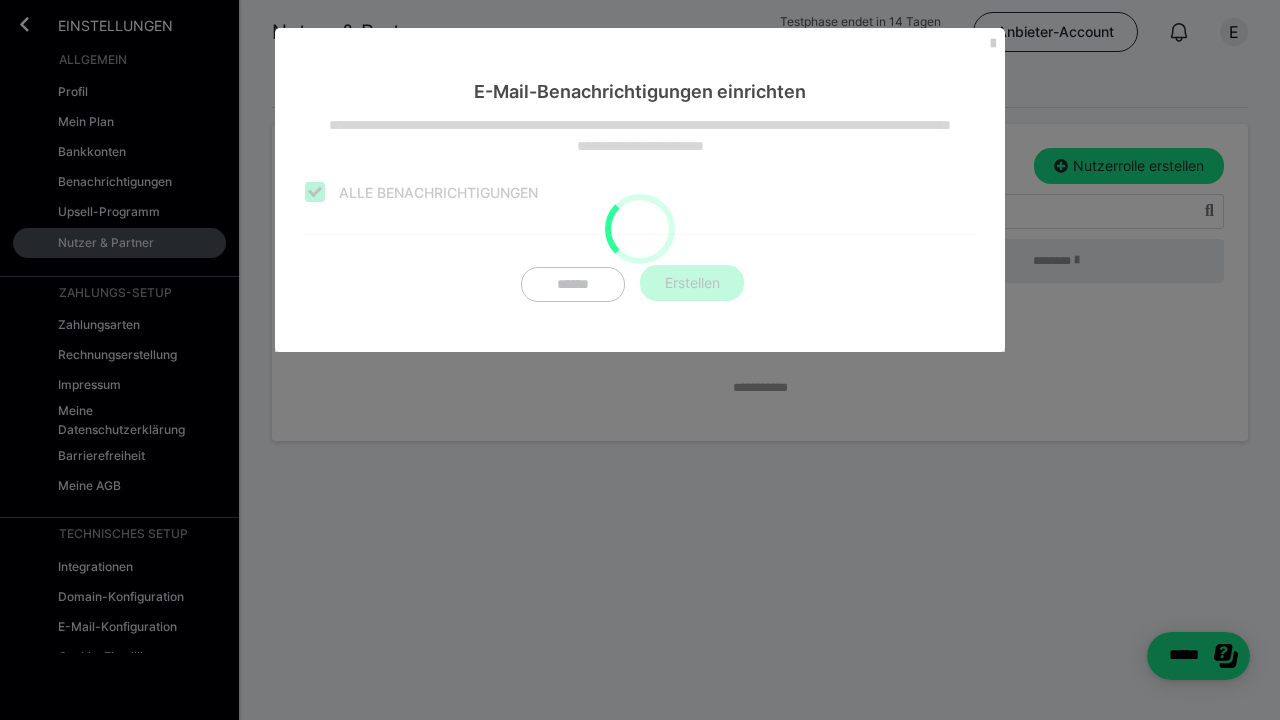 scroll, scrollTop: 0, scrollLeft: 0, axis: both 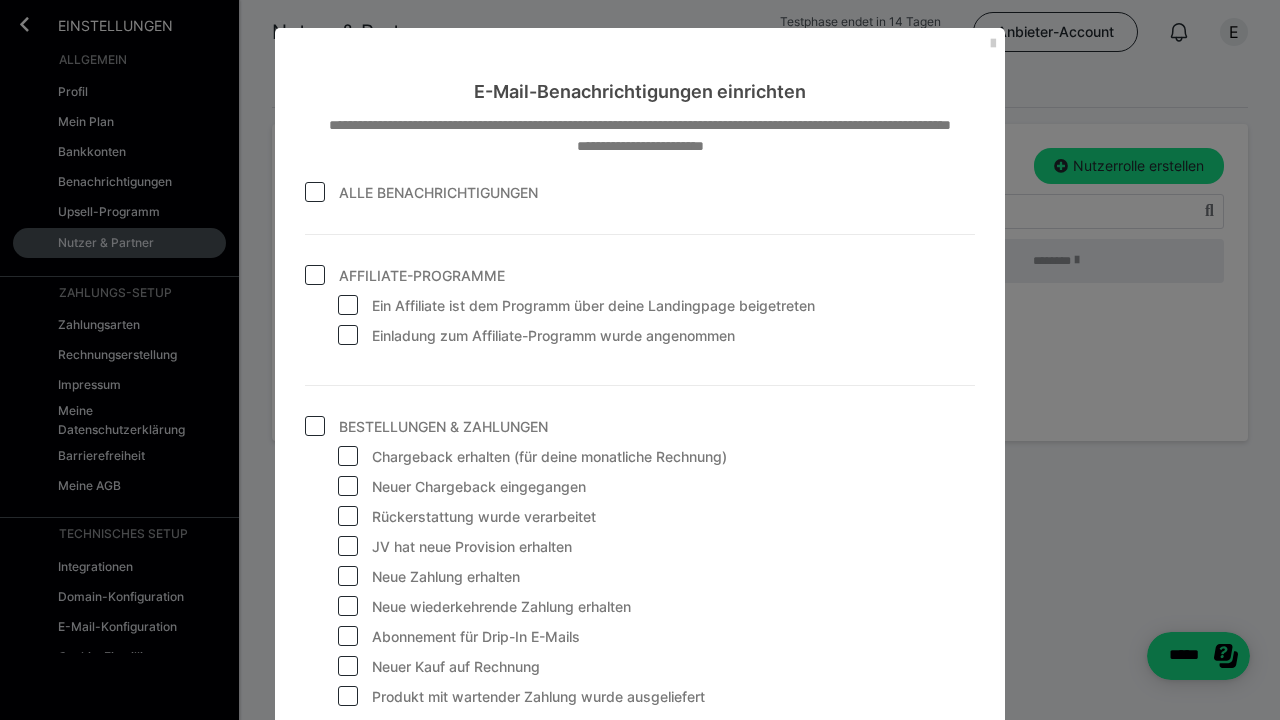 click at bounding box center (315, 192) 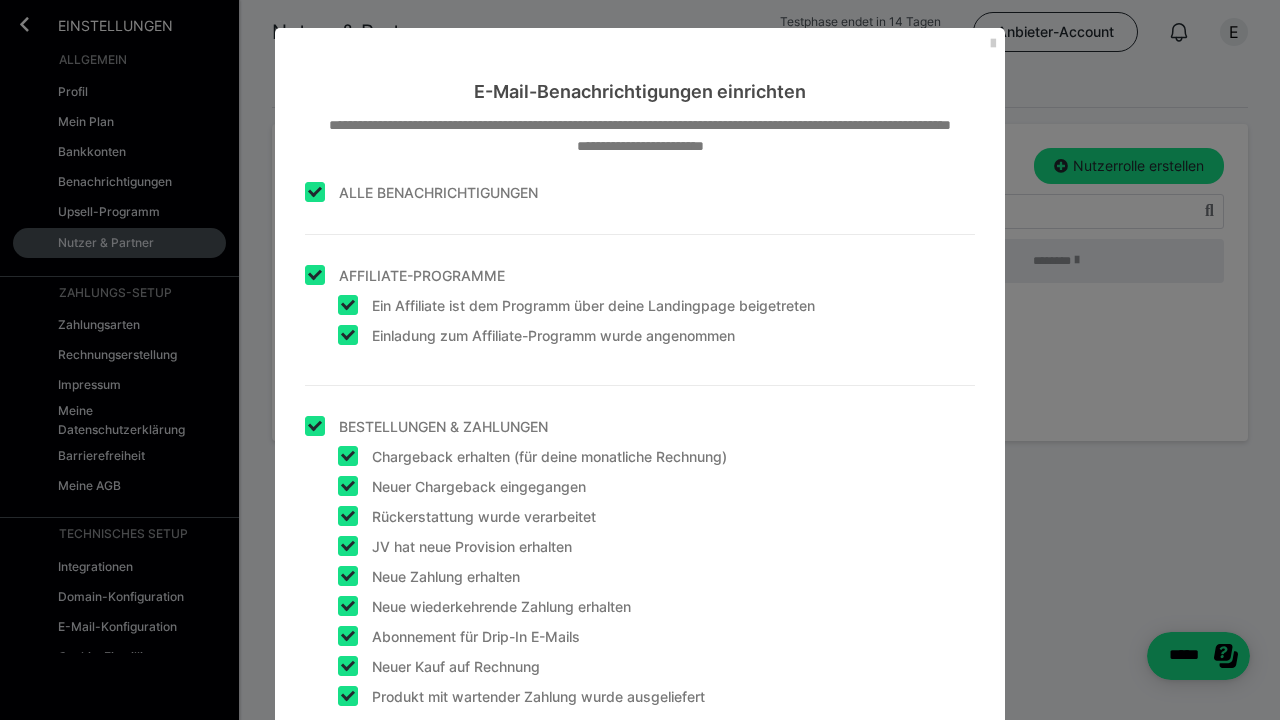 checkbox on "true" 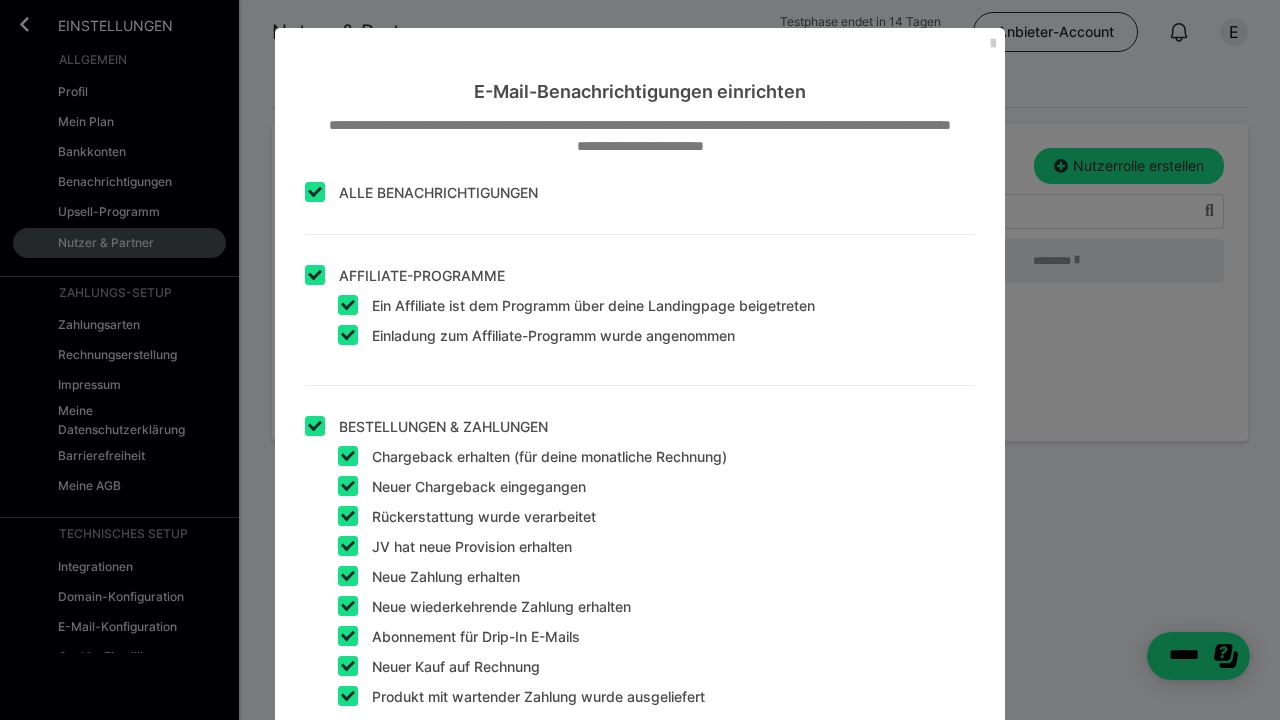checkbox on "true" 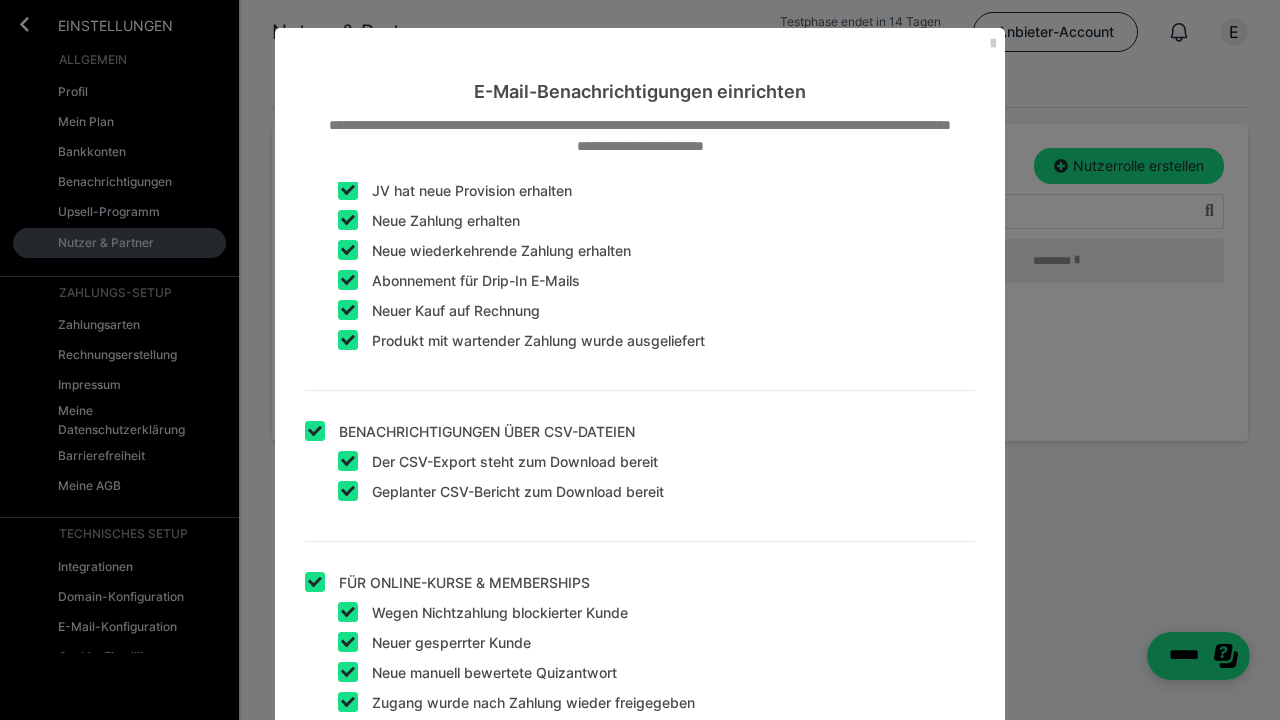 scroll, scrollTop: 356, scrollLeft: 0, axis: vertical 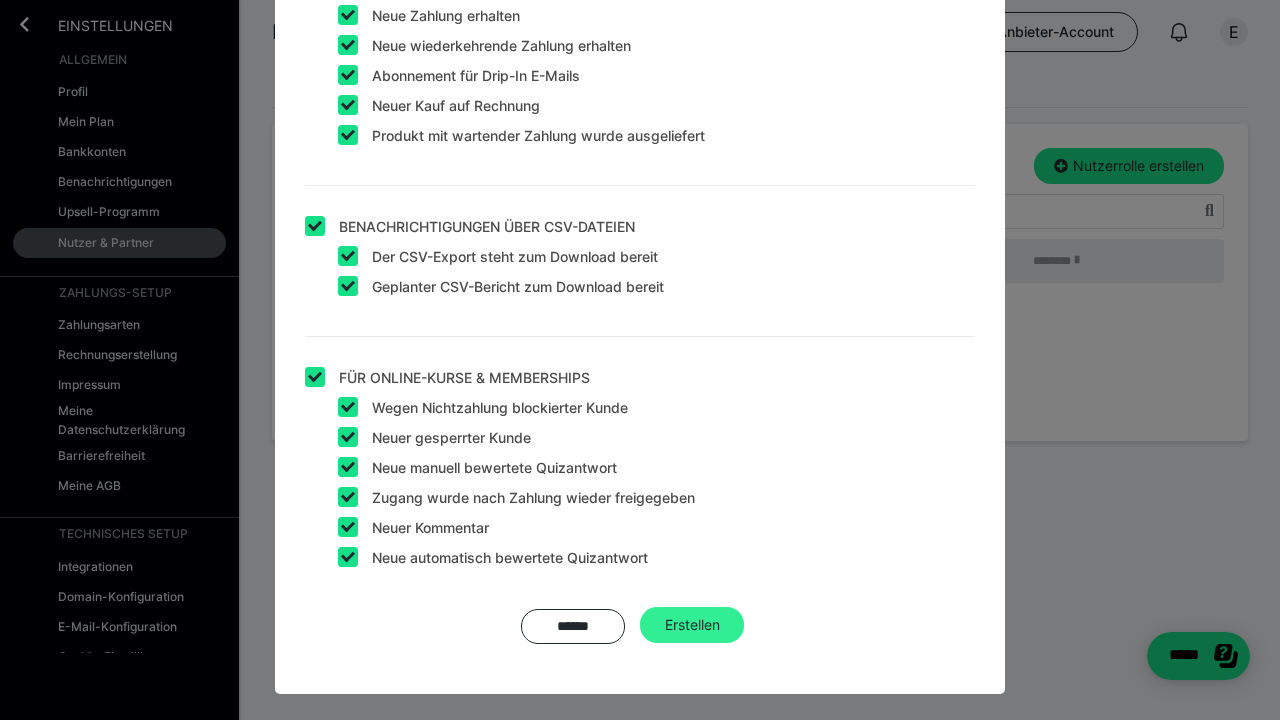 click on "Erstellen" at bounding box center (692, 625) 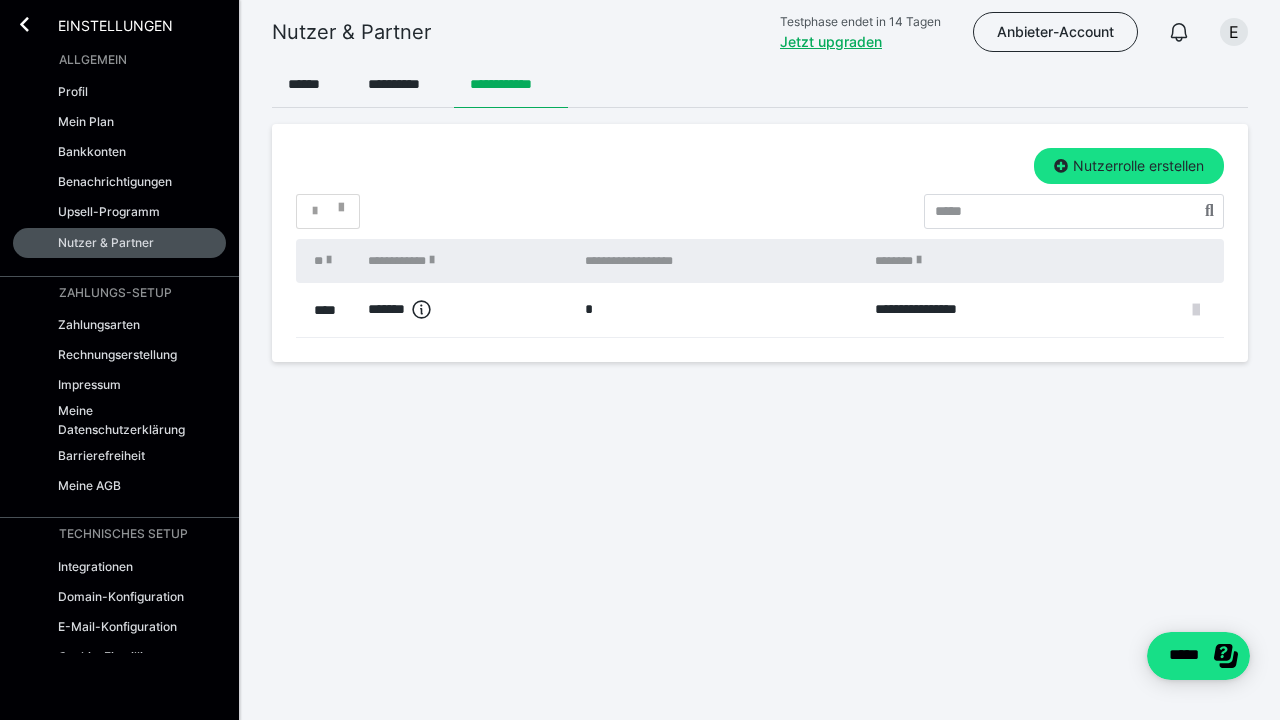 click at bounding box center (1196, 310) 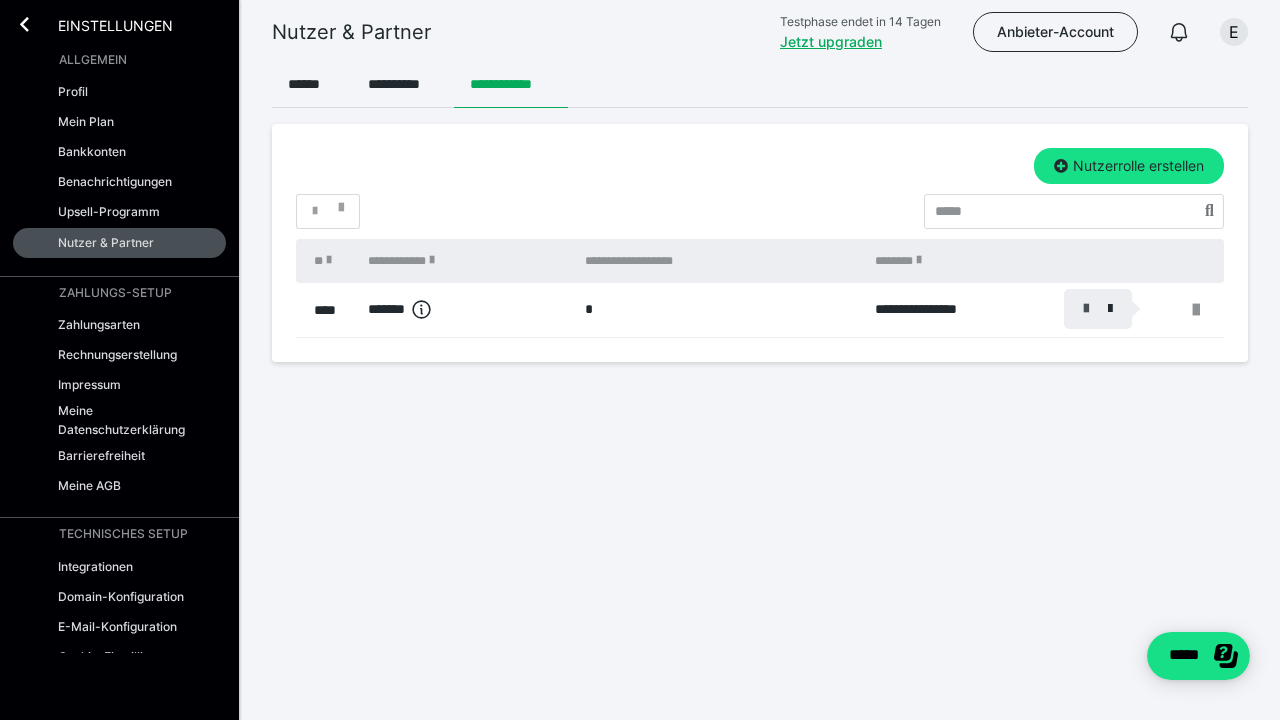 click at bounding box center [1086, 309] 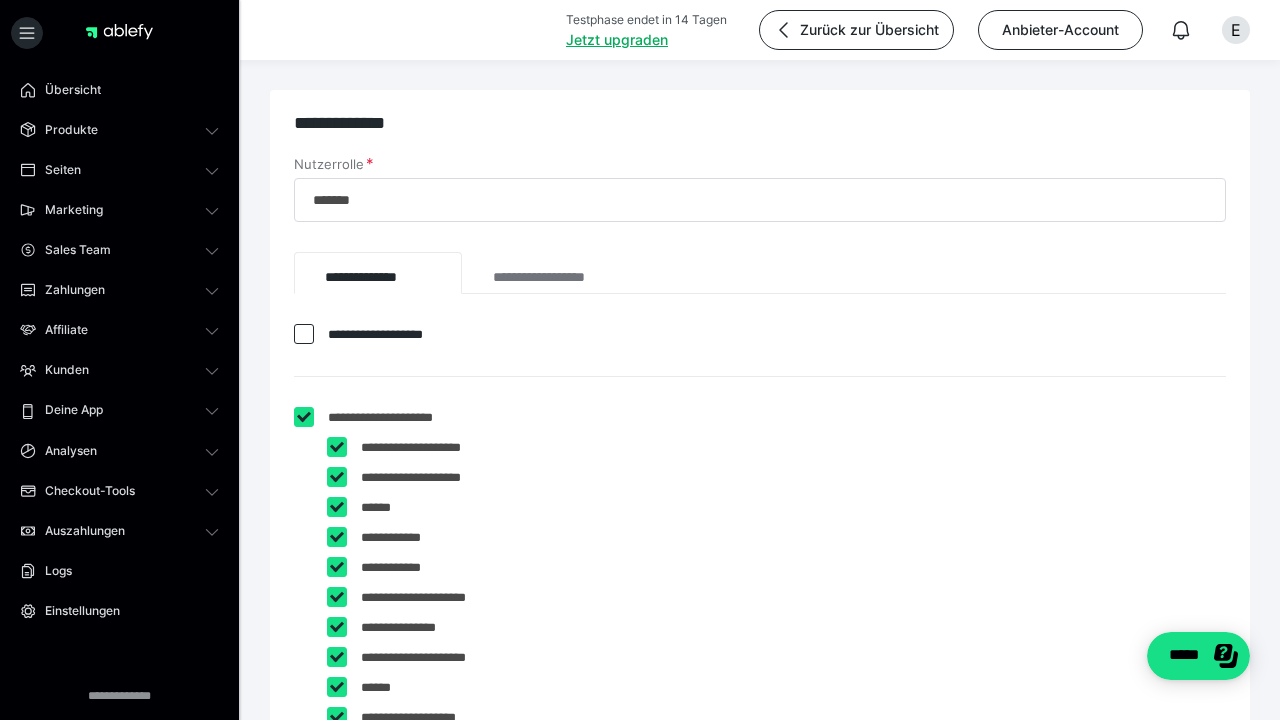 scroll, scrollTop: 0, scrollLeft: 0, axis: both 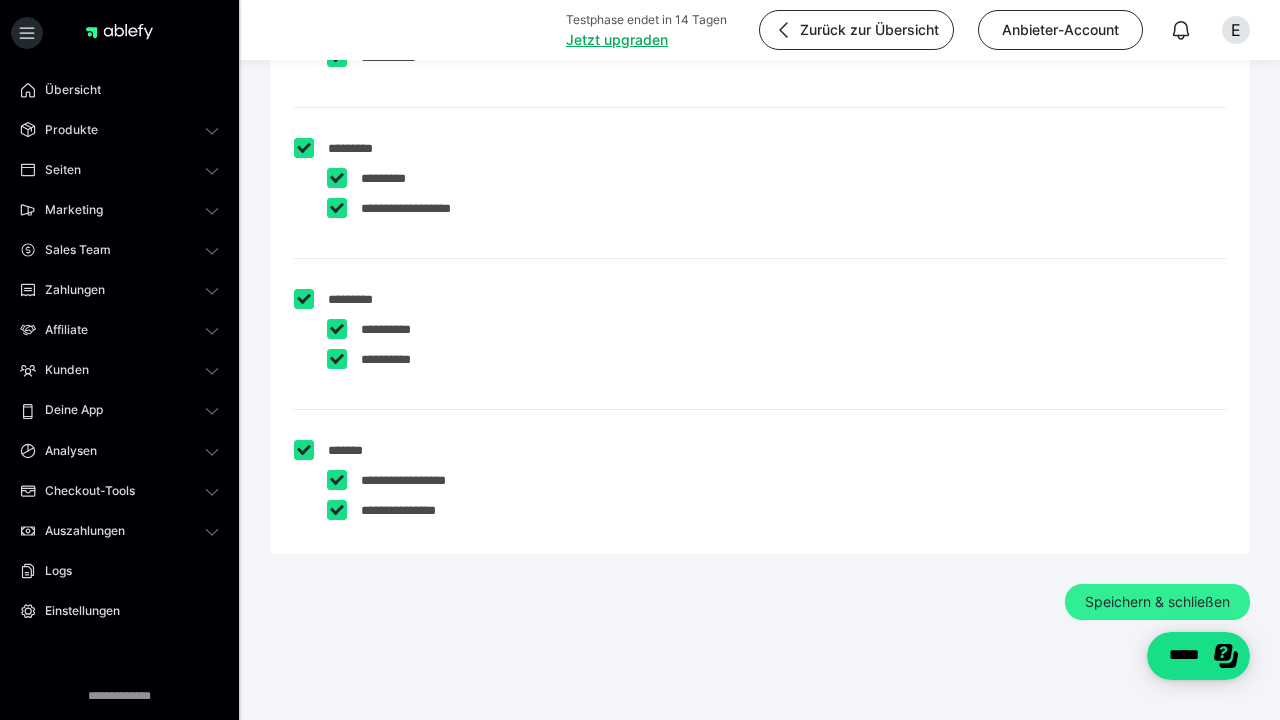 click on "Speichern & schließen" at bounding box center (1157, 602) 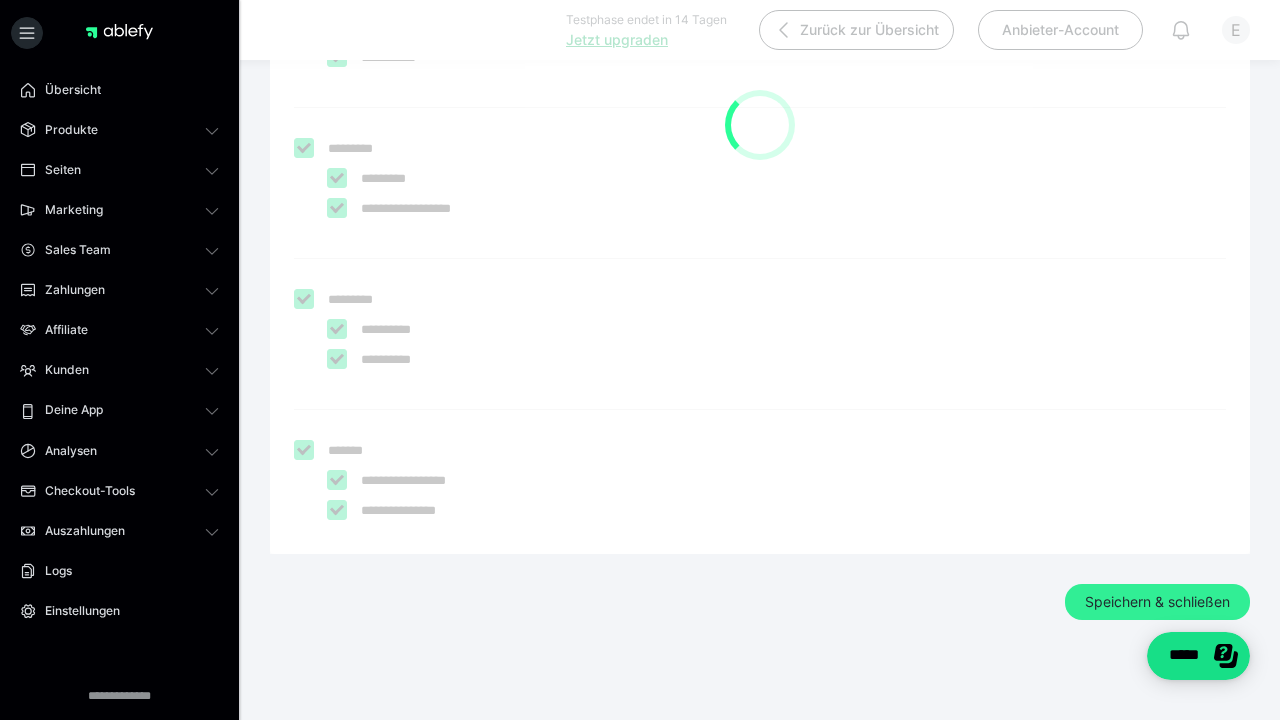 scroll, scrollTop: 0, scrollLeft: 0, axis: both 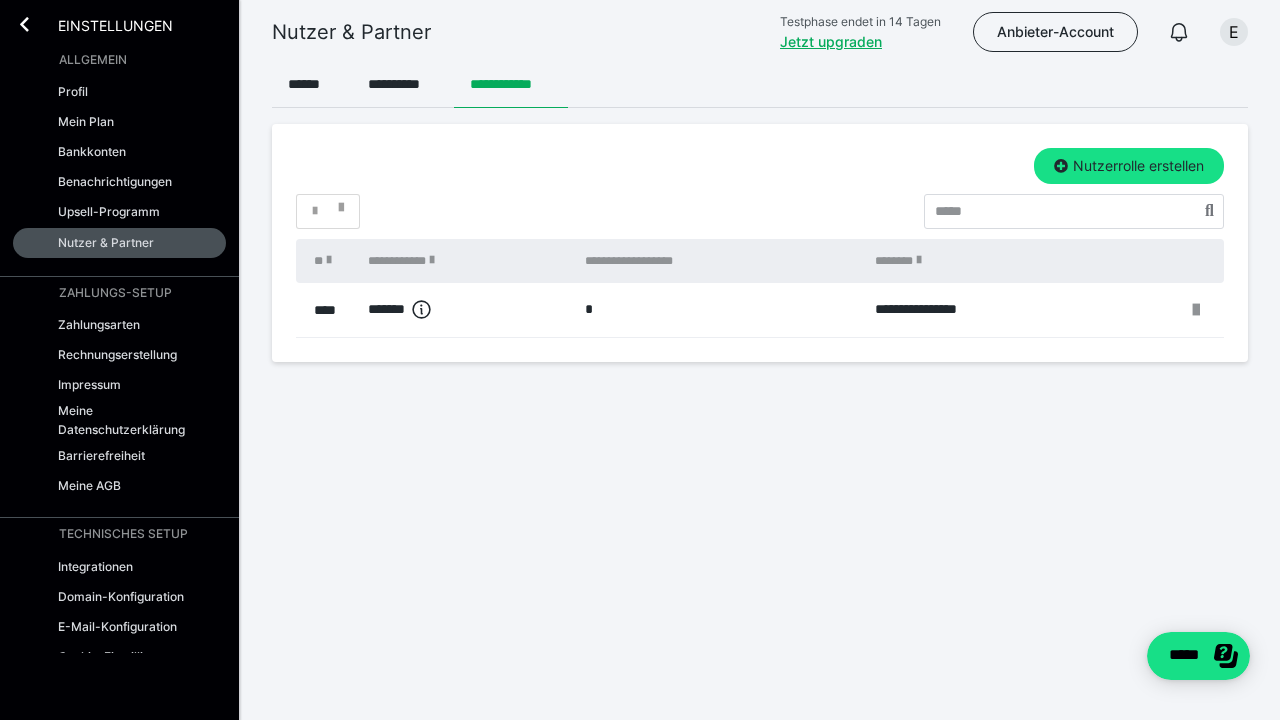 click on "*" at bounding box center (720, 310) 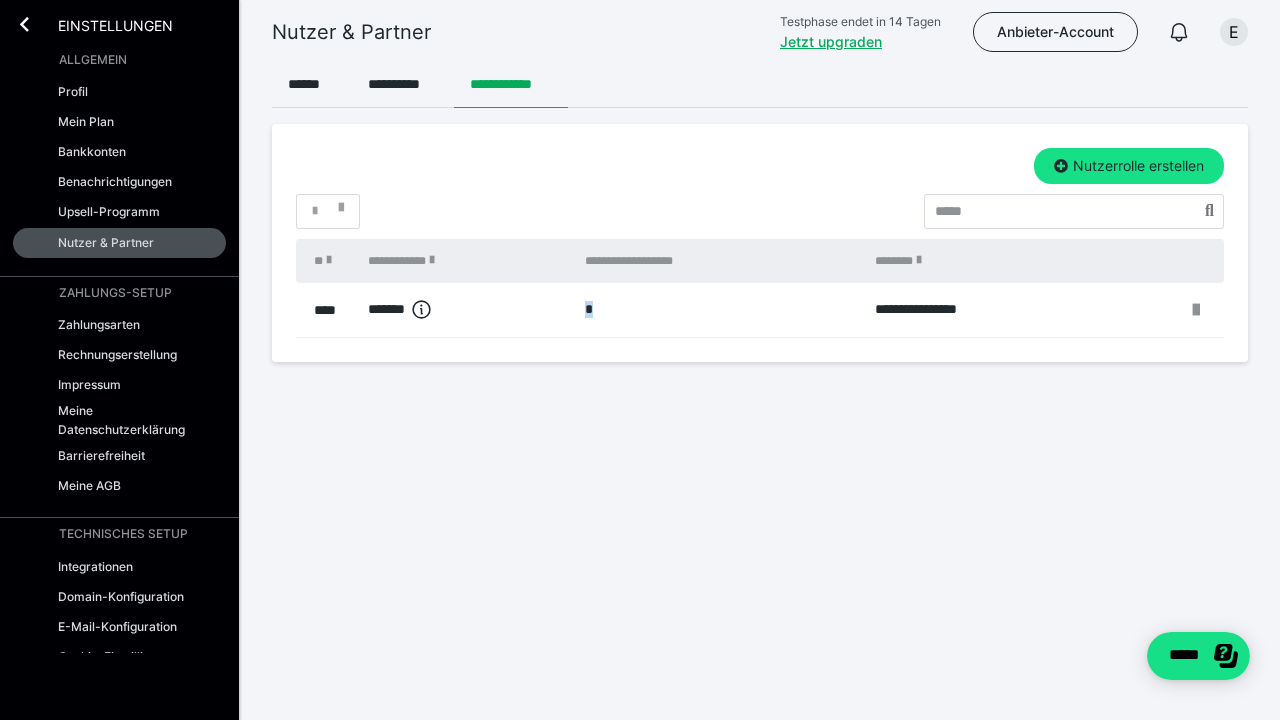 click on "*" at bounding box center (720, 310) 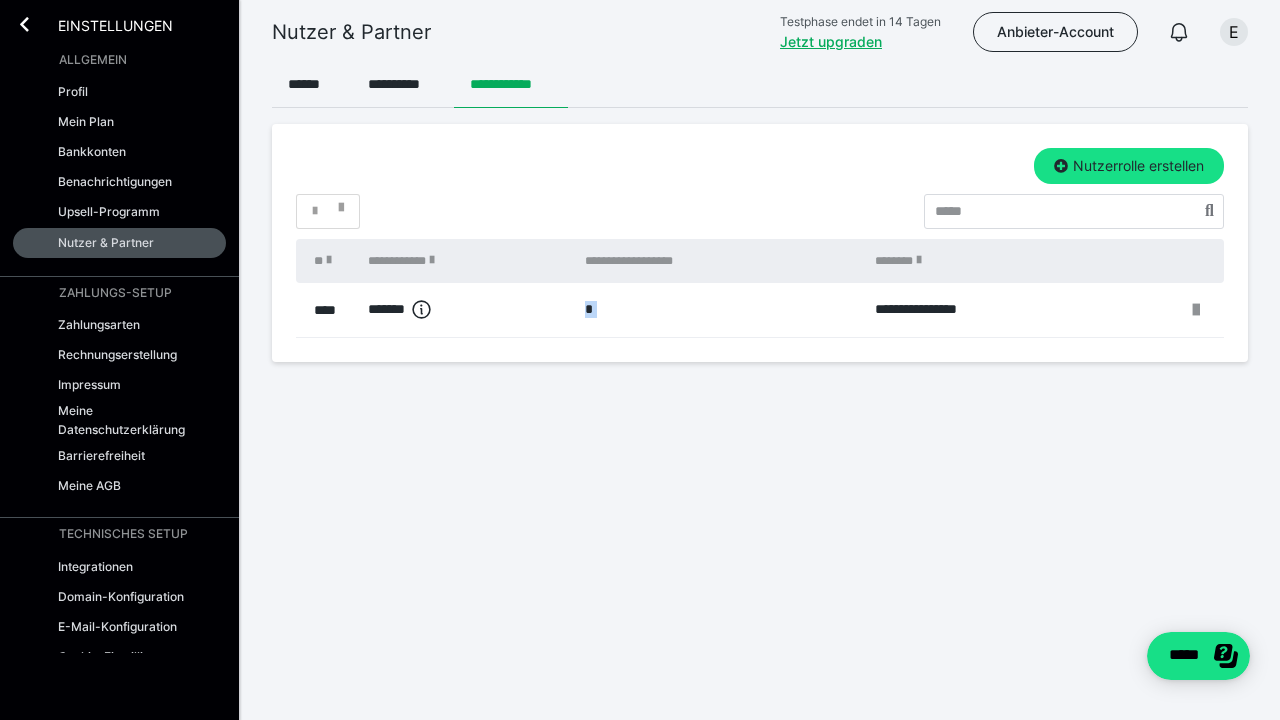 click on "*" at bounding box center (720, 310) 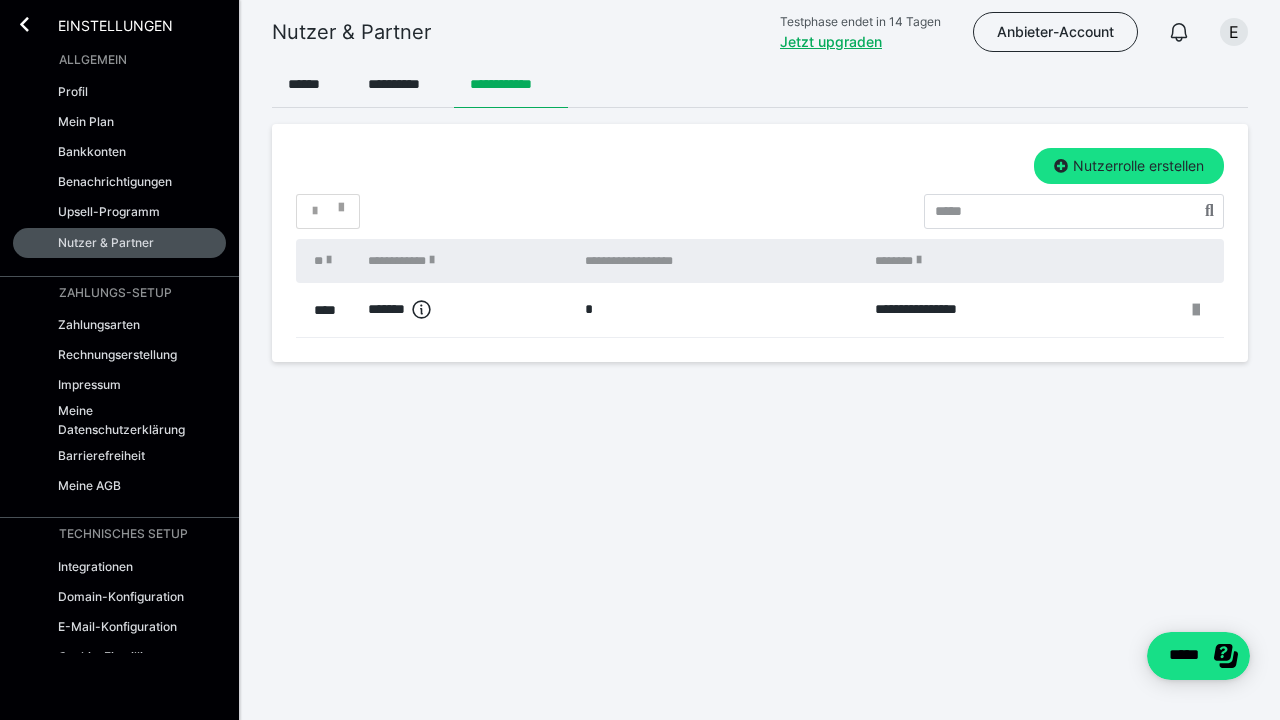 click on "**********" at bounding box center (760, 269) 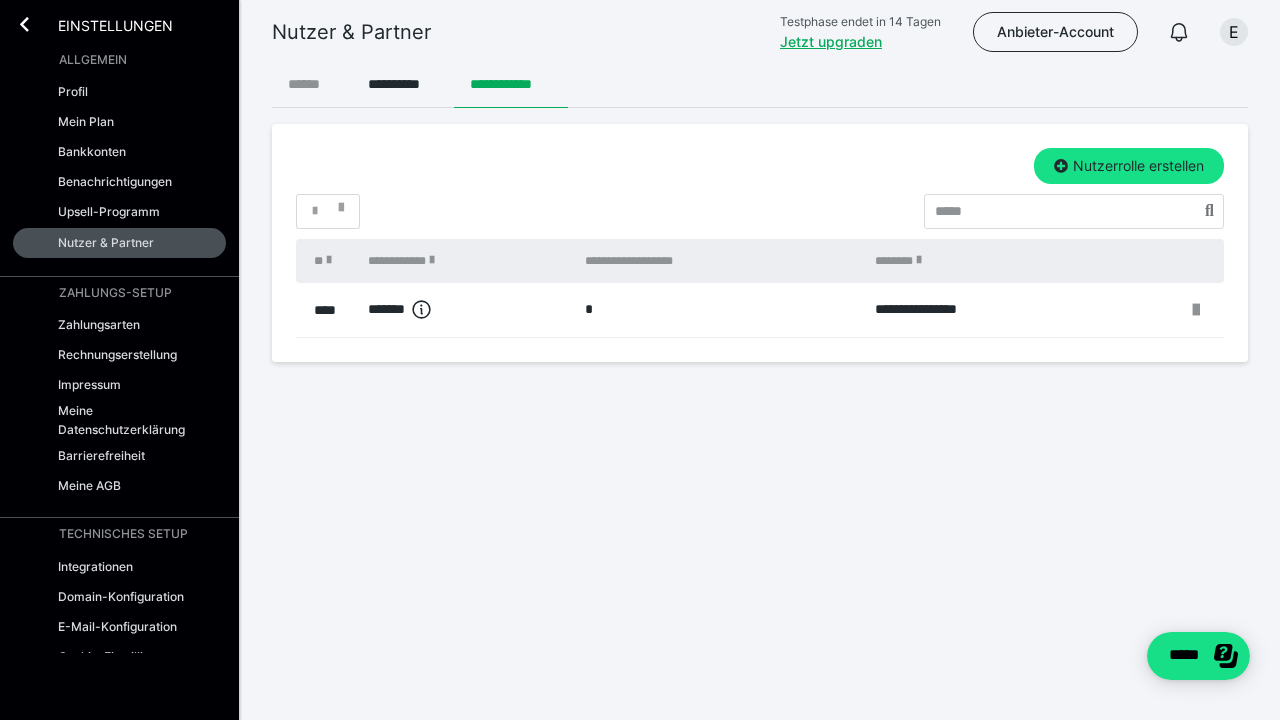 click on "******" at bounding box center [312, 84] 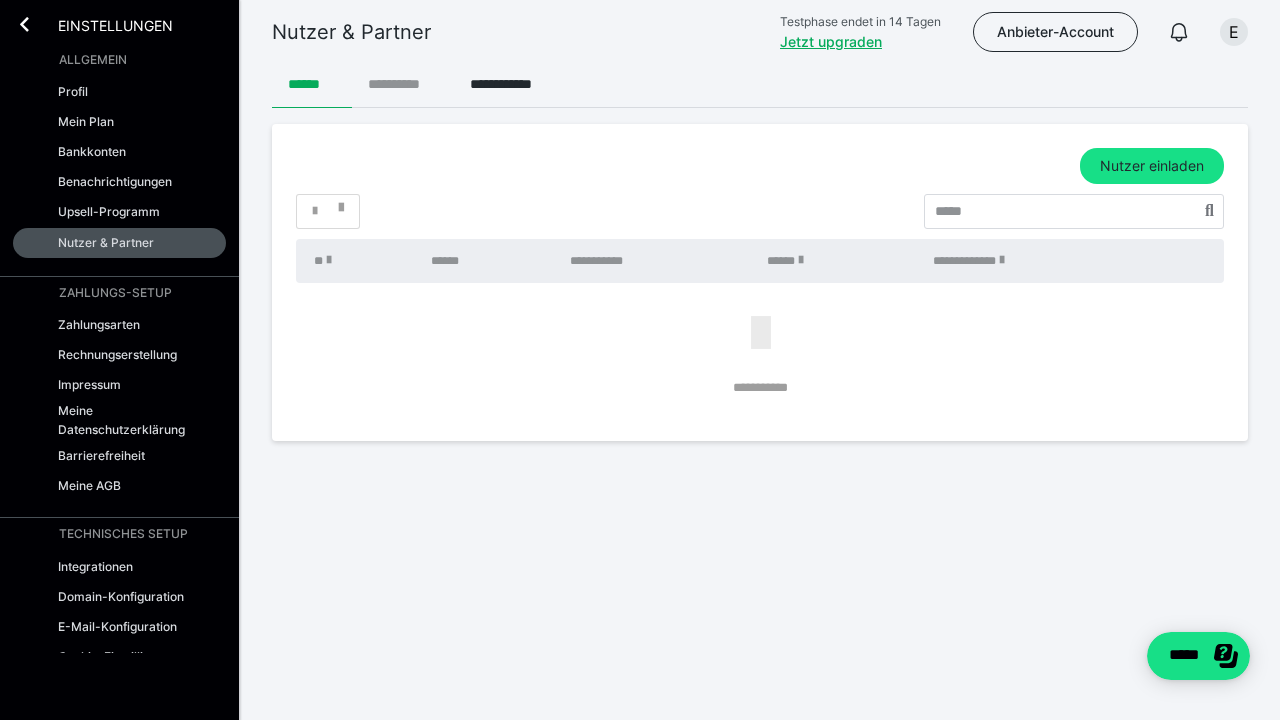 click on "**********" at bounding box center [403, 84] 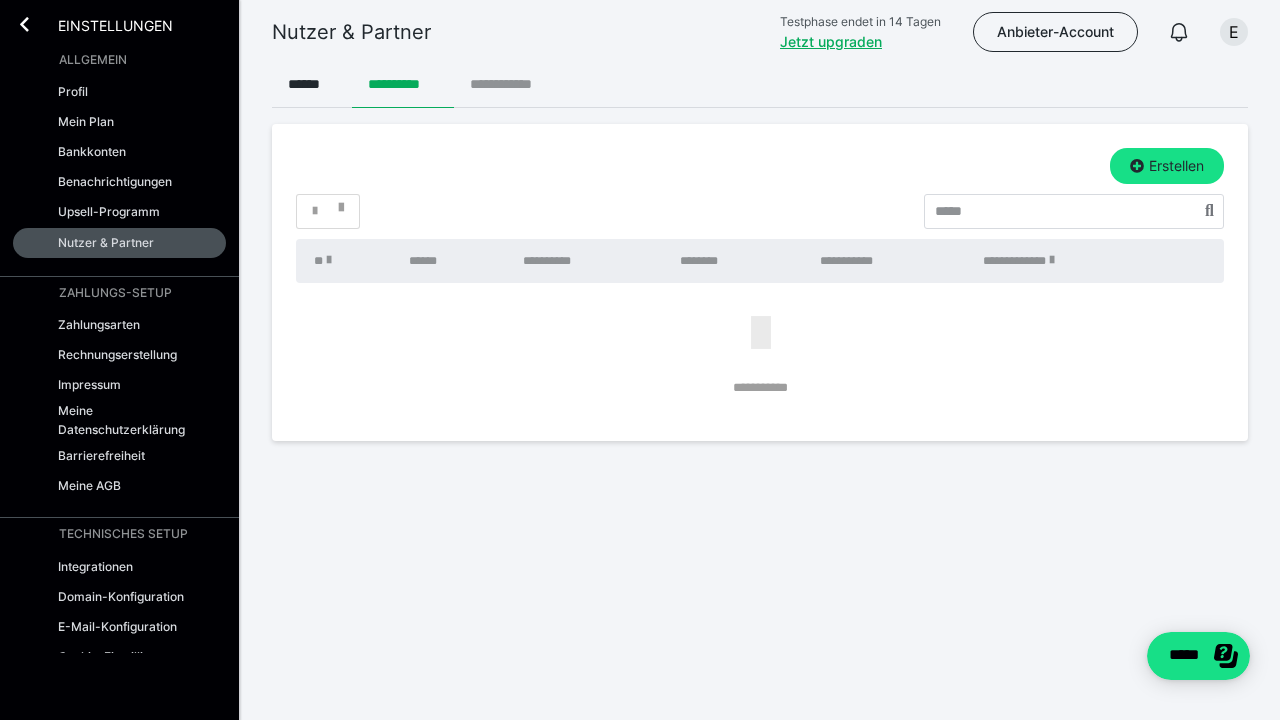 click on "**********" at bounding box center (511, 84) 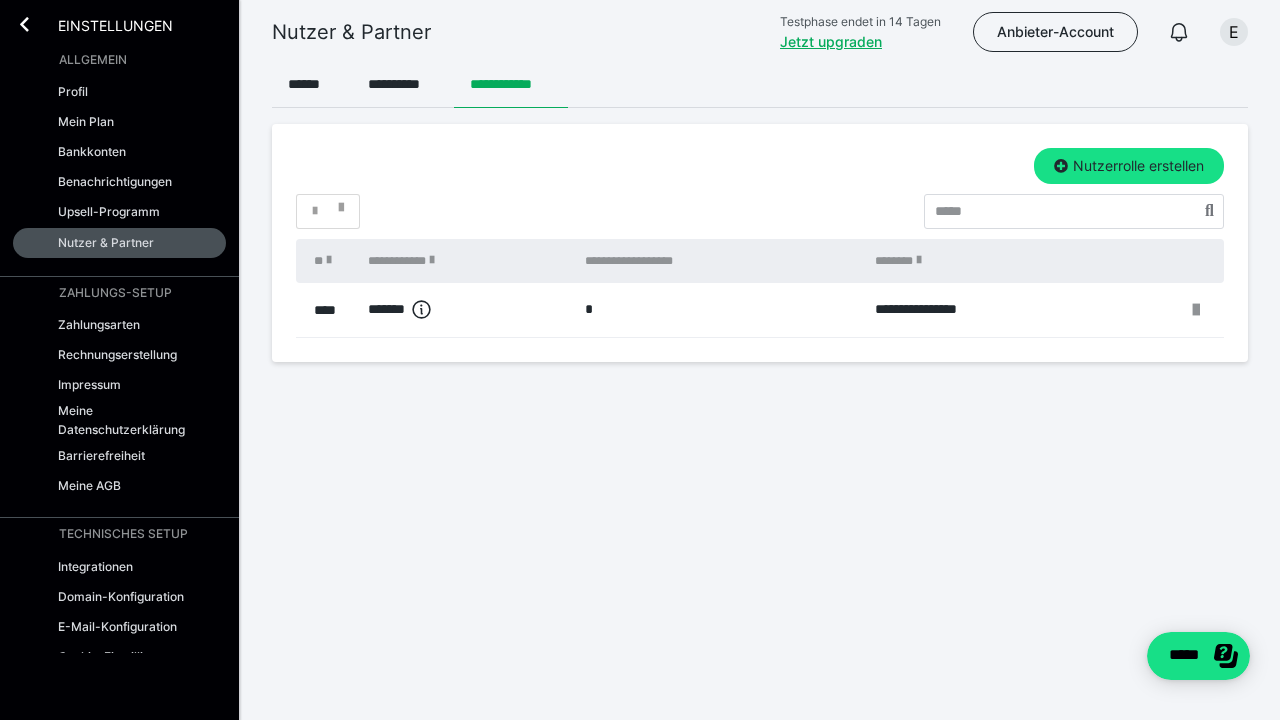 click on "**********" at bounding box center [760, 243] 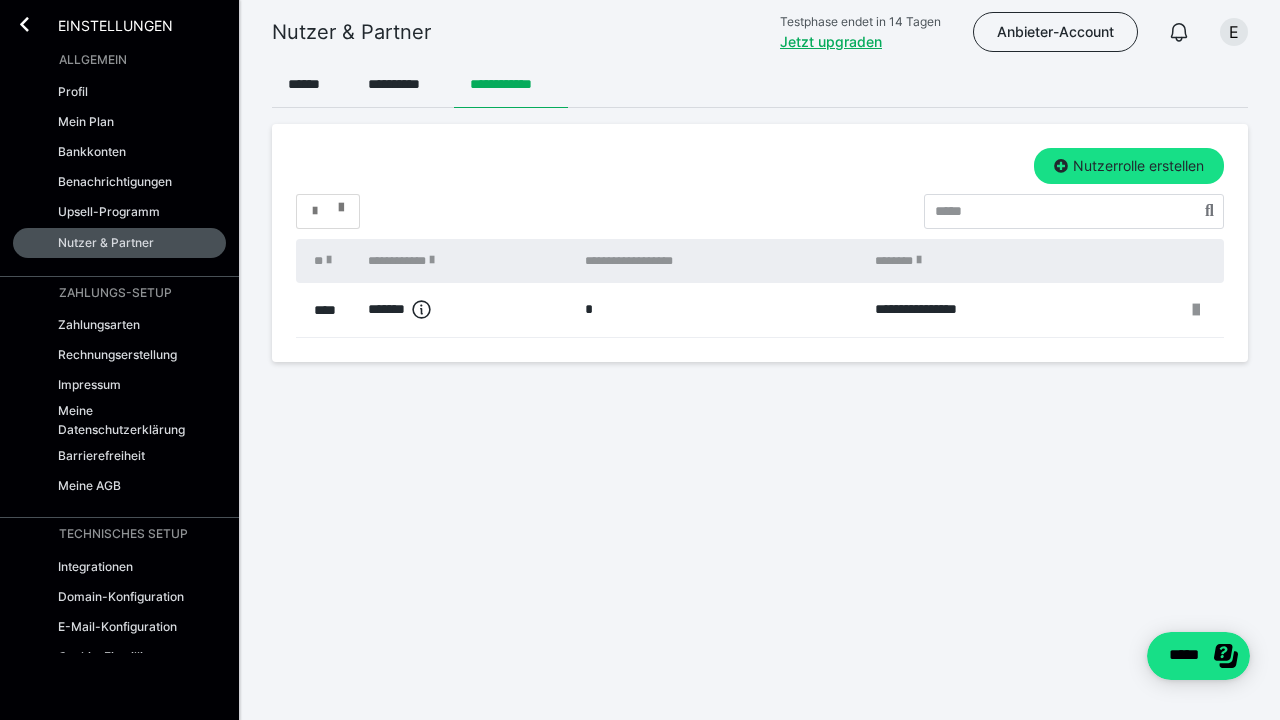 click at bounding box center [341, 203] 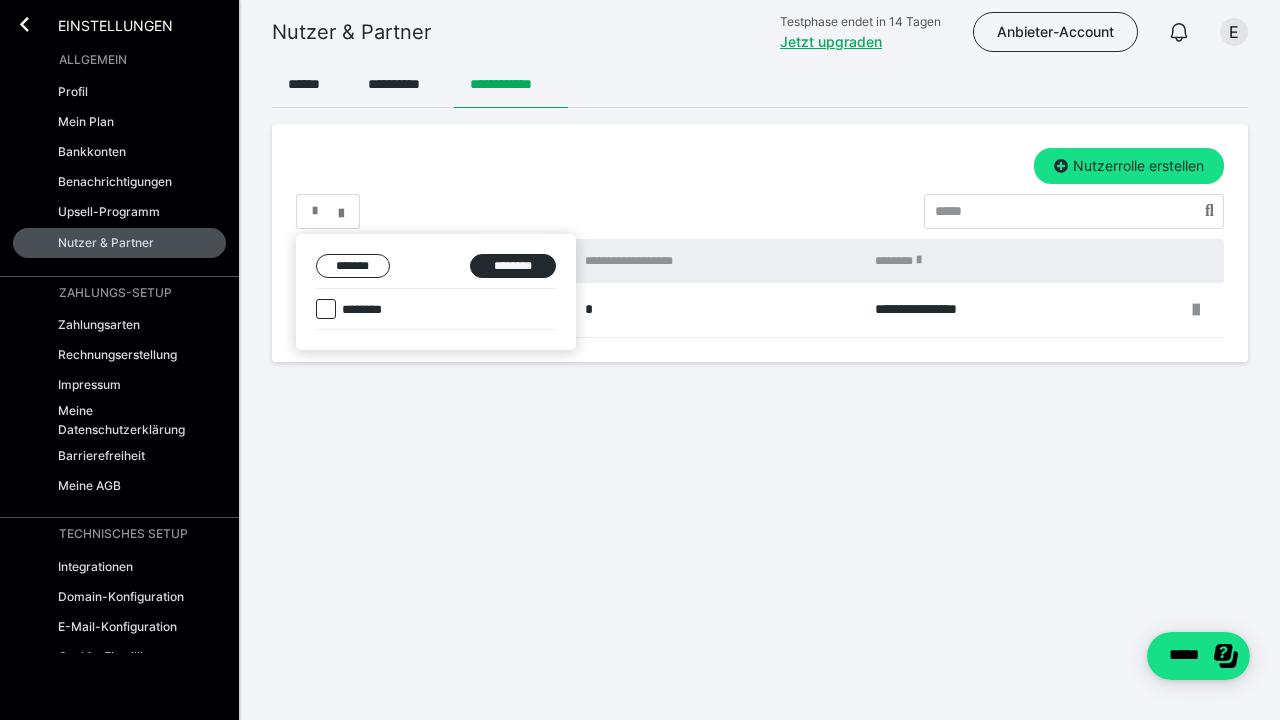 click at bounding box center [640, 360] 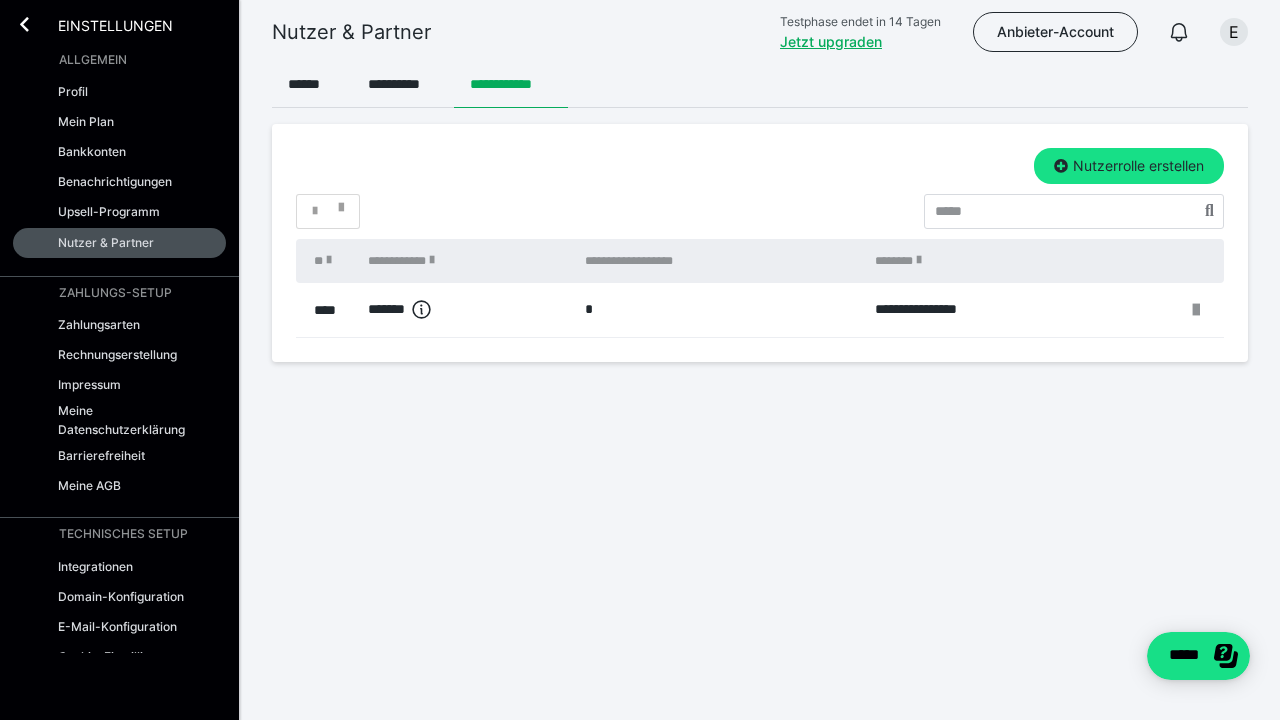 click on "*" at bounding box center (328, 211) 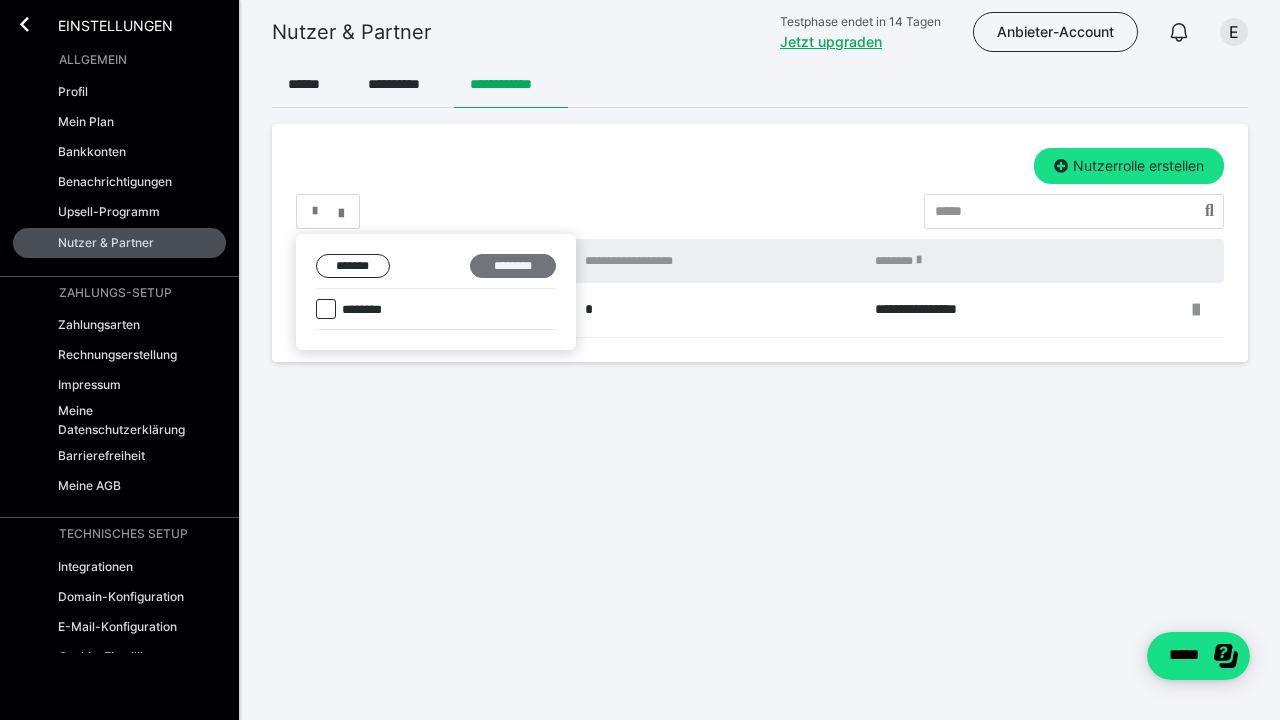 click on "********" at bounding box center [513, 266] 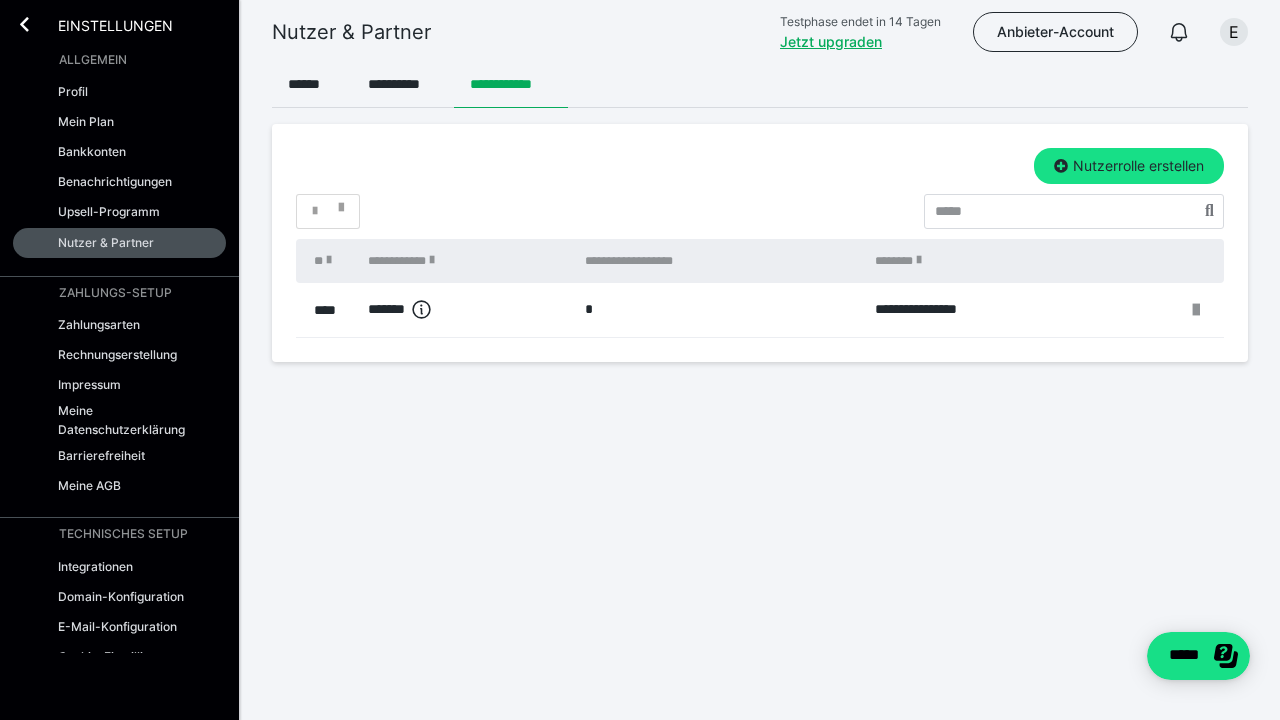 click on "*******" at bounding box center [466, 310] 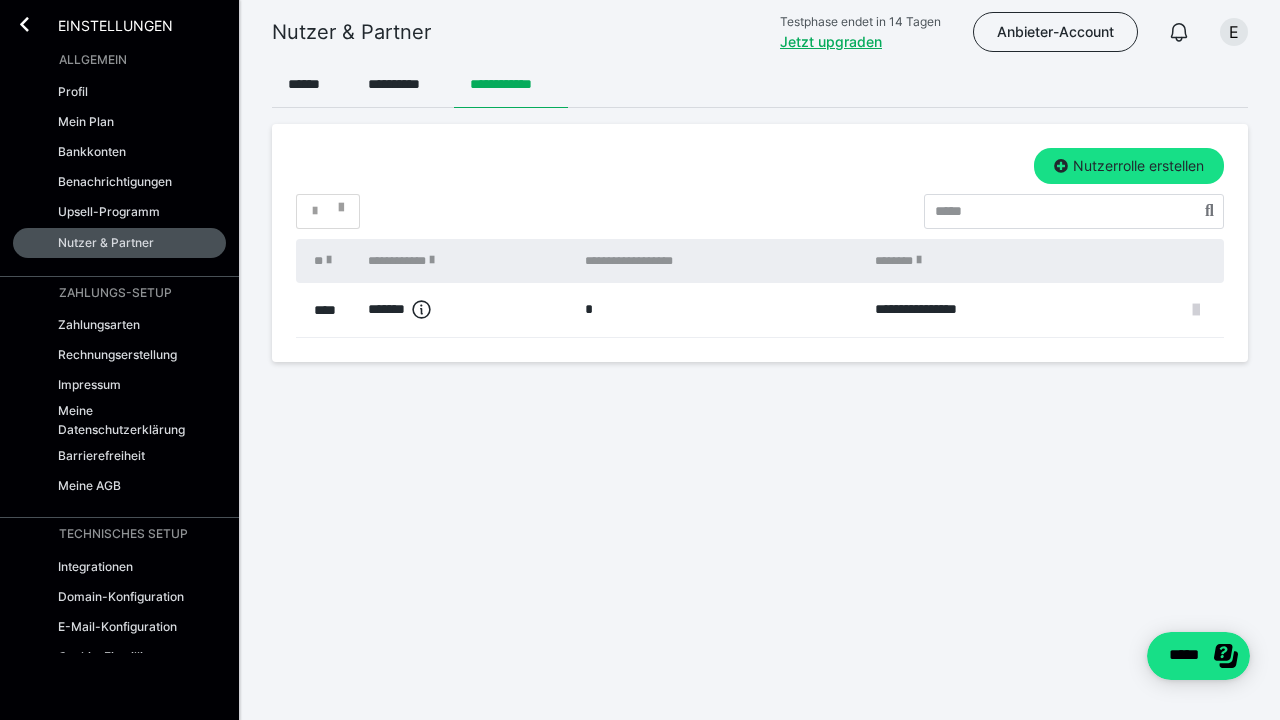 click at bounding box center [1196, 310] 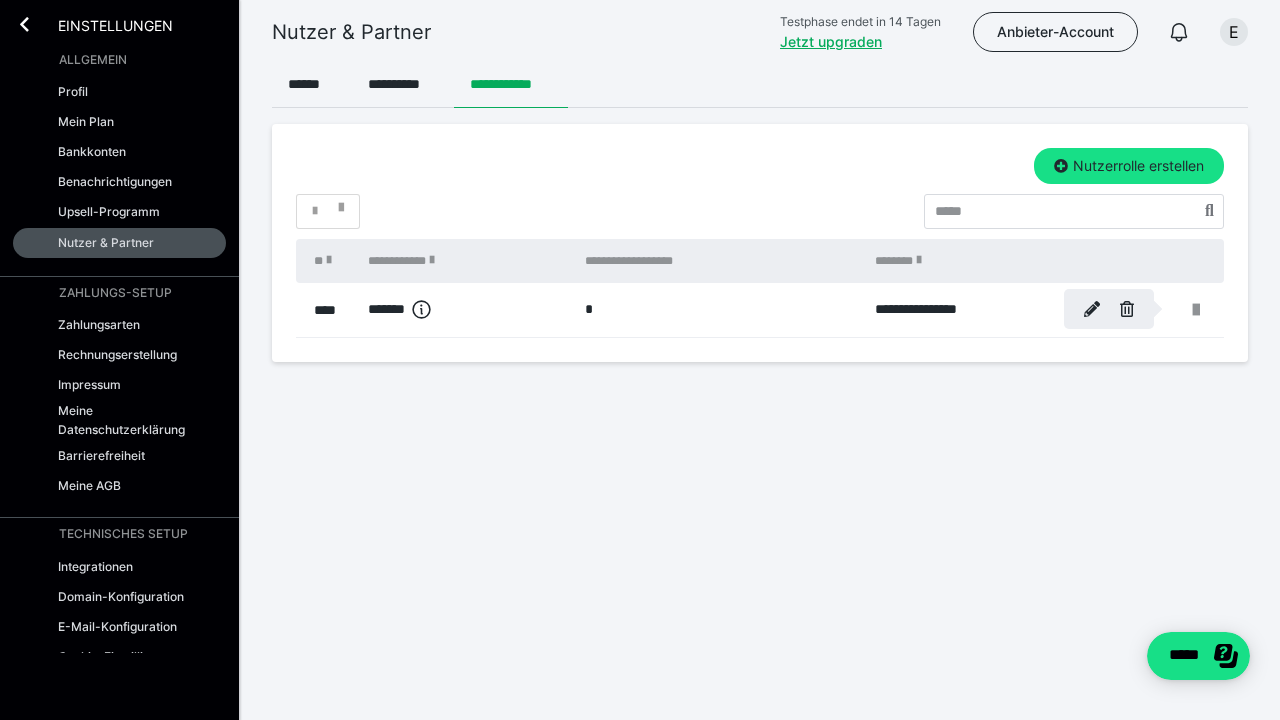 click at bounding box center [640, 360] 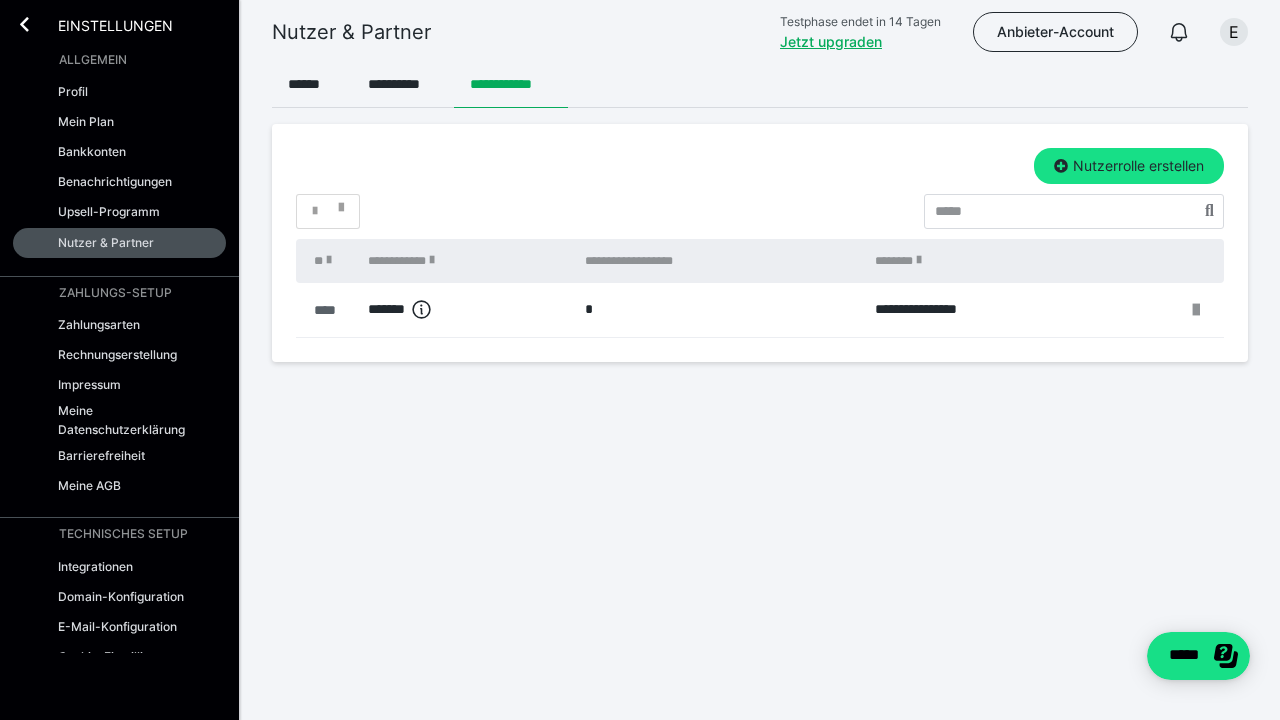 click on "****" at bounding box center (331, 310) 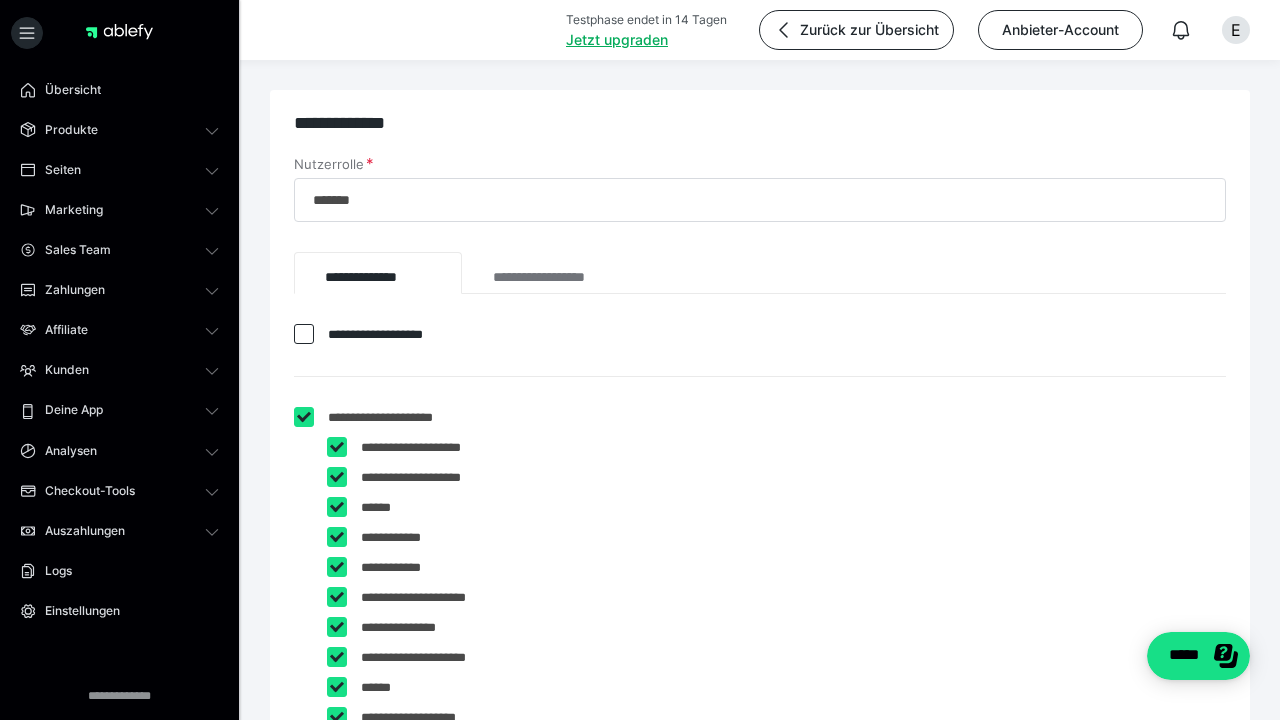 scroll, scrollTop: 0, scrollLeft: 0, axis: both 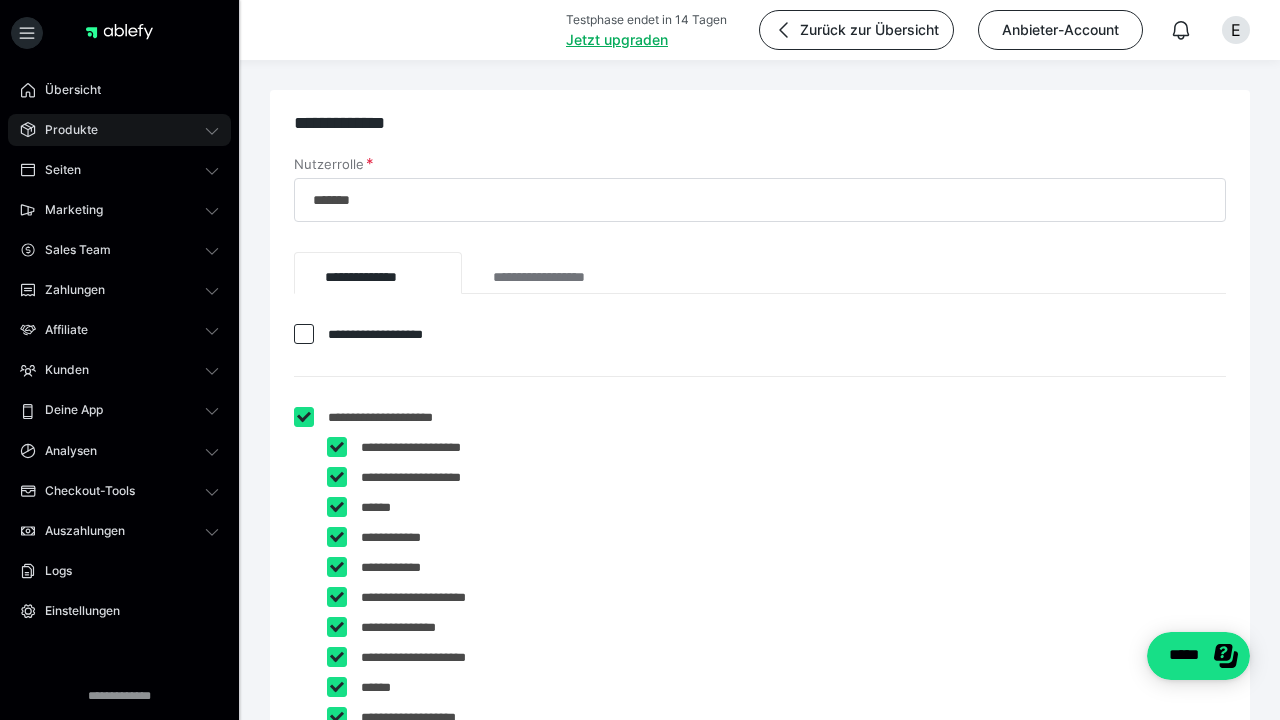 click on "Produkte" at bounding box center (119, 130) 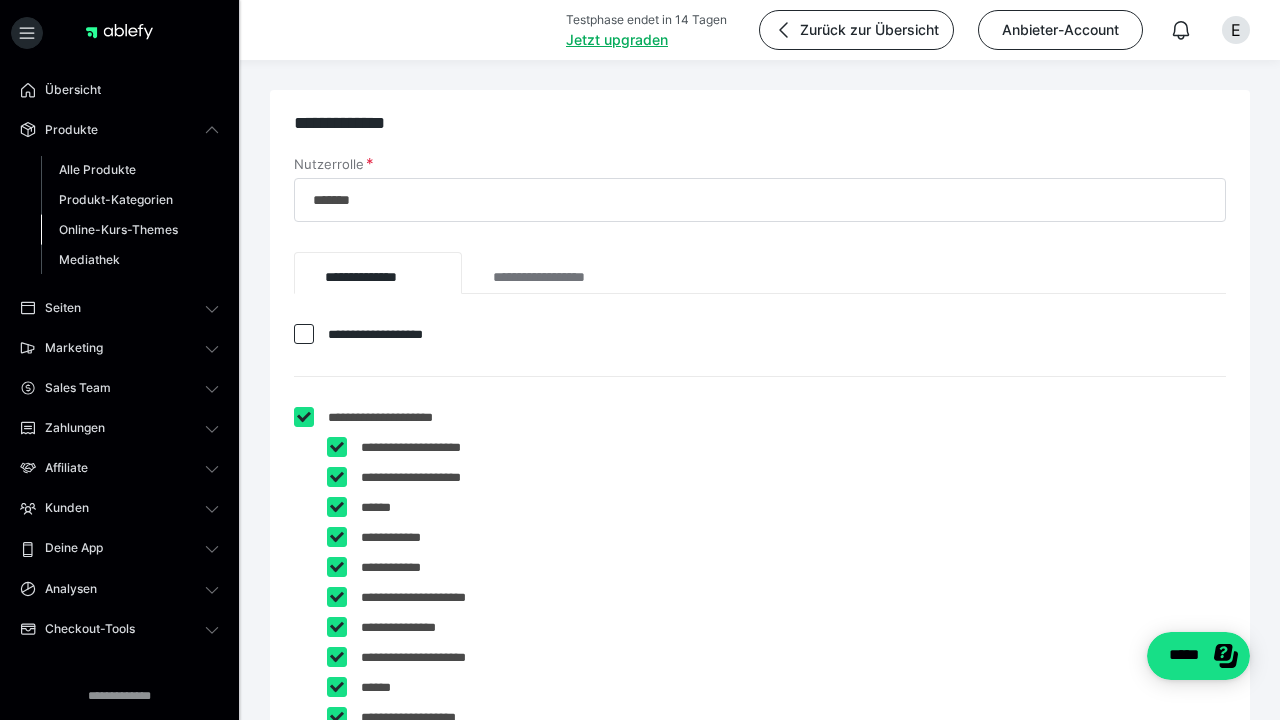 click on "Online-Kurs-Themes" at bounding box center (118, 229) 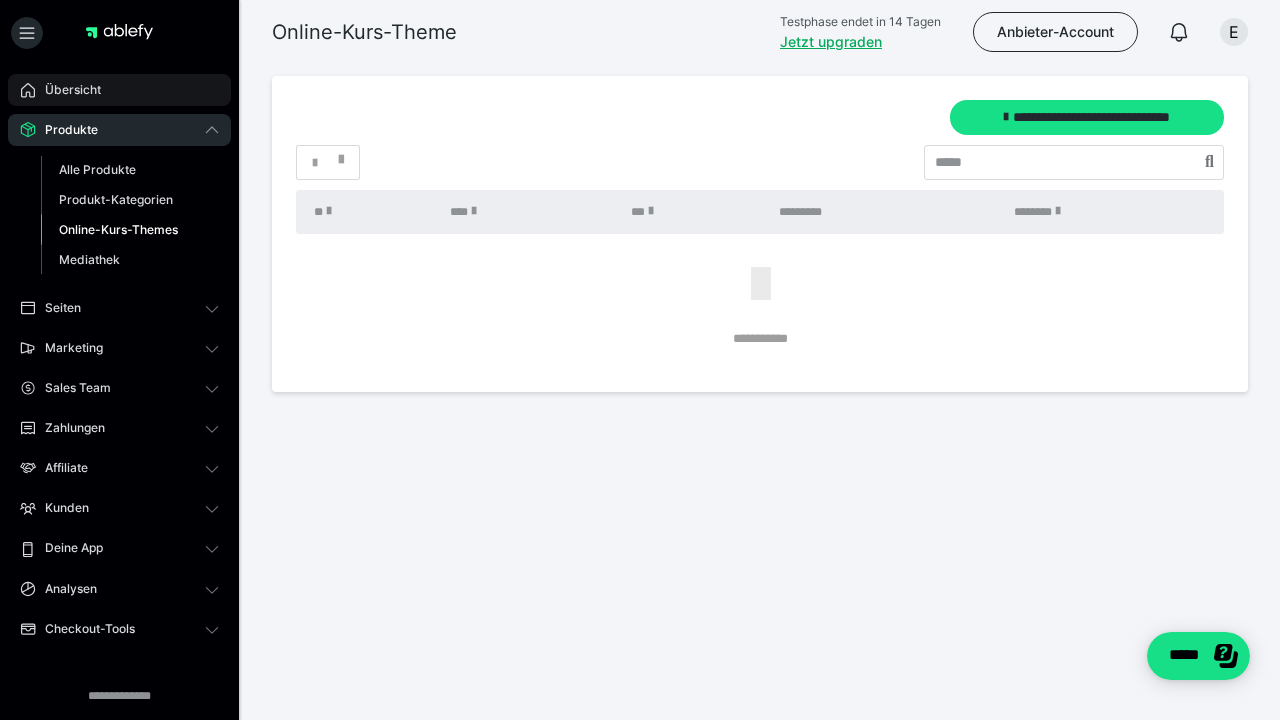 click on "Übersicht" at bounding box center (66, 90) 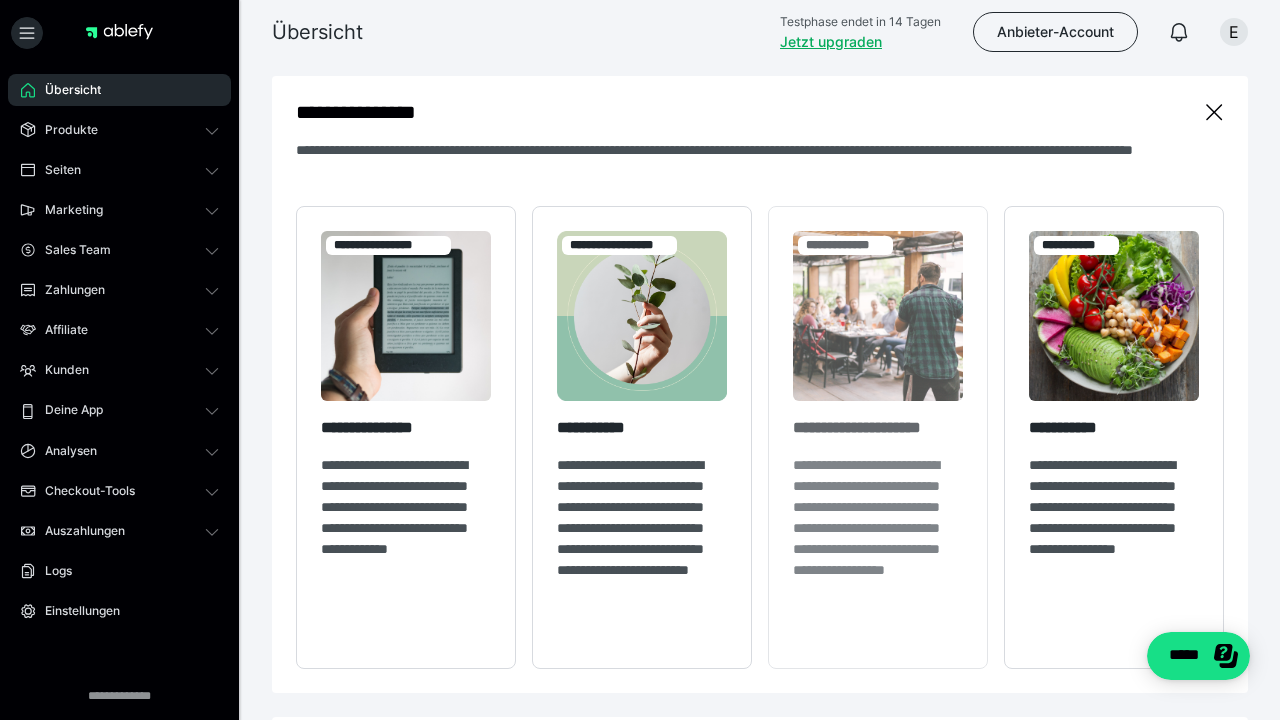 scroll, scrollTop: 251, scrollLeft: 0, axis: vertical 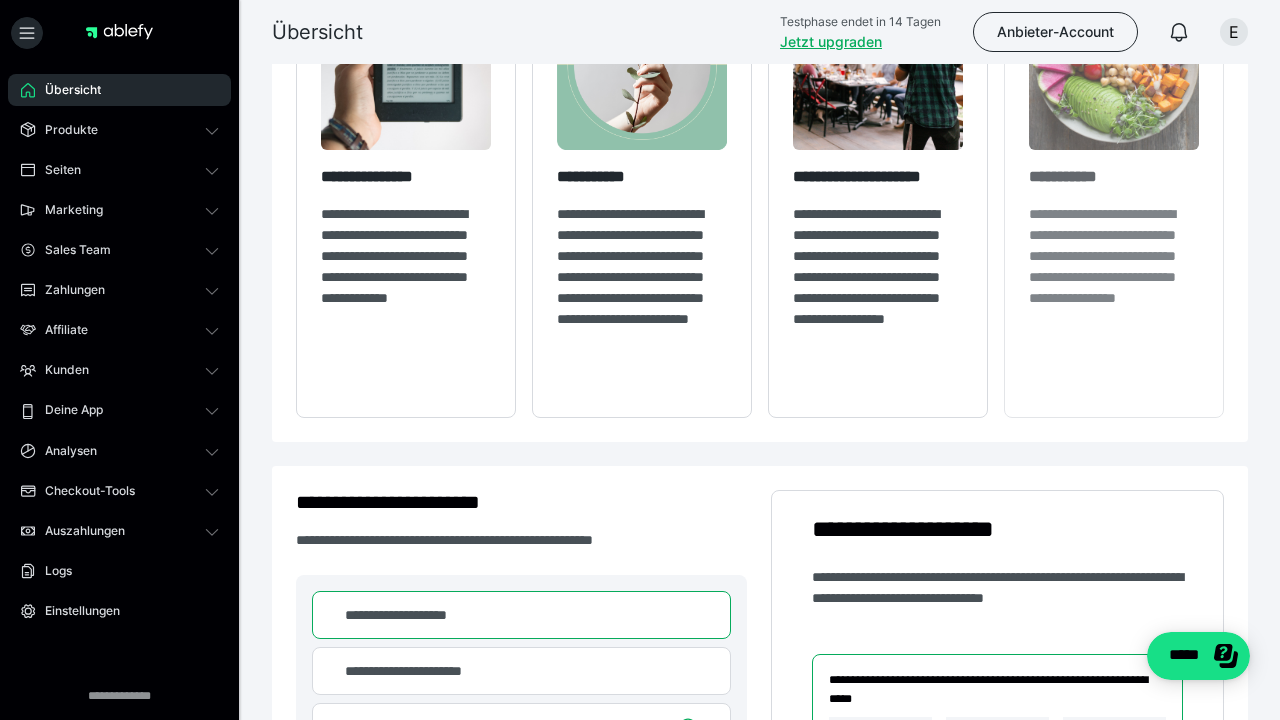 click on "**********" at bounding box center [1114, 277] 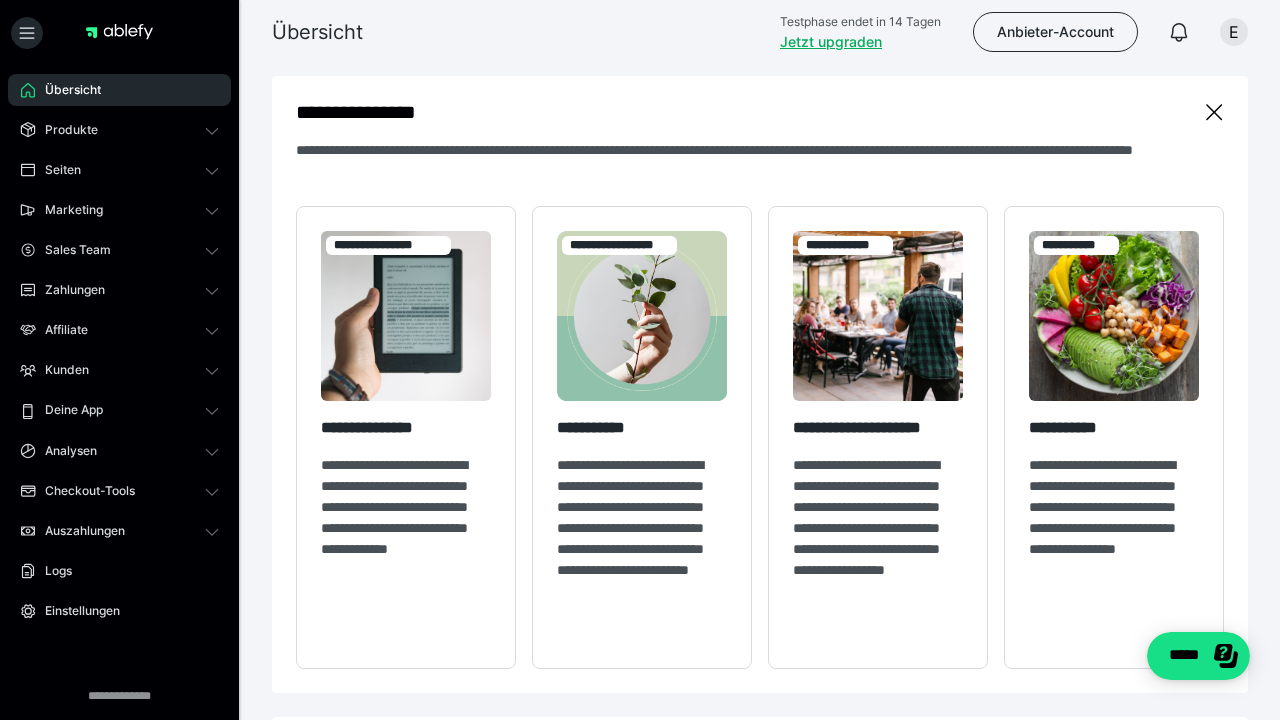 scroll, scrollTop: 0, scrollLeft: 0, axis: both 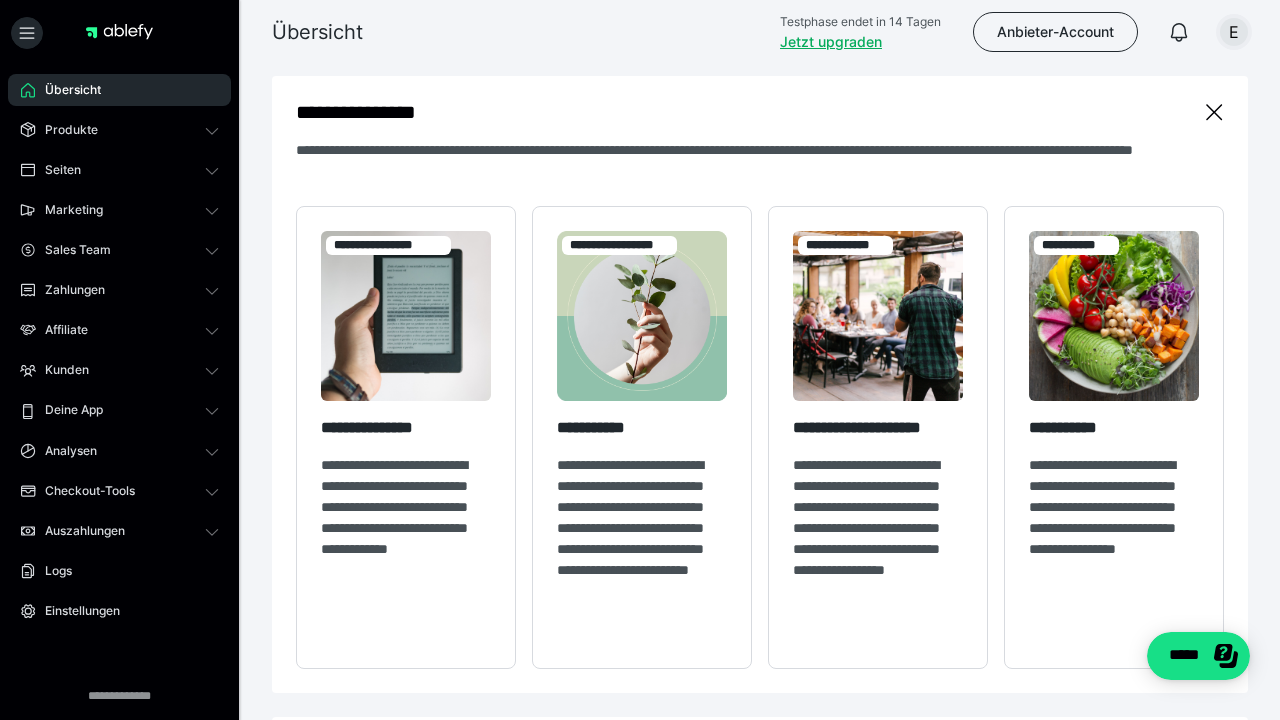 click on "E" at bounding box center [1234, 32] 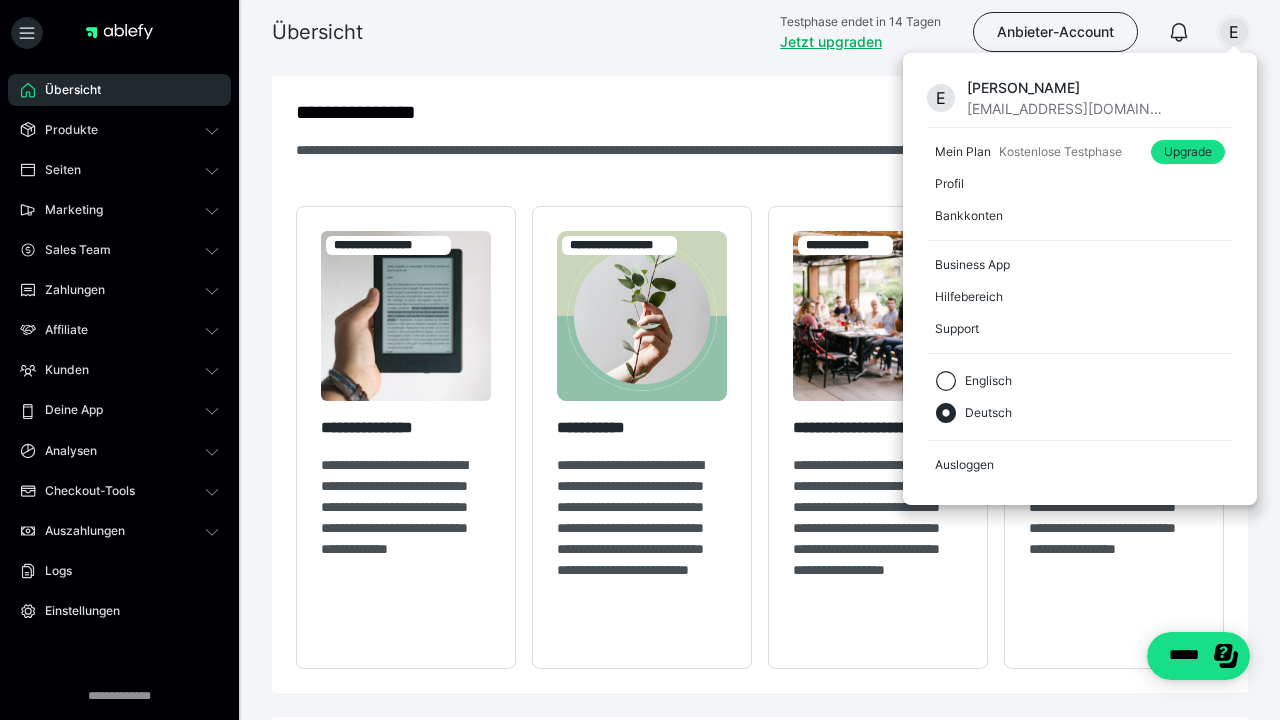 click on "Übersicht Testphase endet in 14 Tagen Jetzt upgraden Anbieter-Account E E [PERSON_NAME] [EMAIL_ADDRESS][DOMAIN_NAME] Mein Plan Kostenlose Testphase Upgrade Profil Bankkonten Business App Hilfebereich Support Englisch Deutsch Ausloggen" at bounding box center (640, 32) 